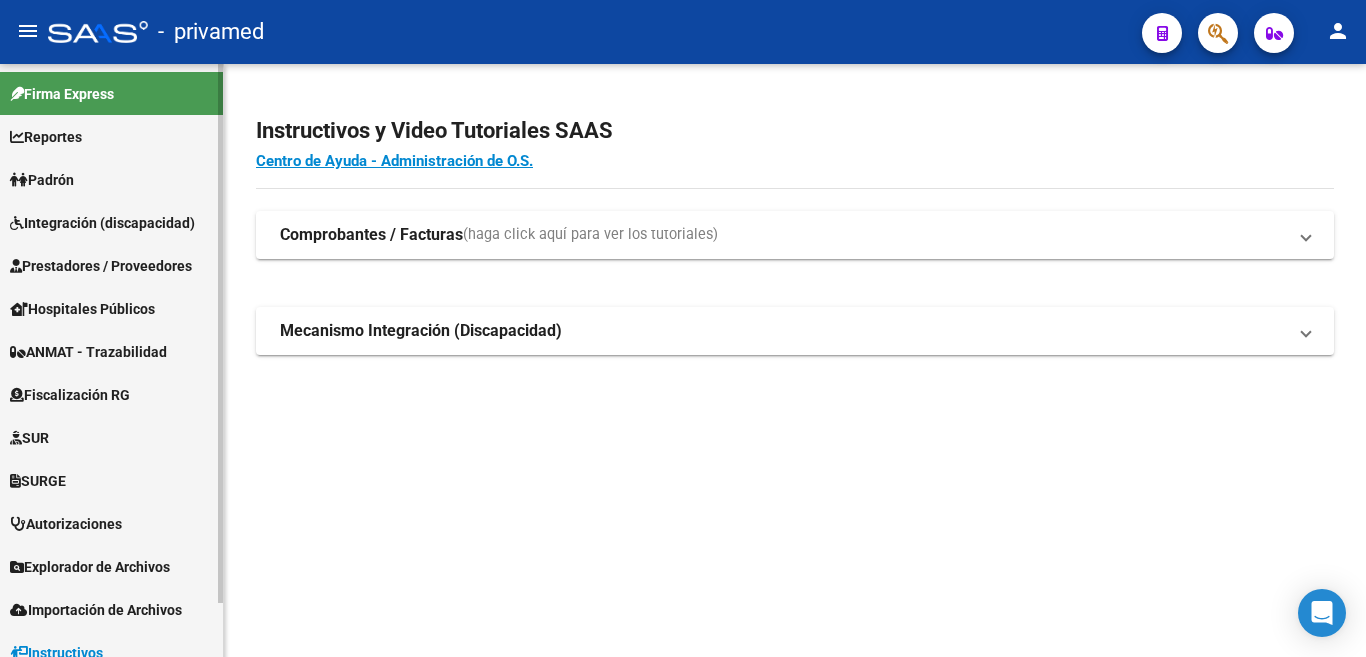 scroll, scrollTop: 0, scrollLeft: 0, axis: both 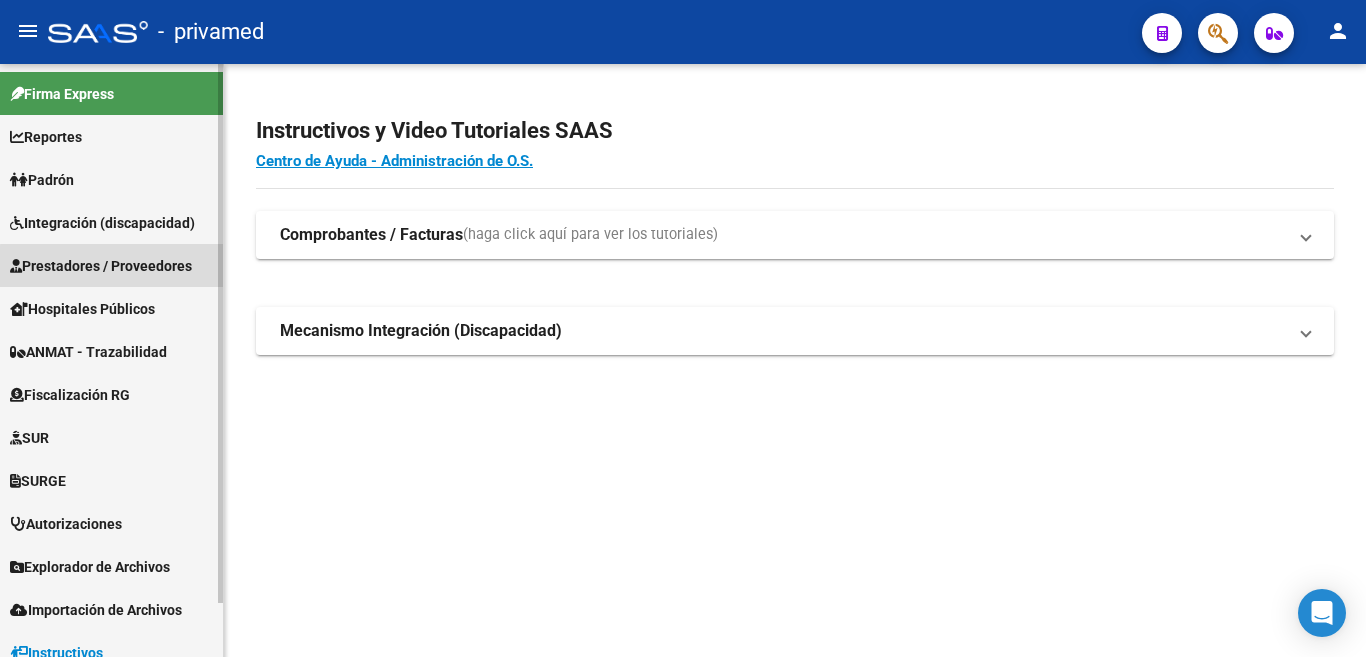 click on "Prestadores / Proveedores" at bounding box center [101, 266] 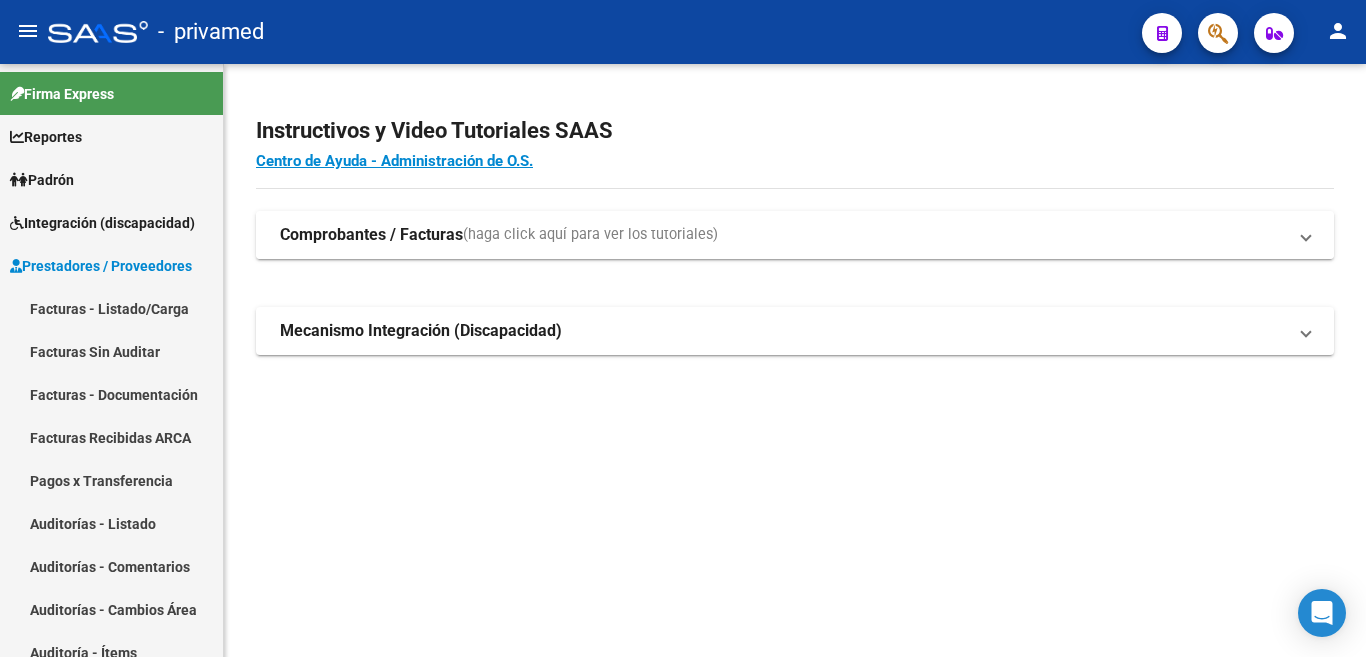 click on "Comprobantes / Facturas" at bounding box center (371, 235) 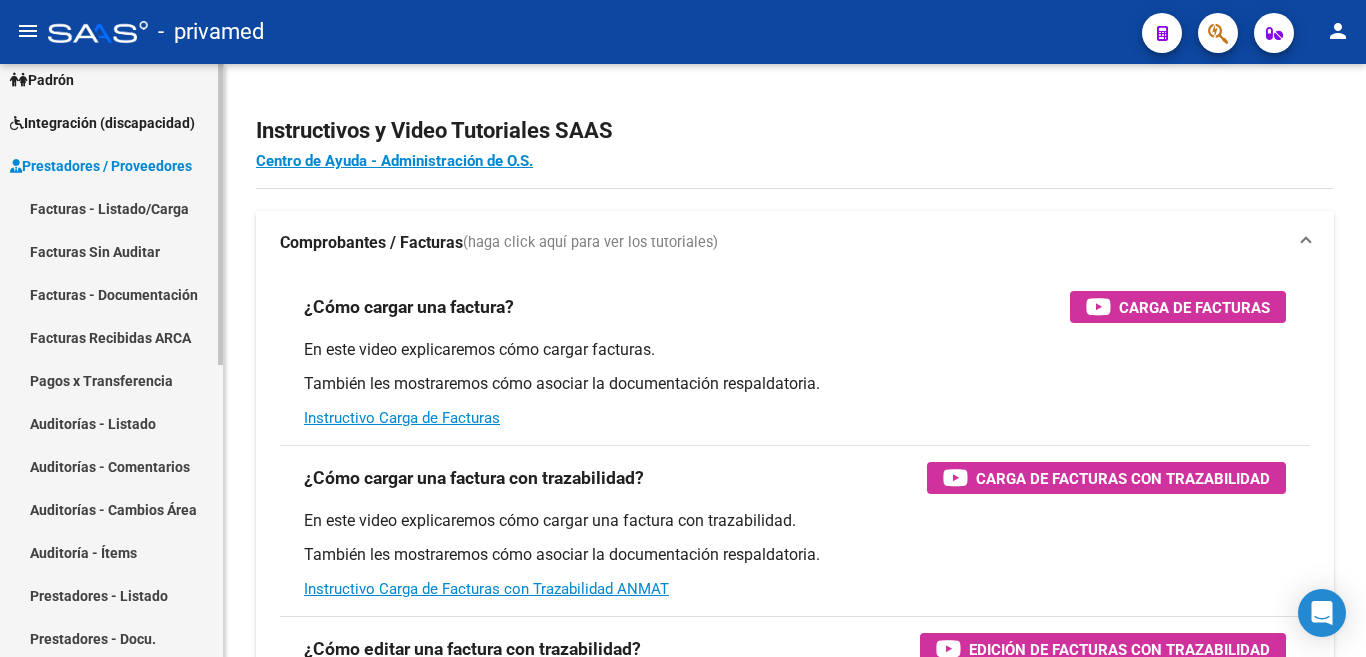 scroll, scrollTop: 200, scrollLeft: 0, axis: vertical 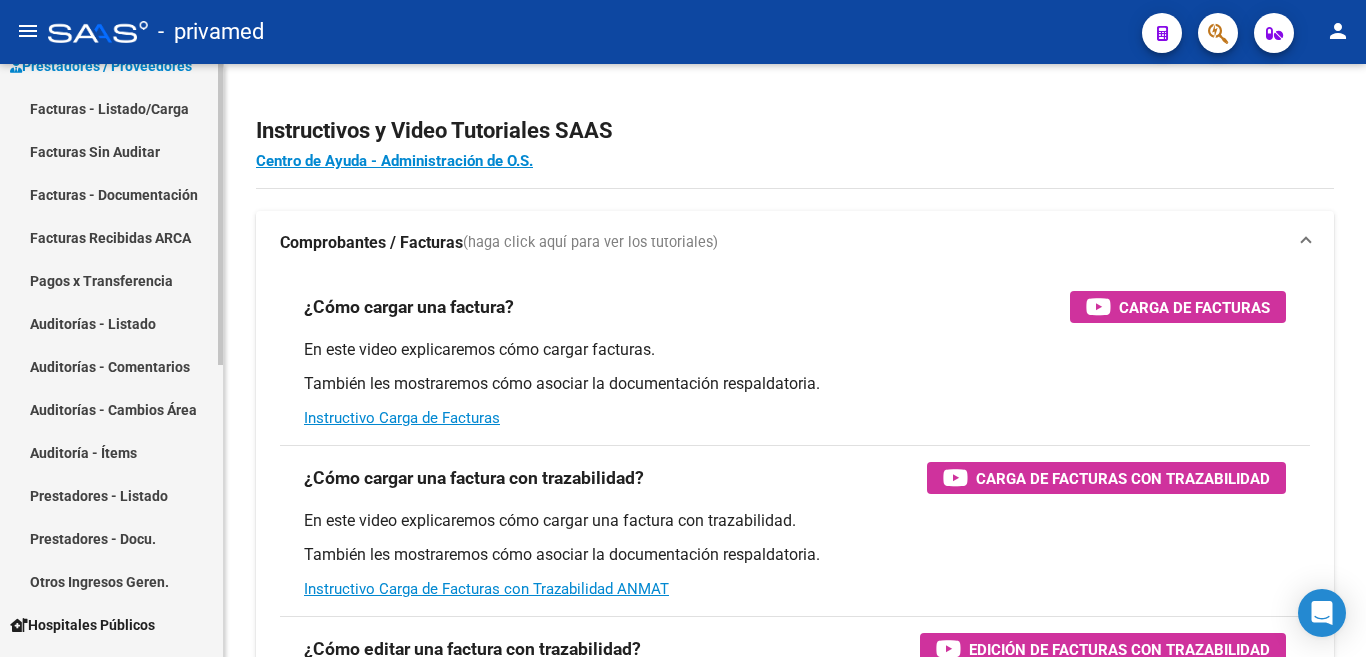 click on "Prestadores - Listado" at bounding box center [111, 495] 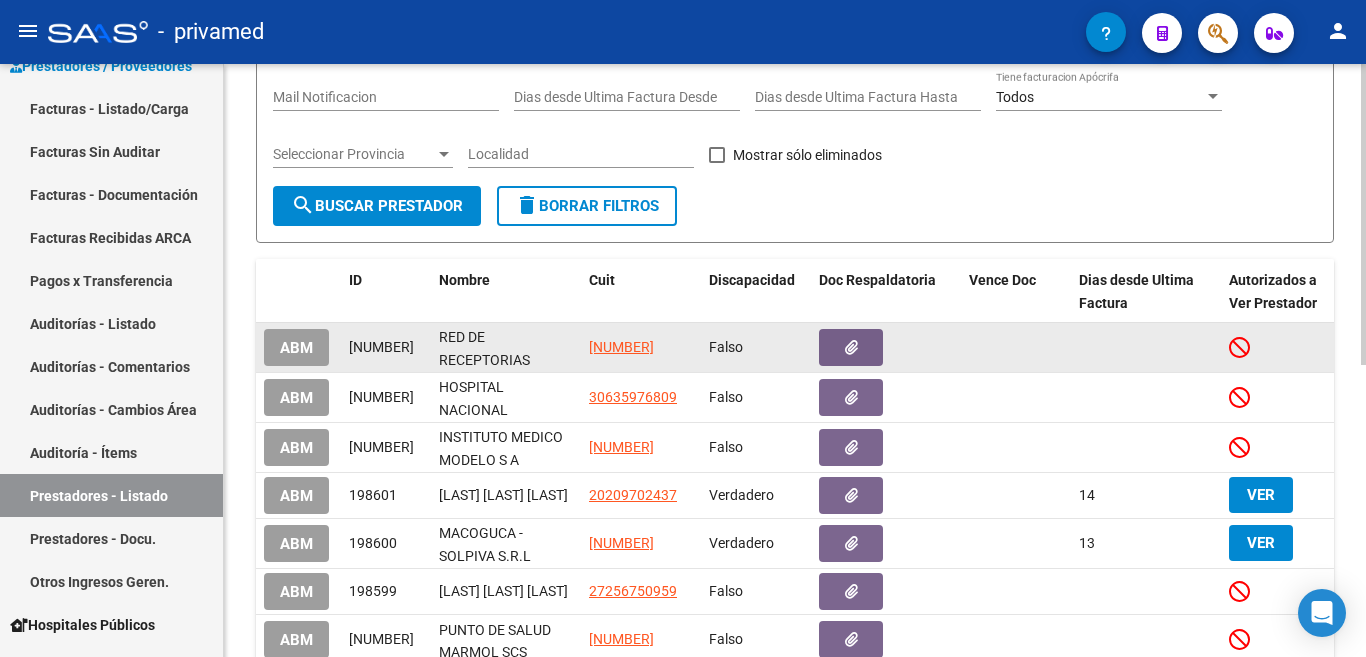 scroll, scrollTop: 576, scrollLeft: 0, axis: vertical 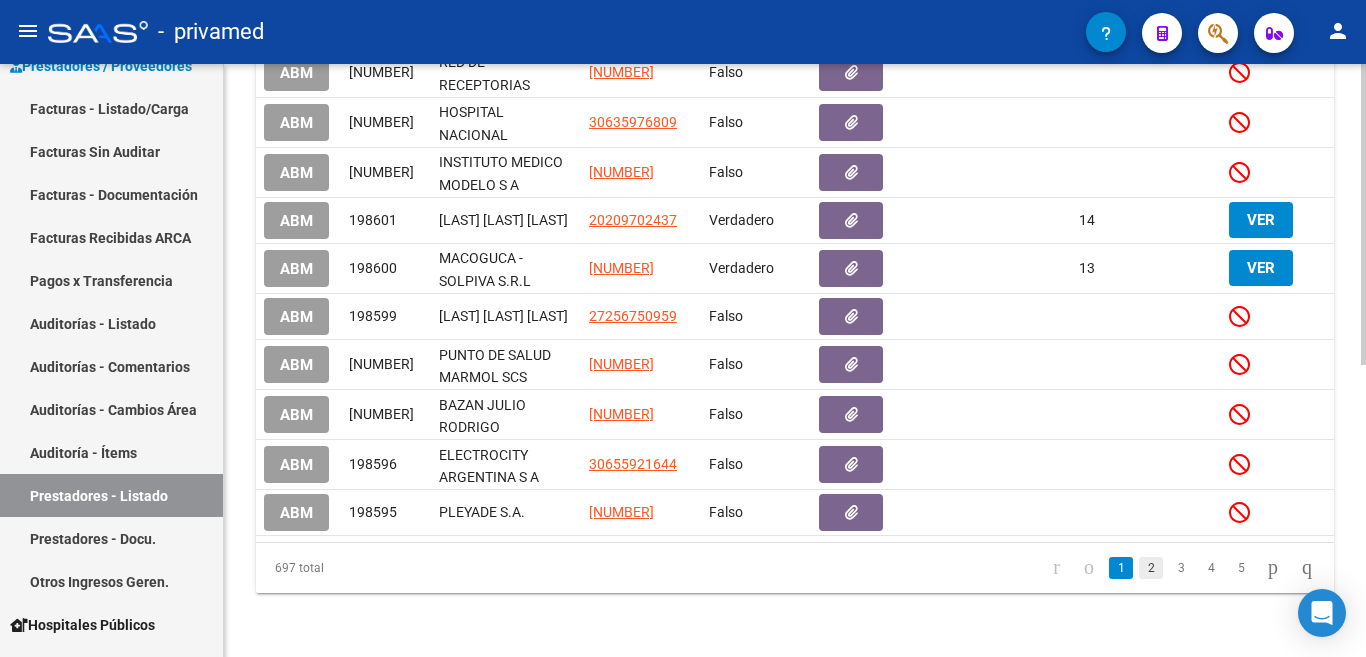 click on "2" 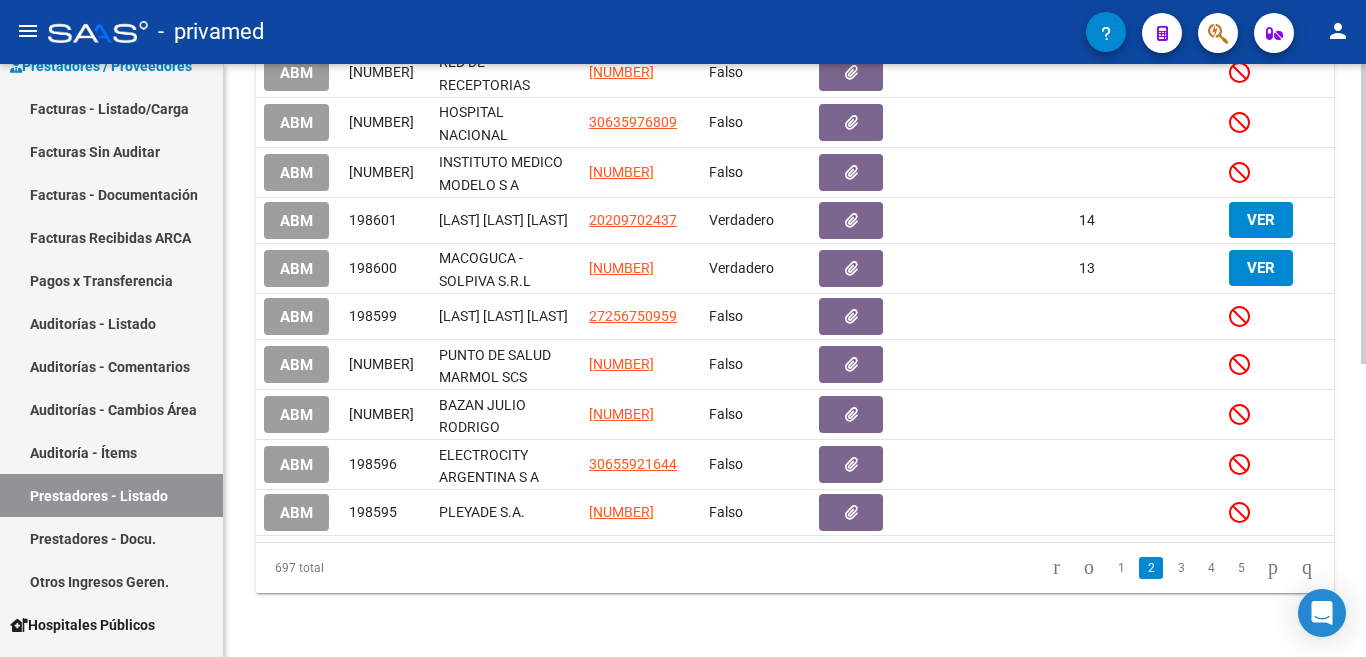 scroll, scrollTop: 564, scrollLeft: 0, axis: vertical 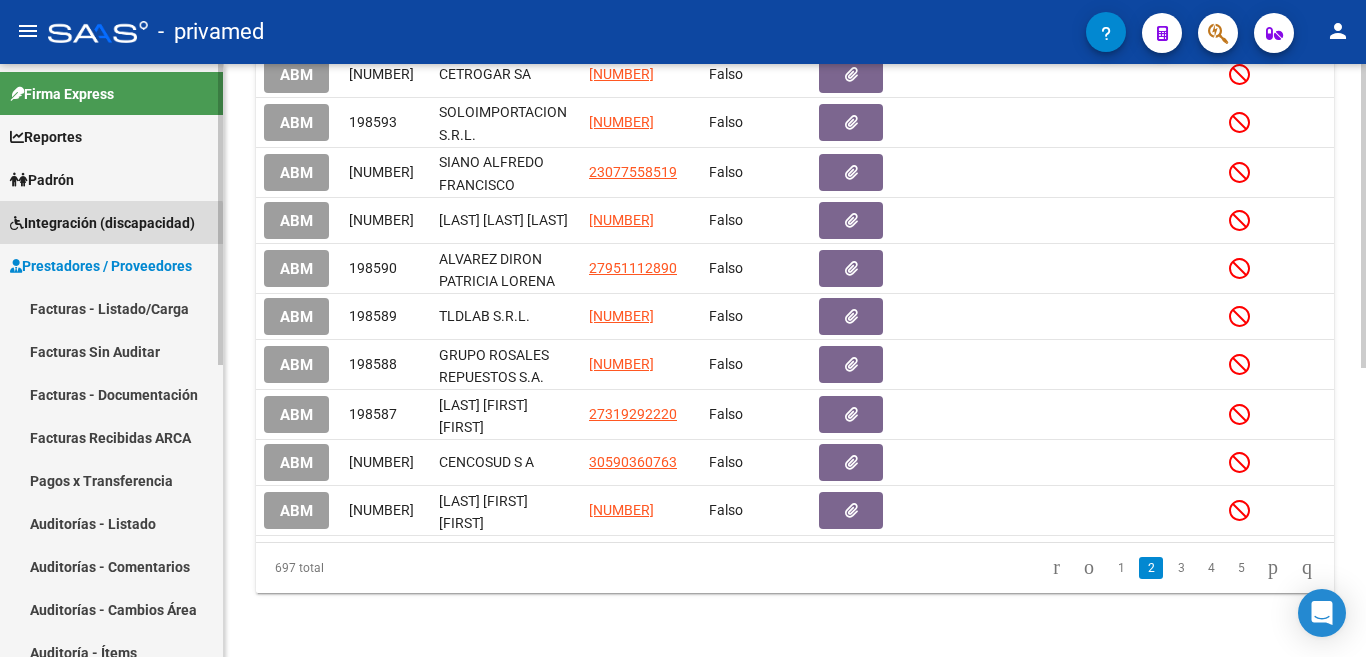 click on "Integración (discapacidad)" at bounding box center (102, 223) 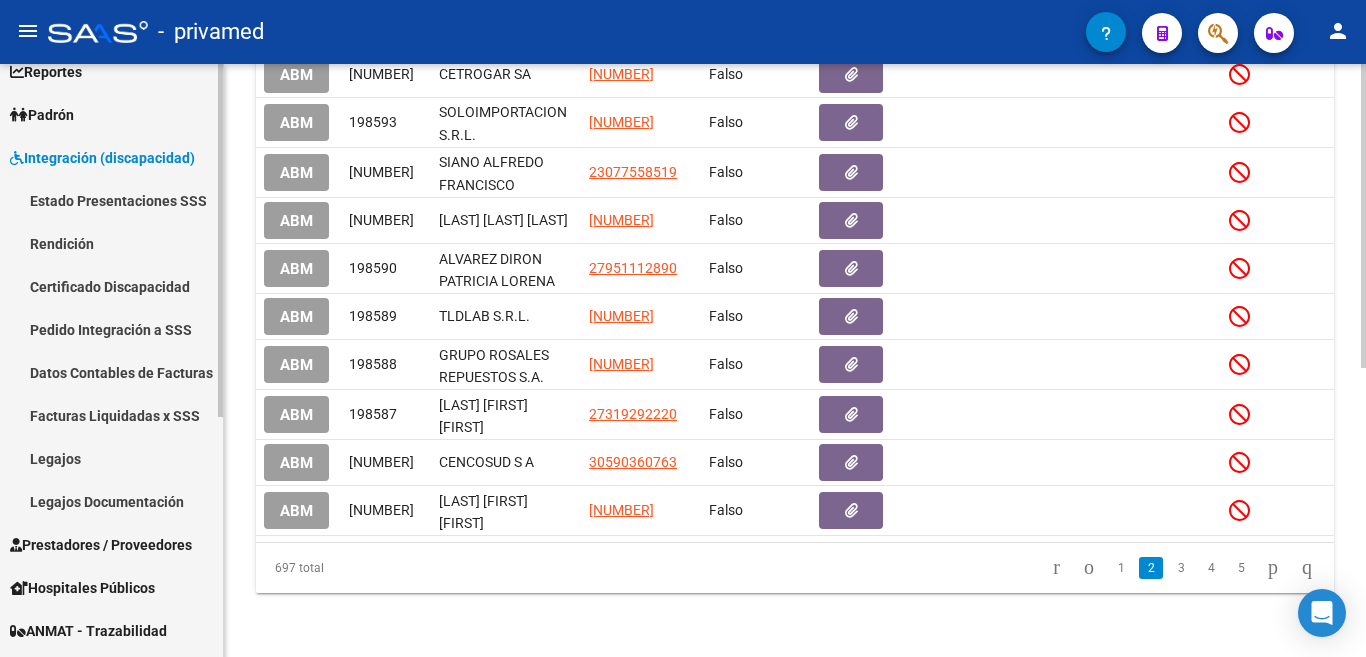 scroll, scrollTop: 100, scrollLeft: 0, axis: vertical 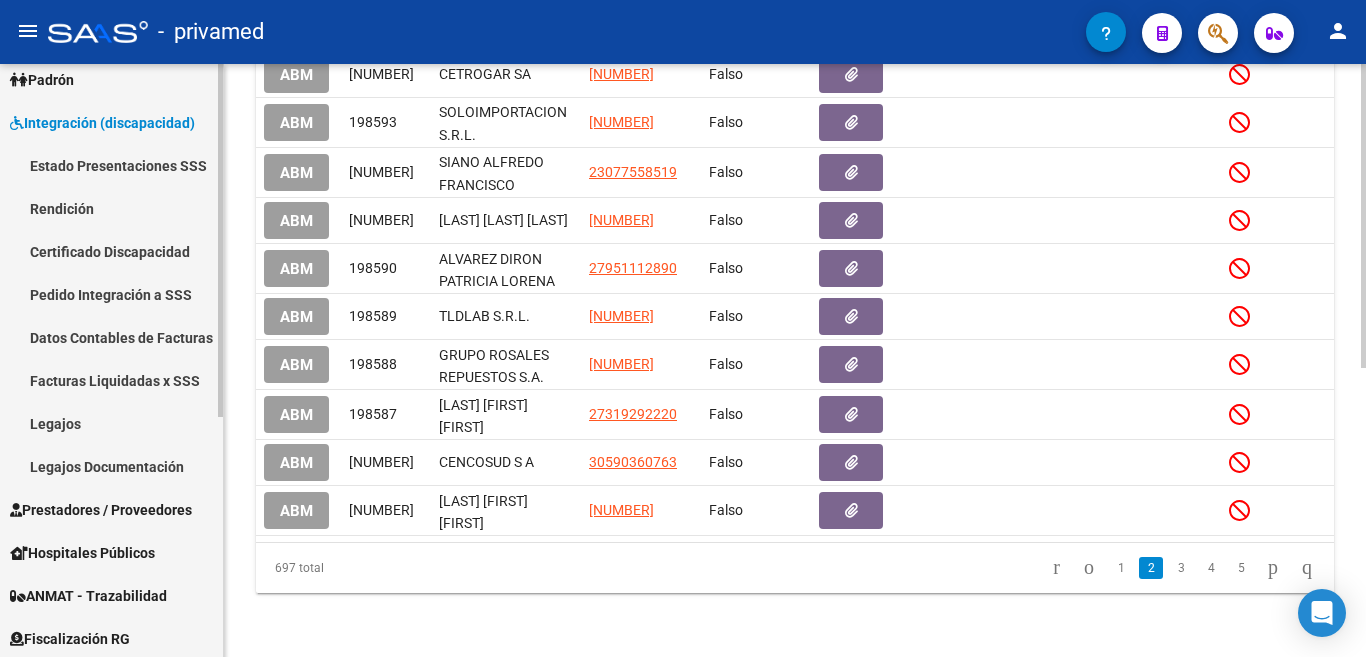 click on "Pedido Integración a SSS" at bounding box center (111, 294) 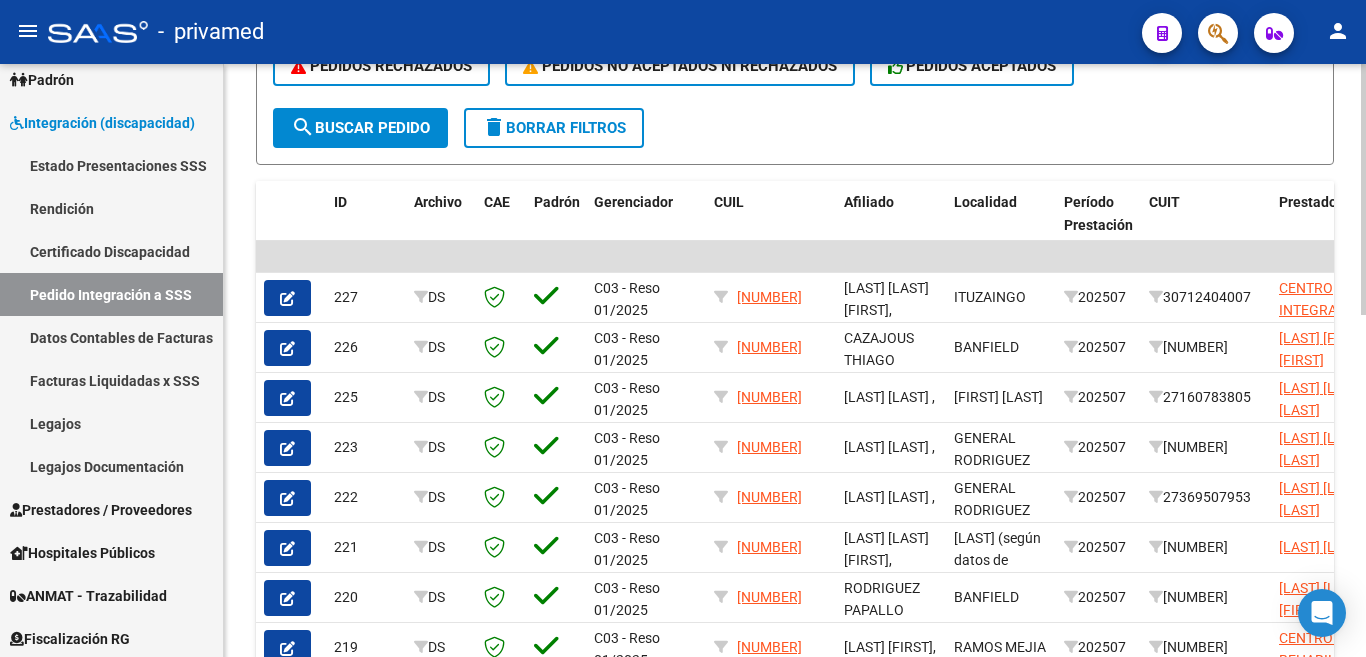scroll, scrollTop: 558, scrollLeft: 0, axis: vertical 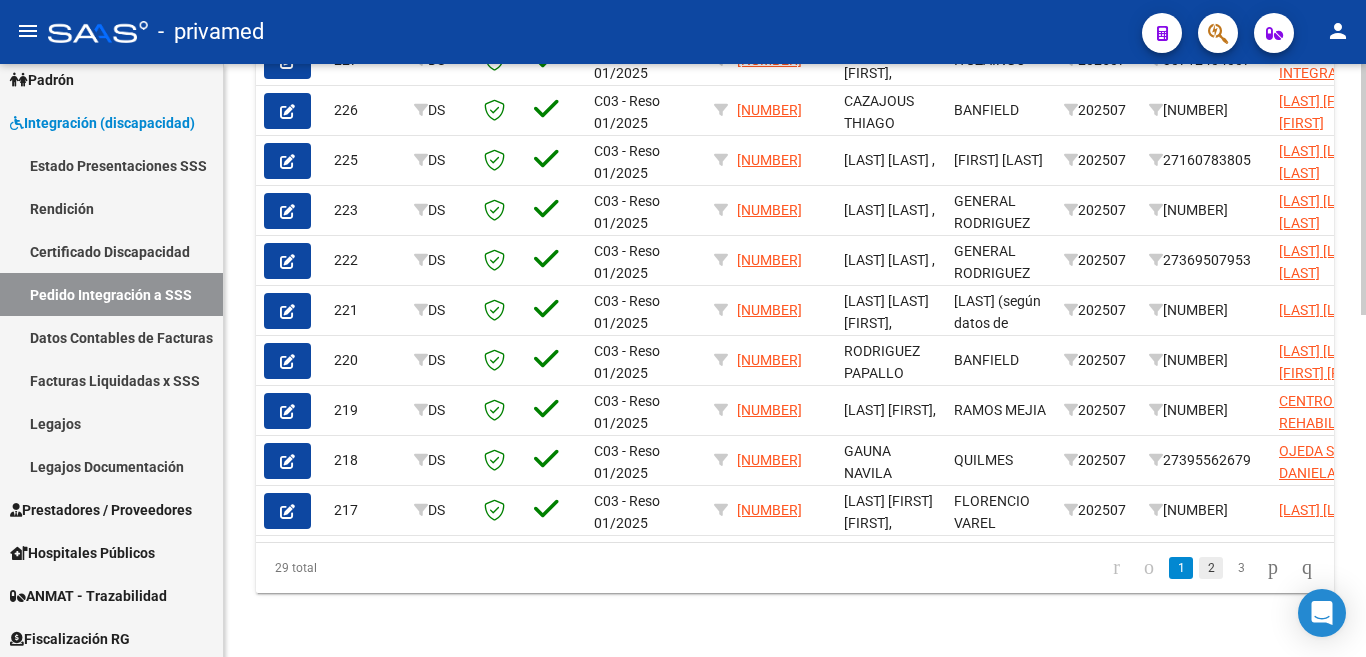 click on "2" 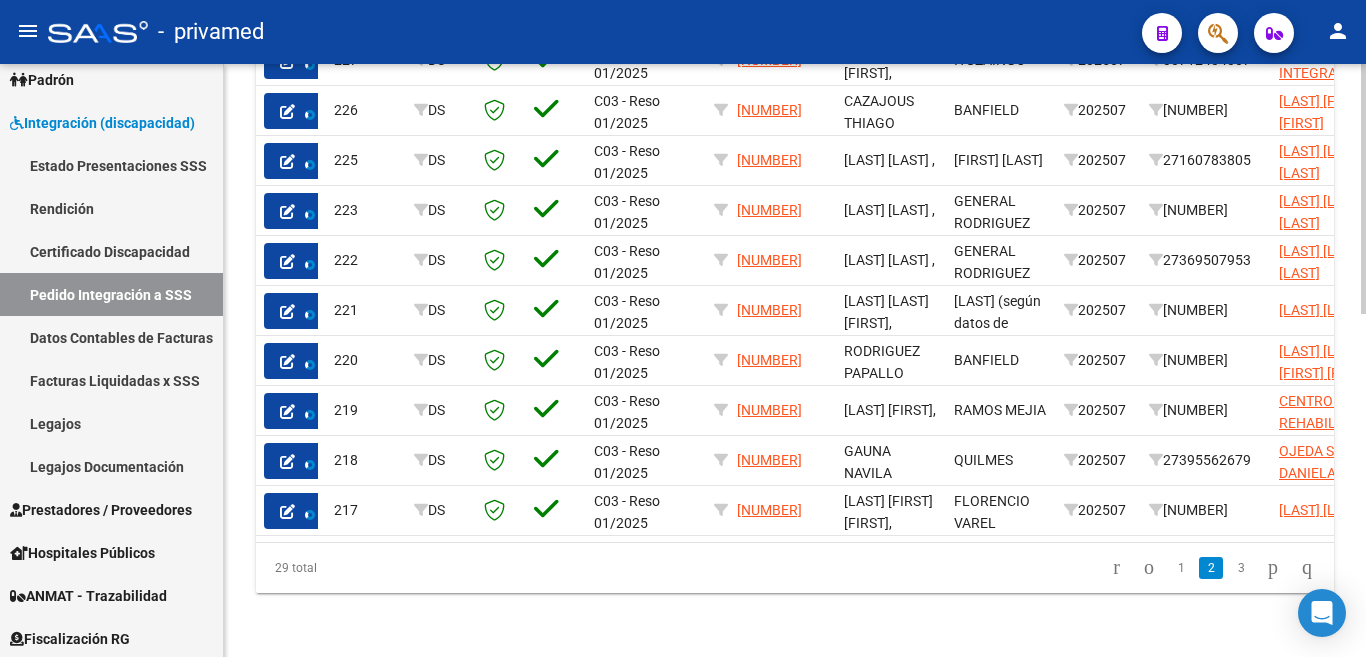 scroll, scrollTop: 808, scrollLeft: 0, axis: vertical 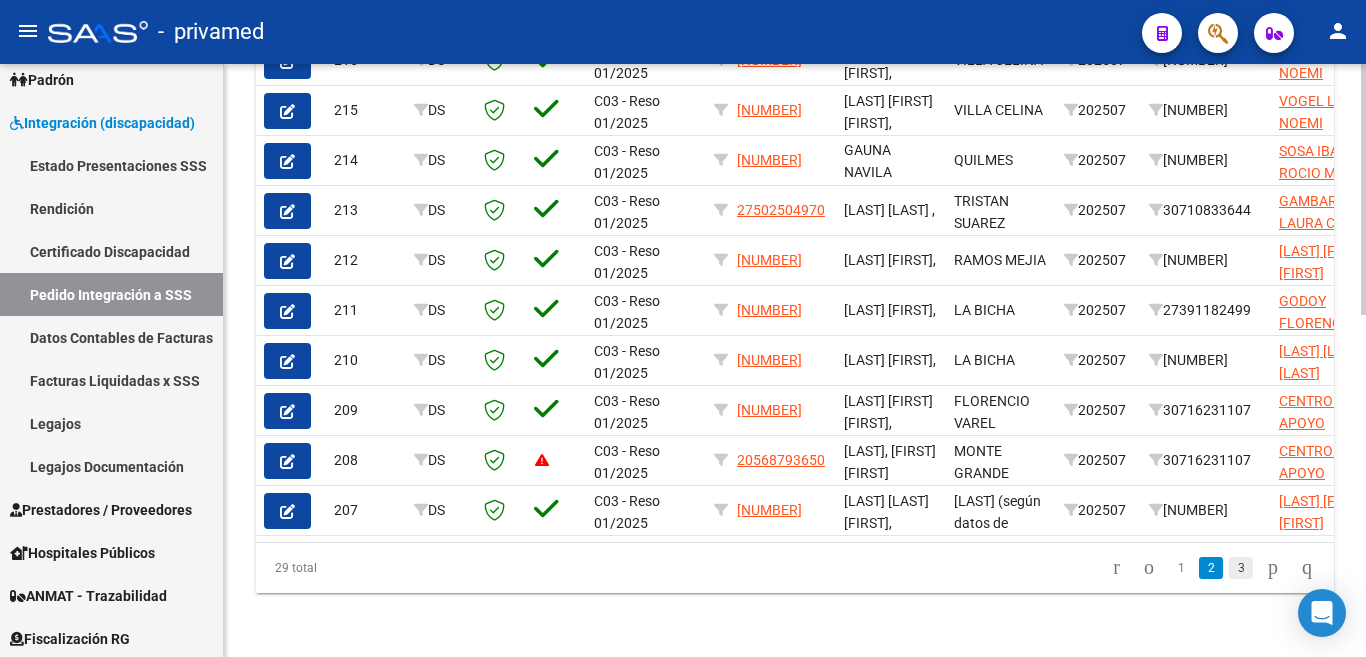 click on "3" 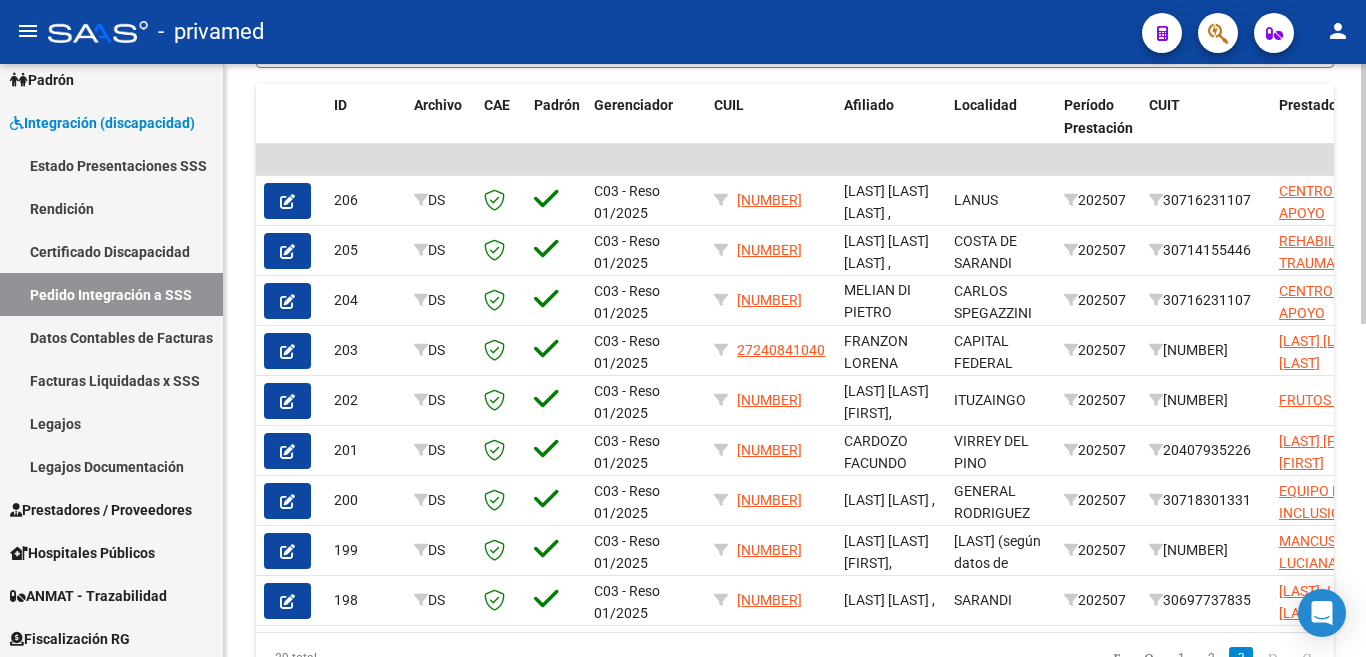 scroll, scrollTop: 758, scrollLeft: 0, axis: vertical 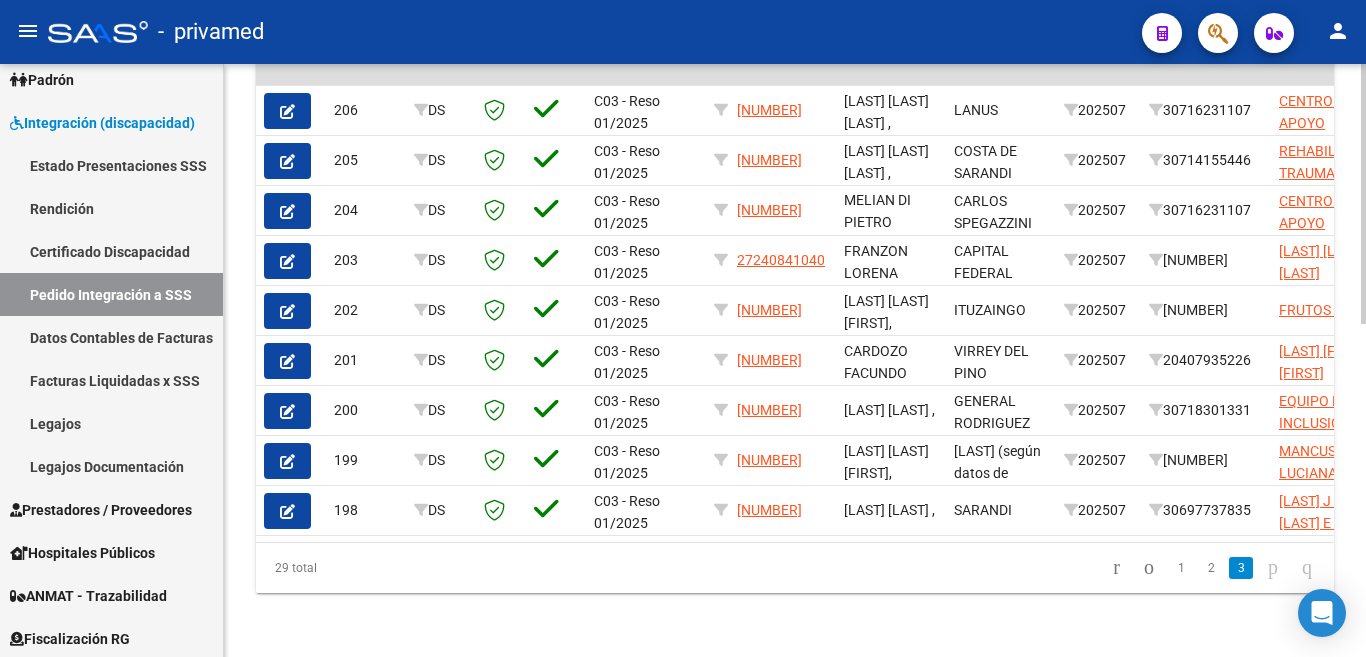 drag, startPoint x: 1162, startPoint y: 566, endPoint x: 1143, endPoint y: 567, distance: 19.026299 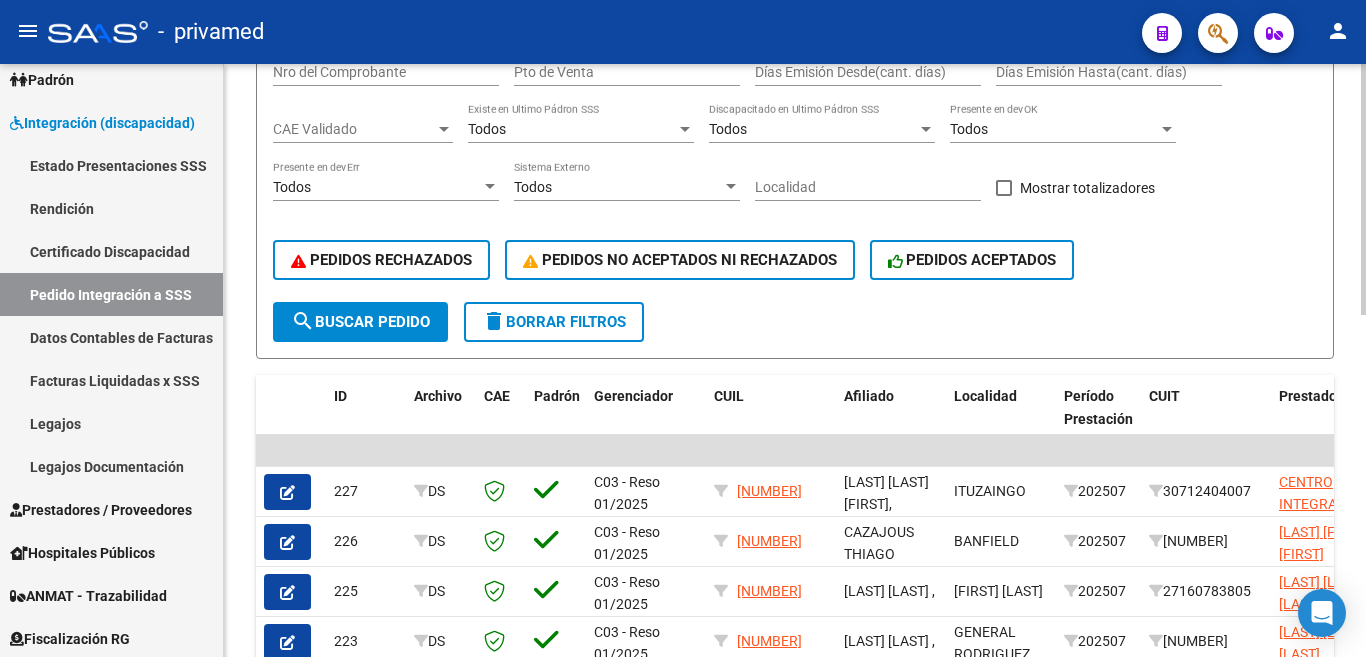 scroll, scrollTop: 358, scrollLeft: 0, axis: vertical 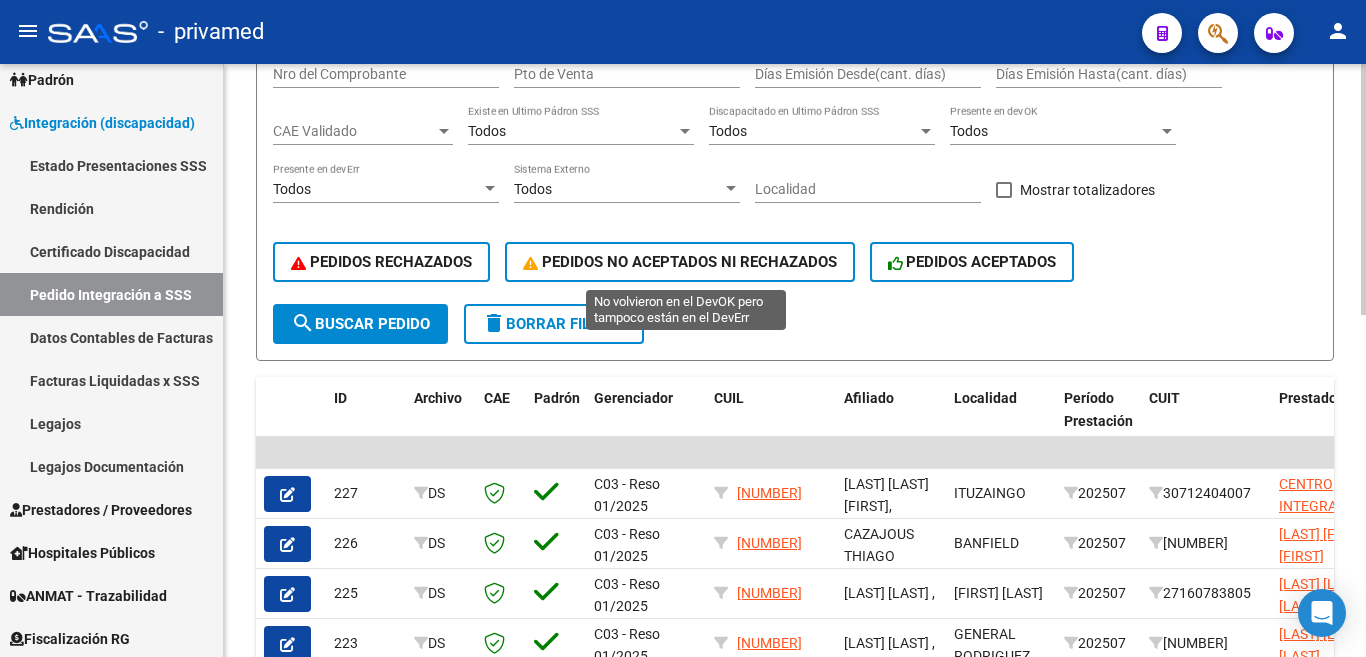 click on "PEDIDOS NO ACEPTADOS NI RECHAZADOS" 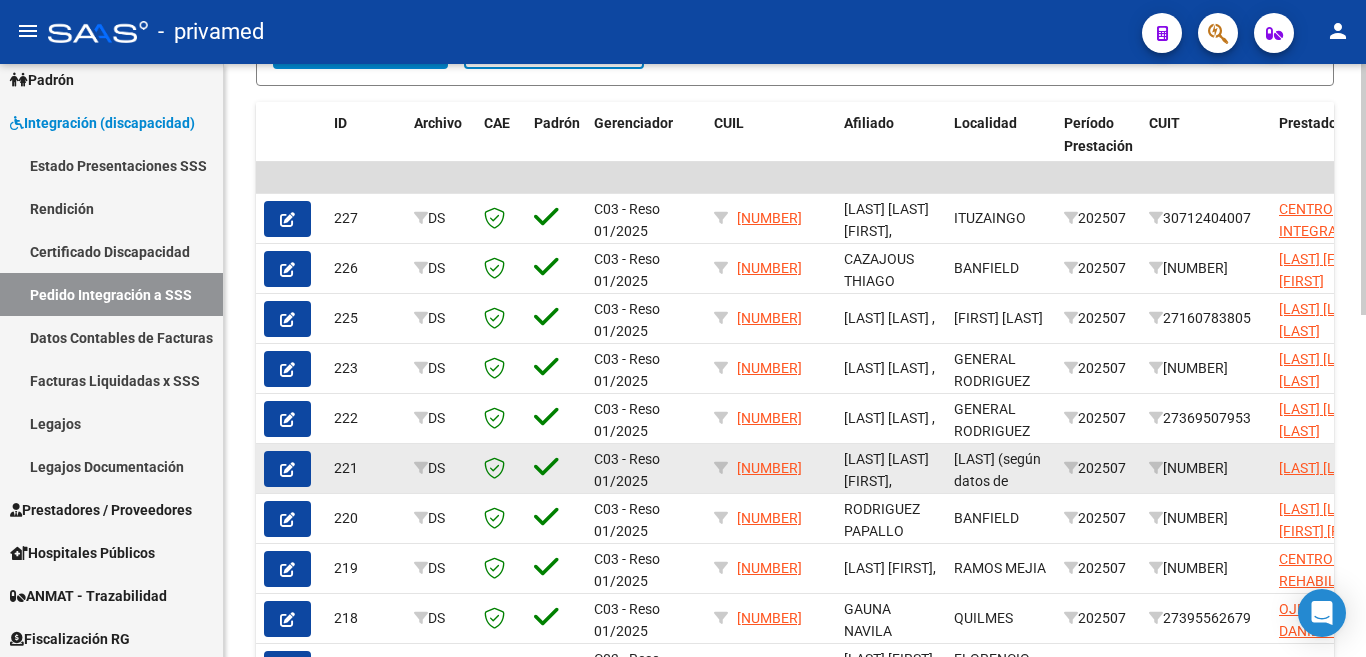 scroll, scrollTop: 358, scrollLeft: 0, axis: vertical 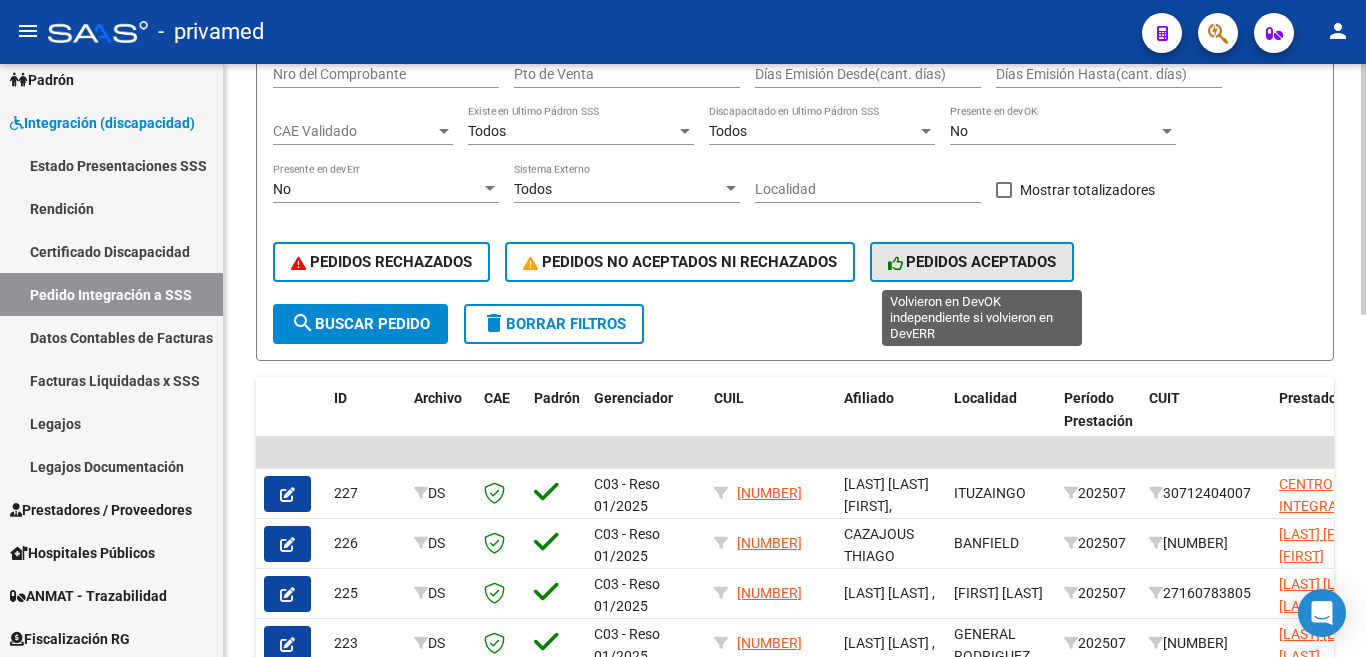 click on "PEDIDOS ACEPTADOS" 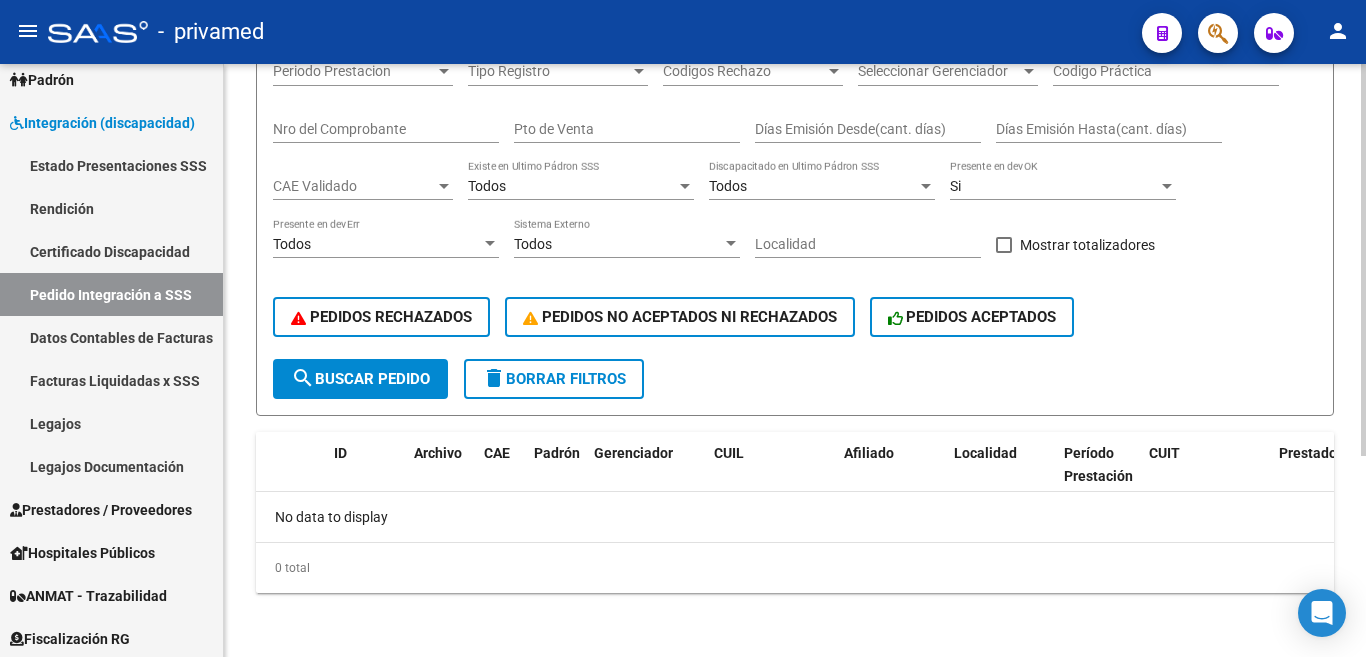 scroll, scrollTop: 303, scrollLeft: 0, axis: vertical 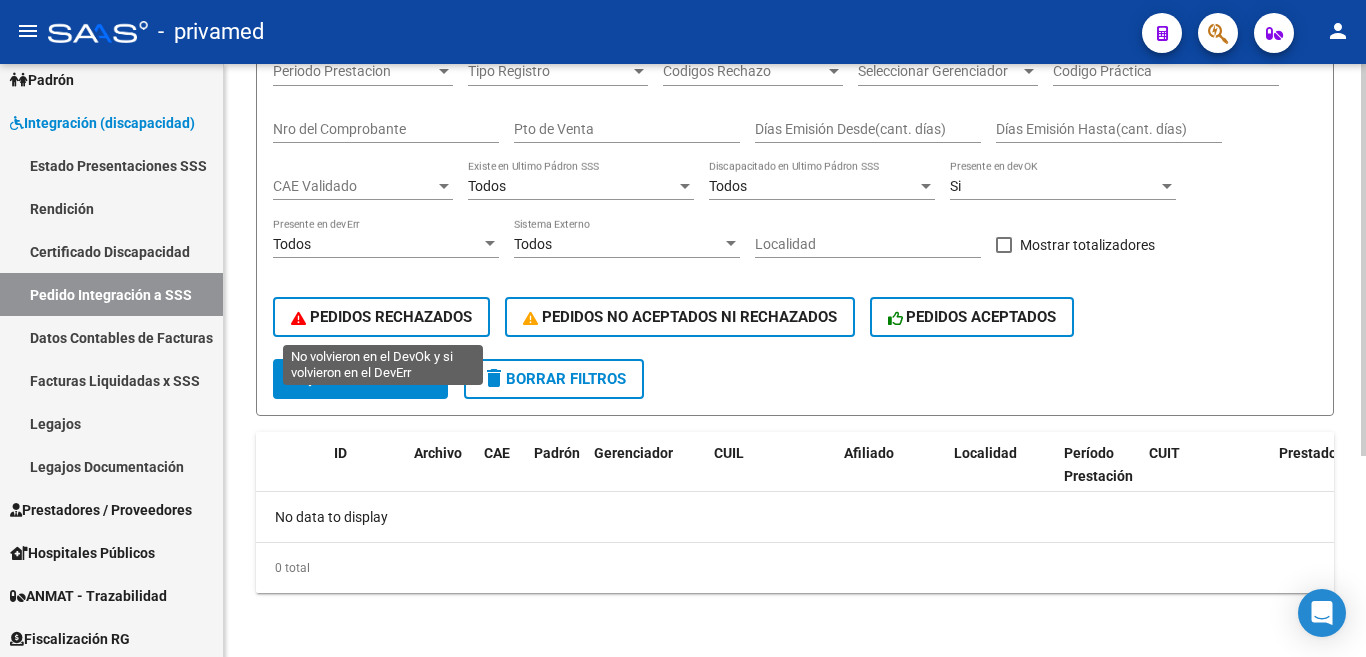 click on "PEDIDOS RECHAZADOS" 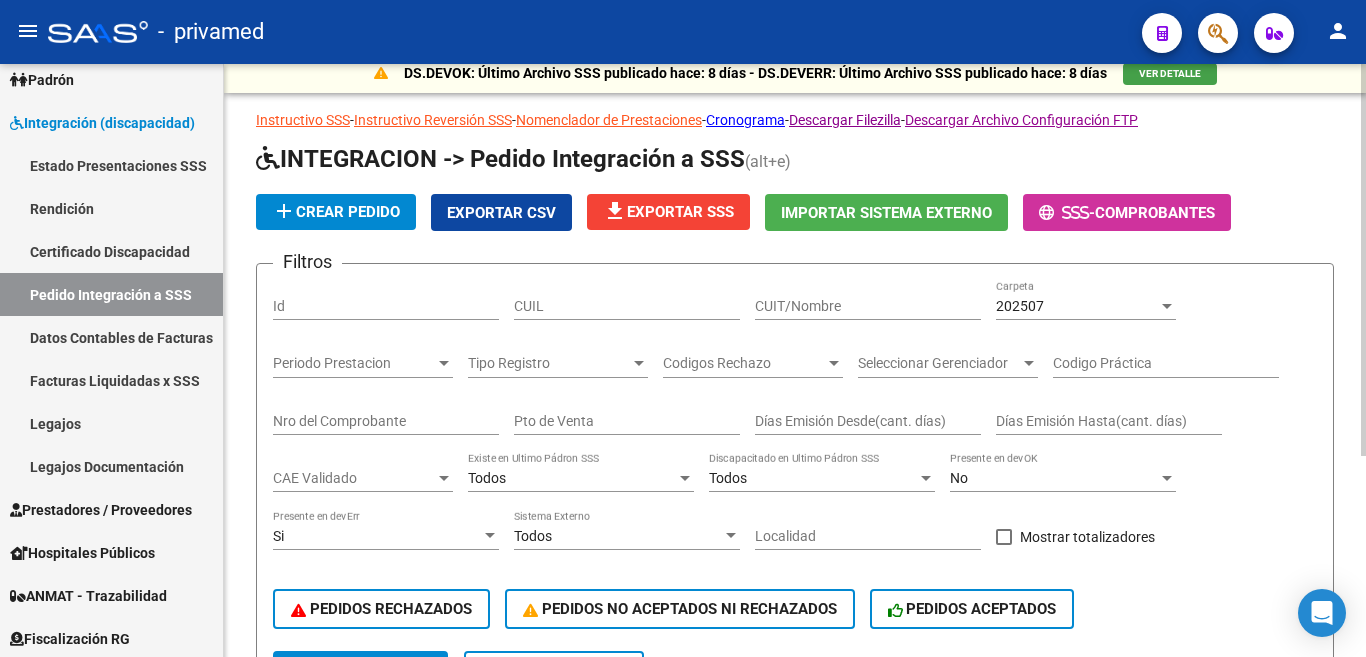 scroll, scrollTop: 0, scrollLeft: 0, axis: both 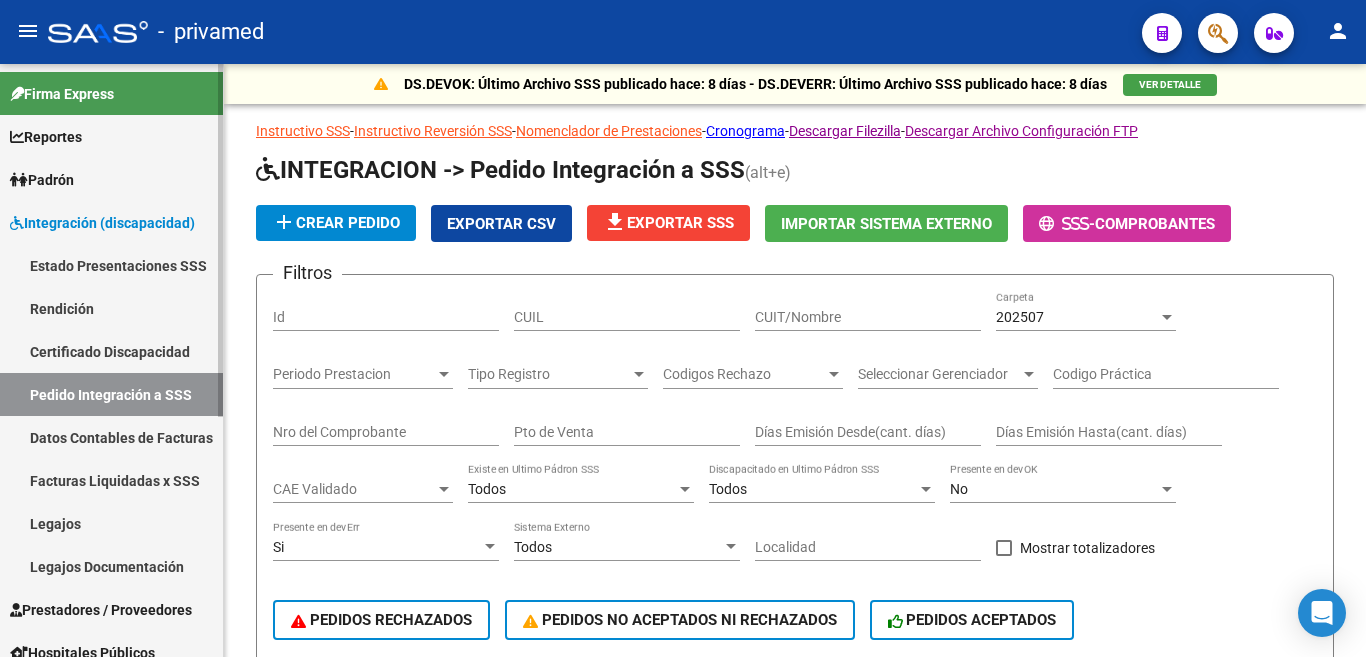 click on "Firma Express     Reportes SUR Expedientes Internos Movimiento de Expte. SSS    Padrón Afiliados Empadronados Movimientos de Afiliados Cambios de Gerenciador Padrón Ágil Análisis Afiliado    Integración (discapacidad) Estado Presentaciones SSS Rendición Certificado Discapacidad Pedido Integración a SSS Datos Contables de Facturas Facturas Liquidadas x SSS Legajos Legajos Documentación    Prestadores / Proveedores Facturas - Listado/Carga Facturas Sin Auditar Facturas - Documentación Facturas Recibidas ARCA Pagos x Transferencia Auditorías - Listado Auditorías - Comentarios Auditorías - Cambios Área Auditoría - Ítems Prestadores - Listado Prestadores - Docu. Otros Ingresos Geren.    Hospitales Públicos SSS - Censo Hospitalario SSS - Preliquidación SSS - Comprobantes SSS - CPBTs Atenciones Notificaciones Internación Débitos Autogestión (viejo)    ANMAT - Trazabilidad    Fiscalización RG Deuda X Empresa Listado de Empresas Análisis Empresa Actas Ingresos Percibidos    SUR SUR Id" 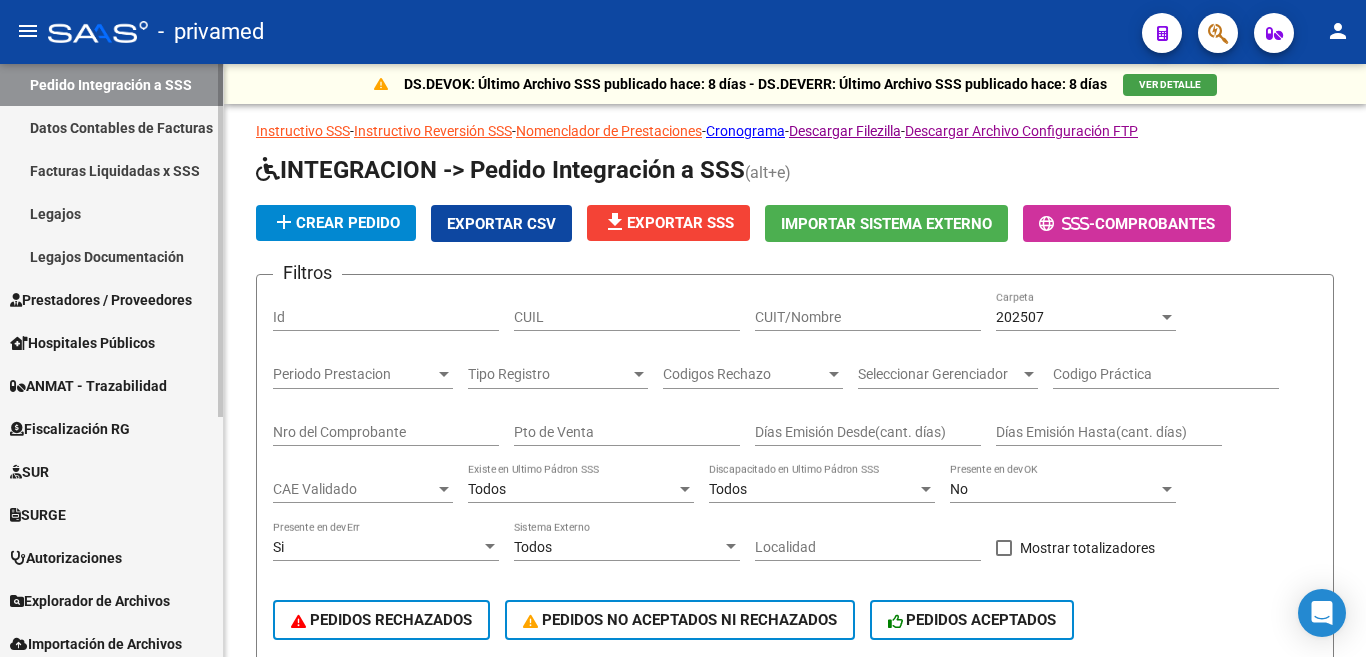 scroll, scrollTop: 400, scrollLeft: 0, axis: vertical 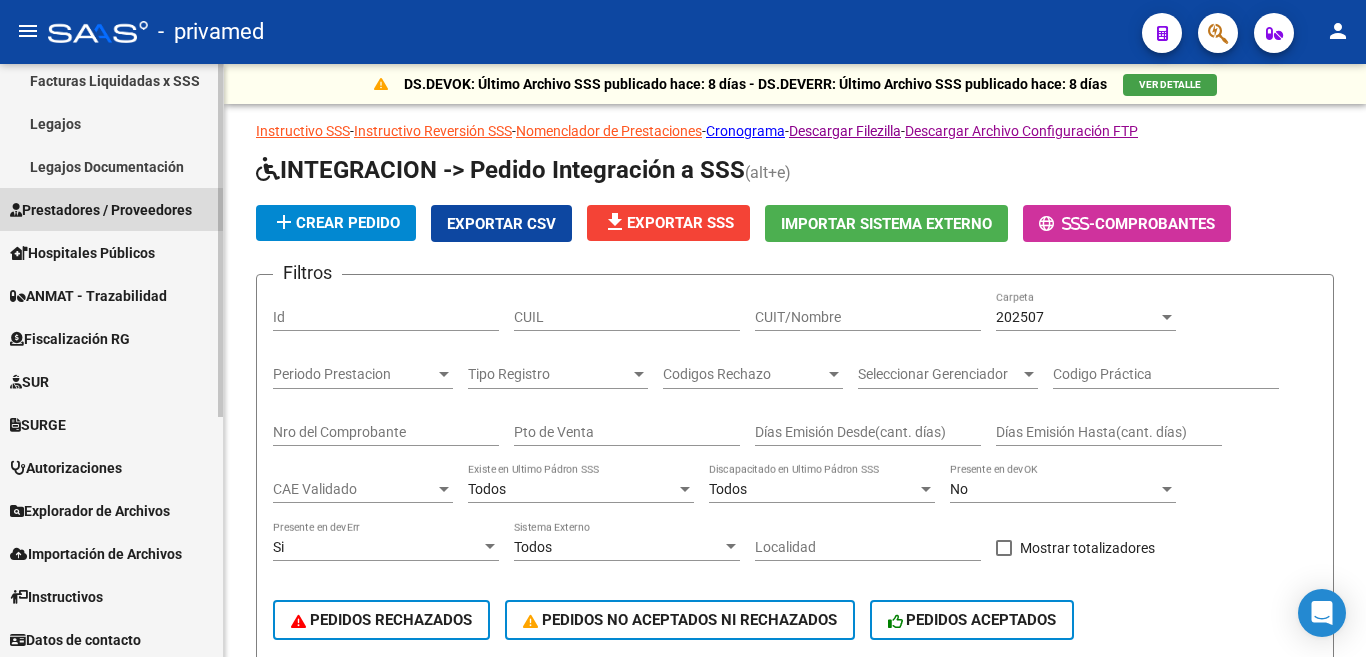 click on "Prestadores / Proveedores" at bounding box center [101, 210] 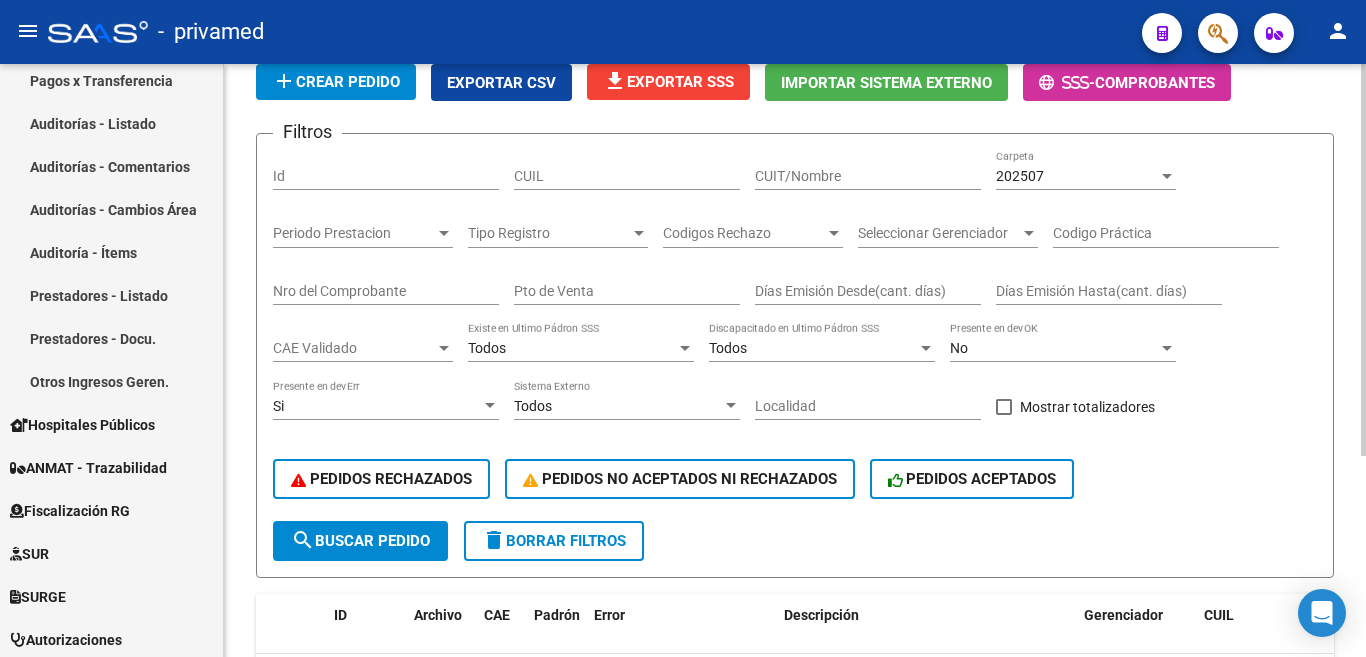 scroll, scrollTop: 200, scrollLeft: 0, axis: vertical 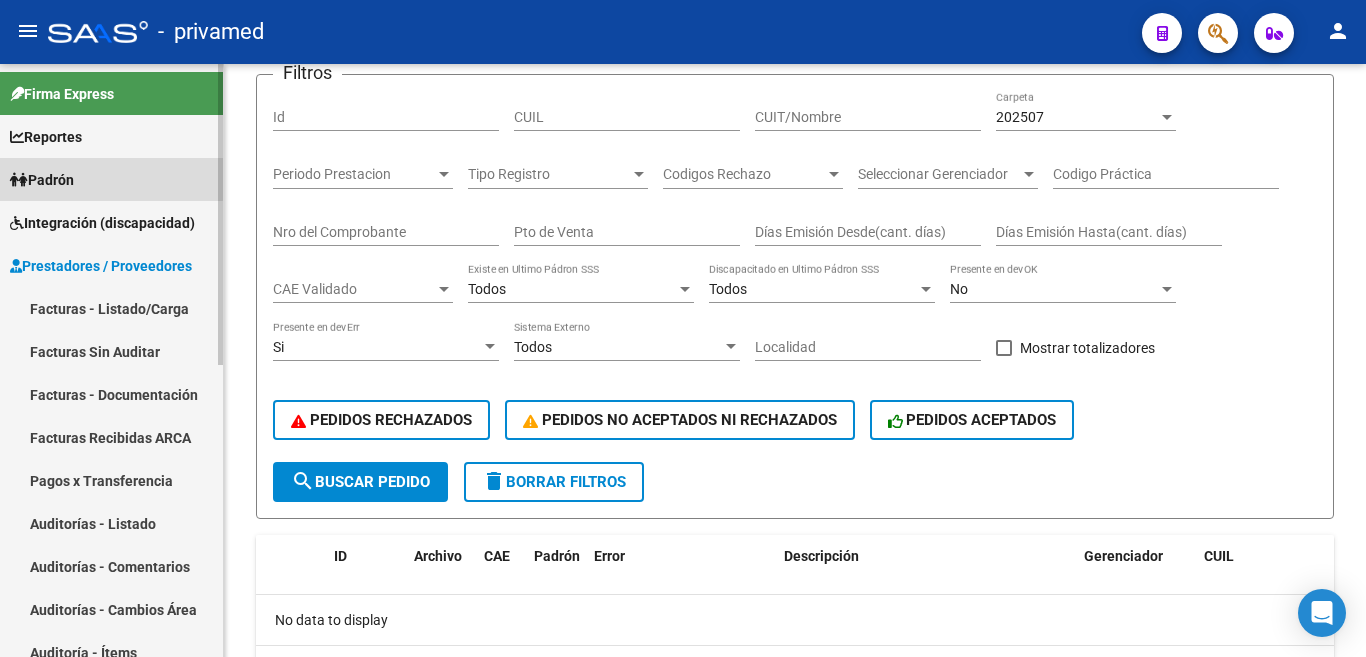 click on "Padrón" at bounding box center [42, 180] 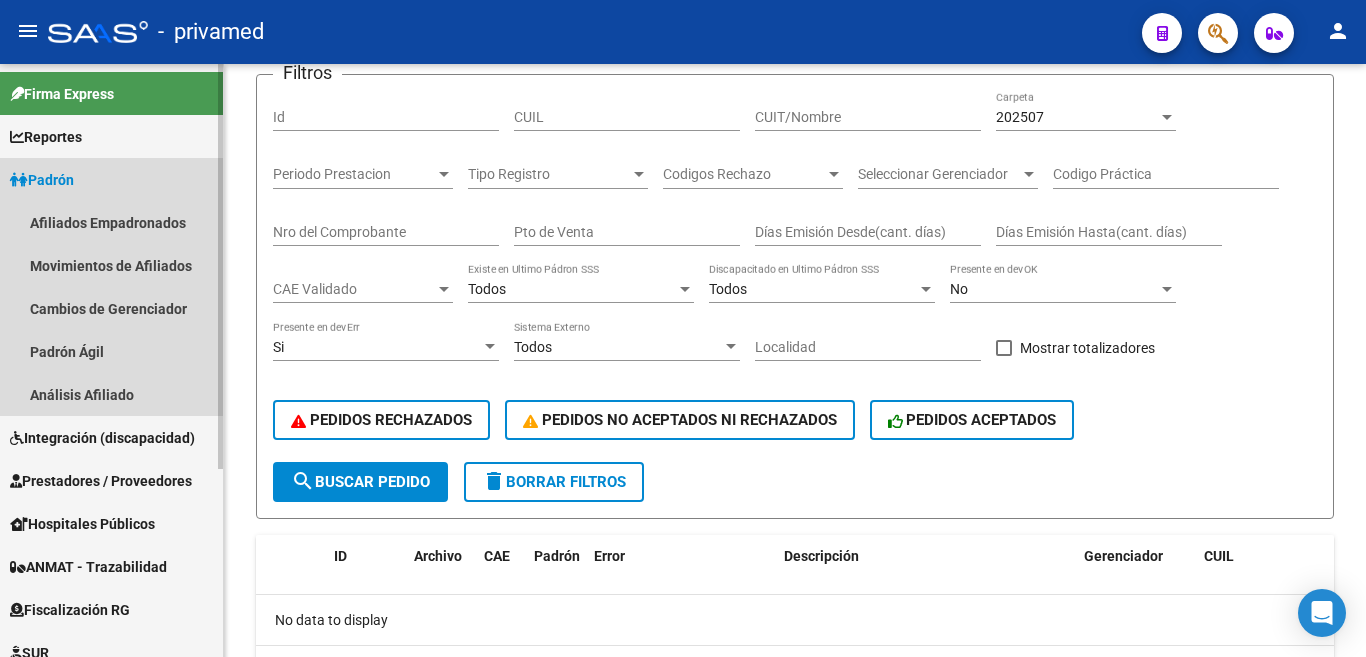 click at bounding box center (19, 180) 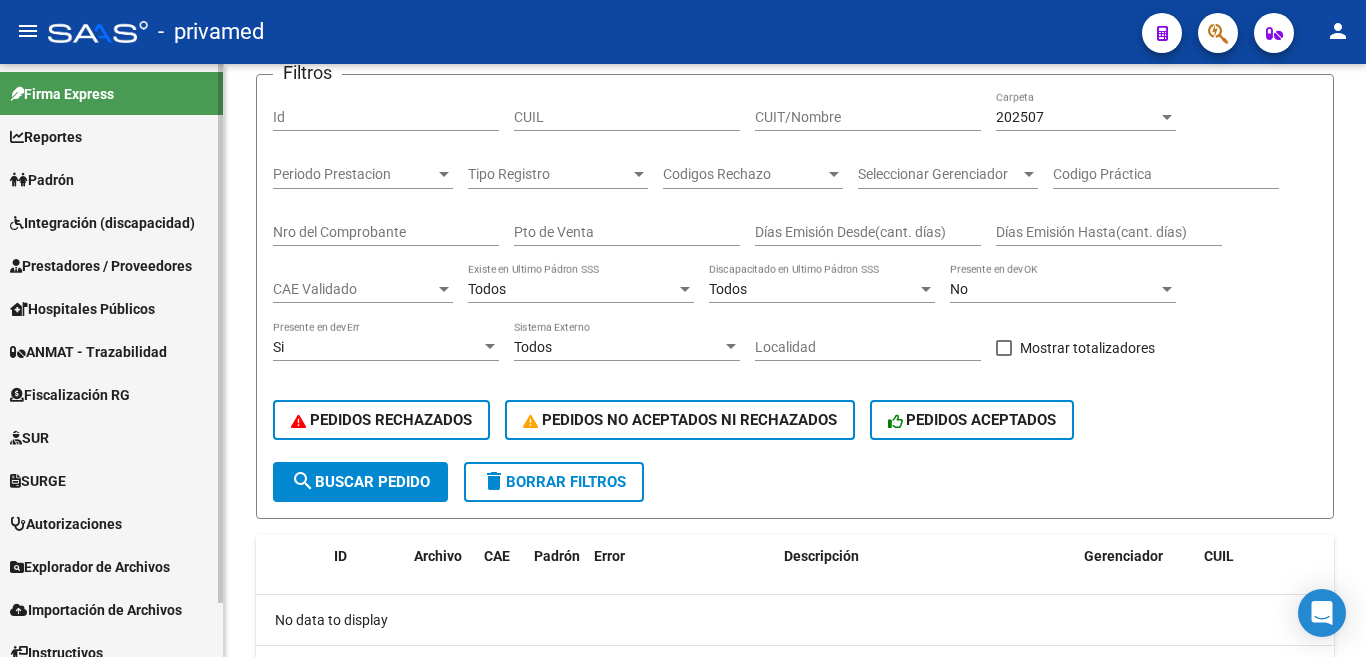 scroll, scrollTop: 60, scrollLeft: 0, axis: vertical 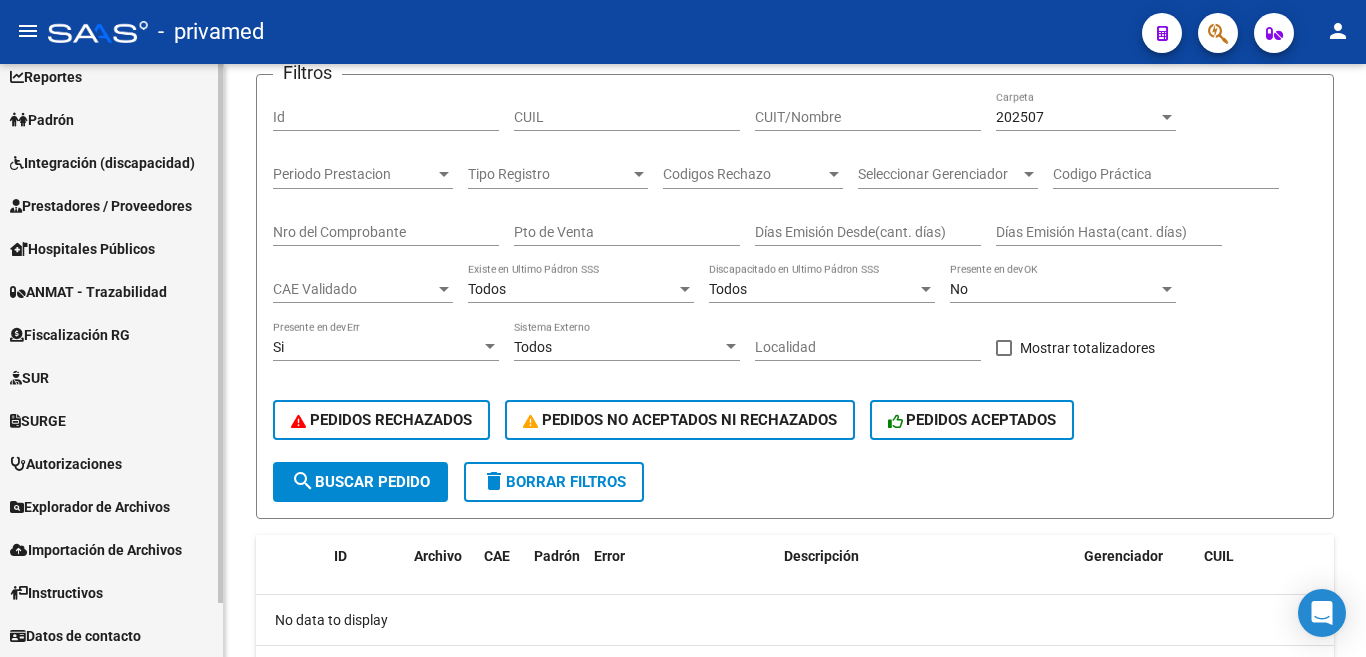 drag, startPoint x: 223, startPoint y: 161, endPoint x: 216, endPoint y: 92, distance: 69.354164 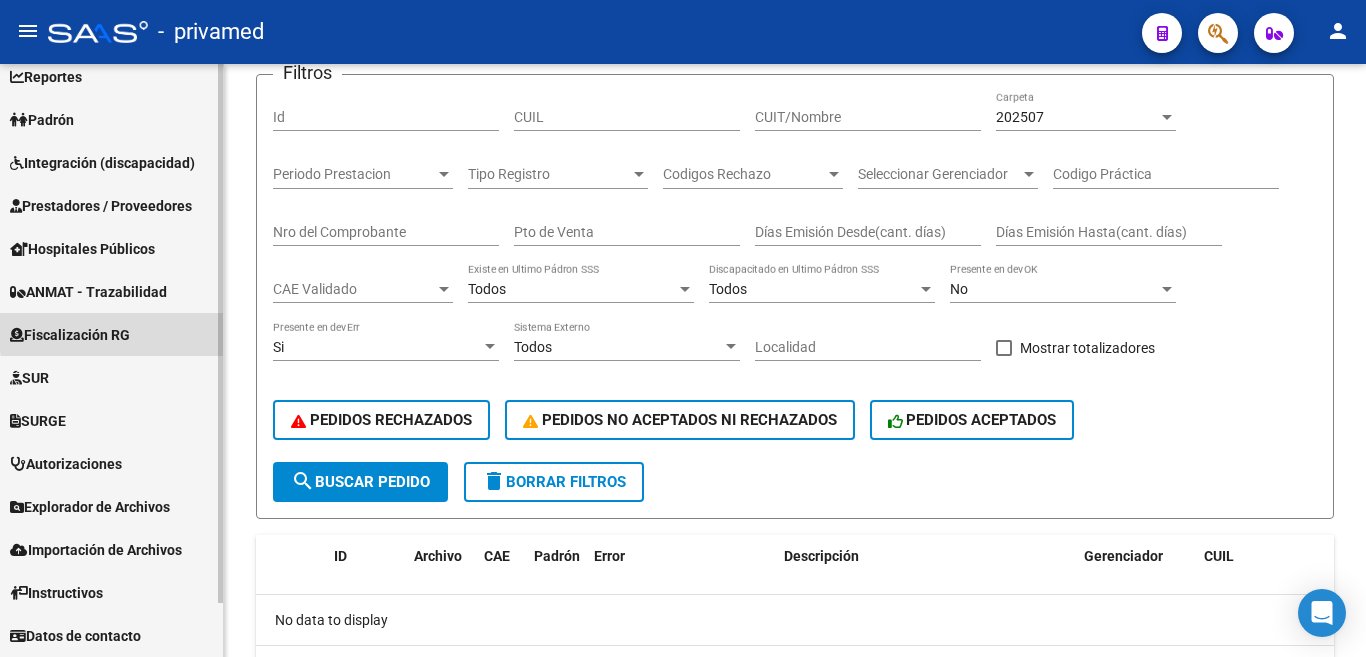 click on "Fiscalización RG" at bounding box center [111, 334] 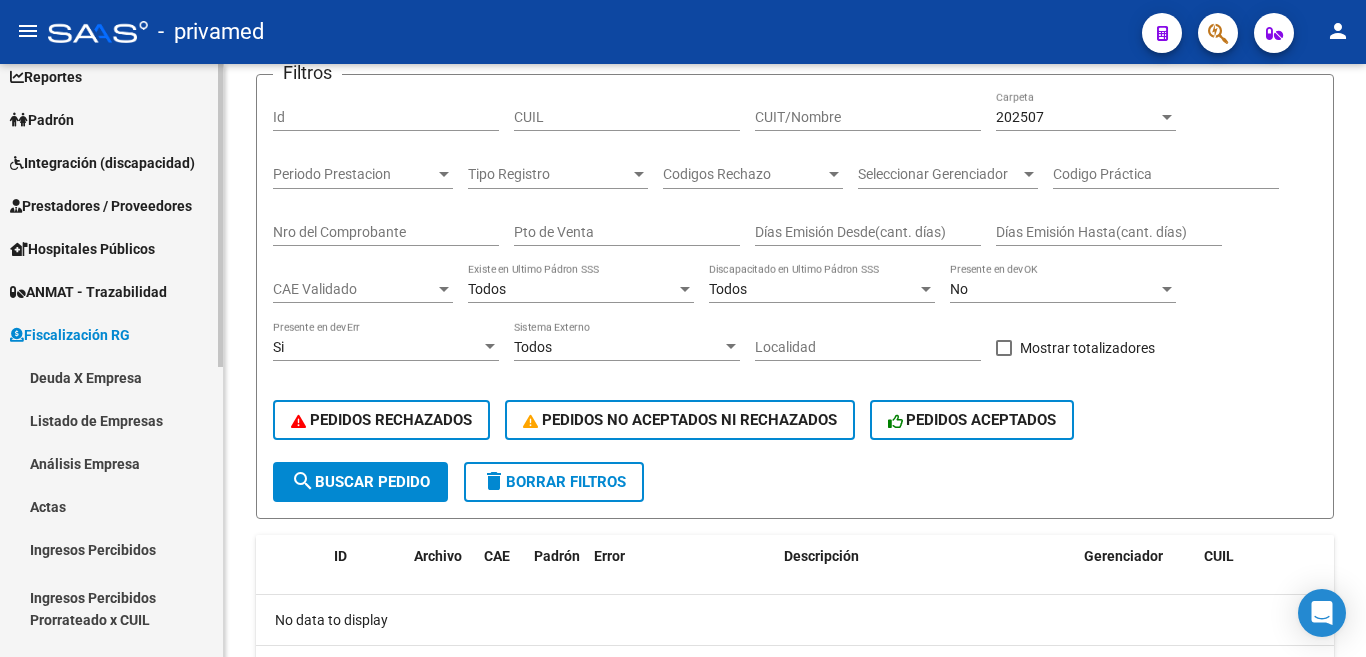 click on "Fiscalización RG" at bounding box center [111, 334] 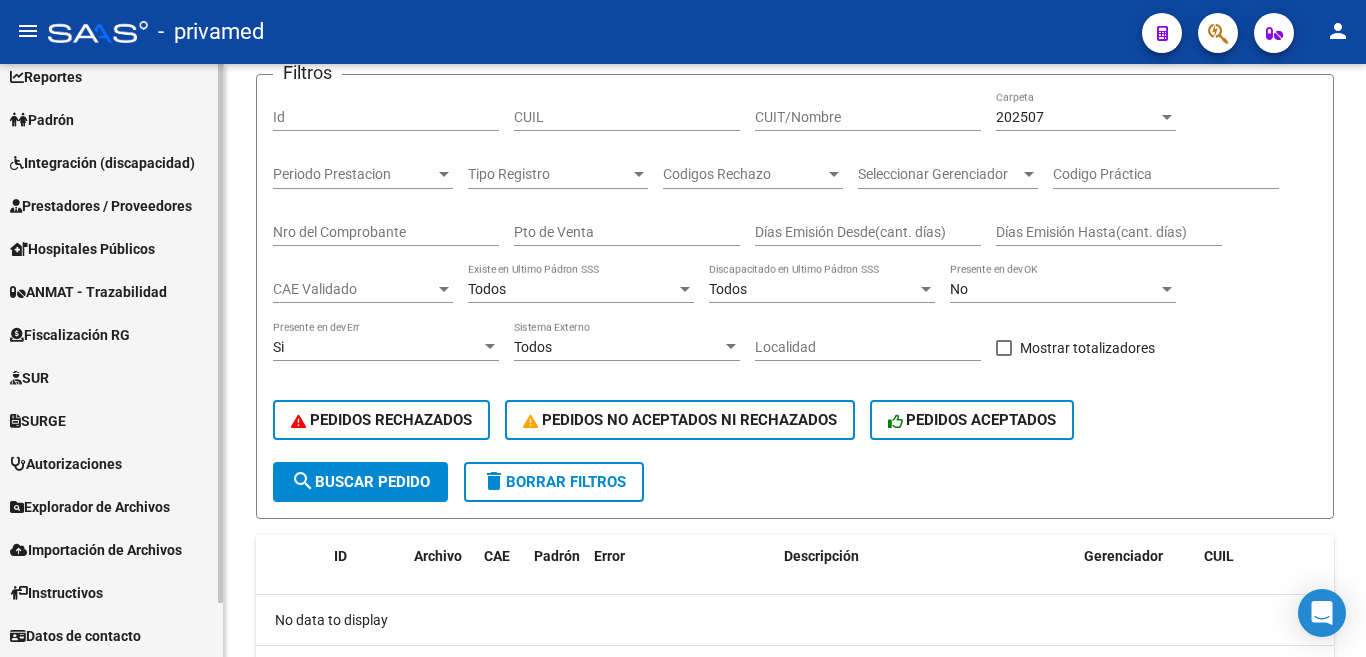 scroll, scrollTop: 0, scrollLeft: 0, axis: both 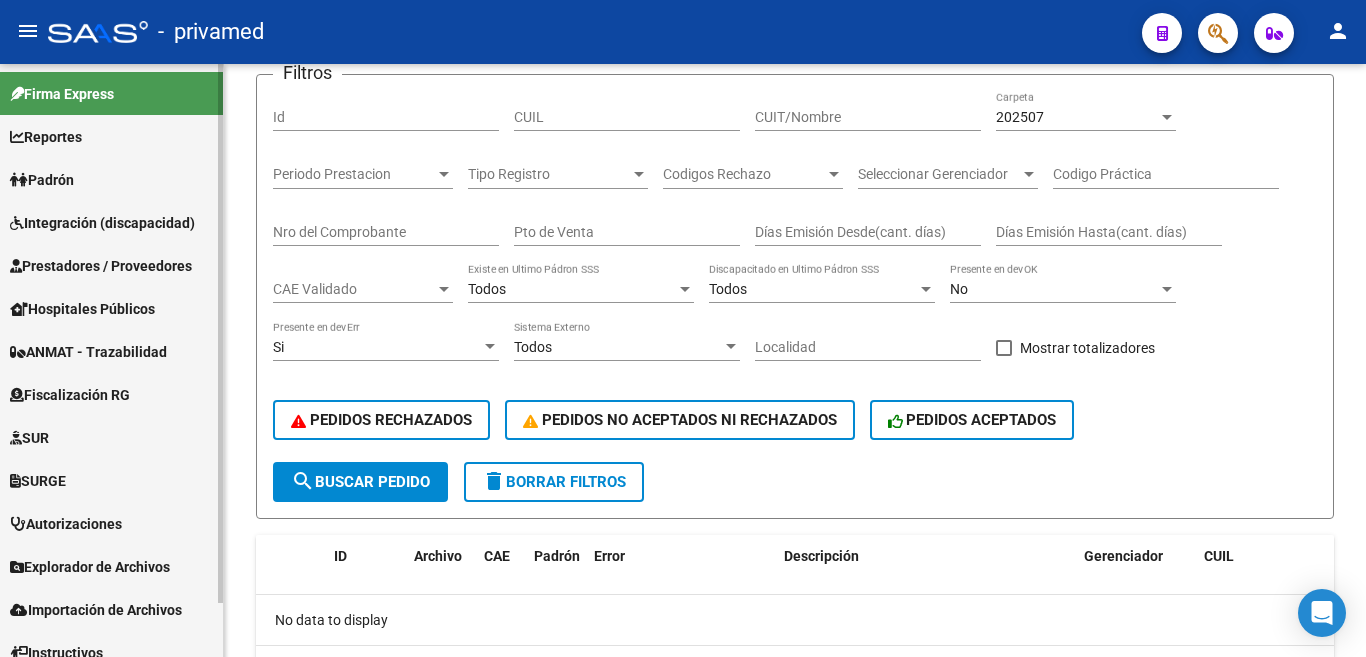 click on "Padrón" at bounding box center [42, 180] 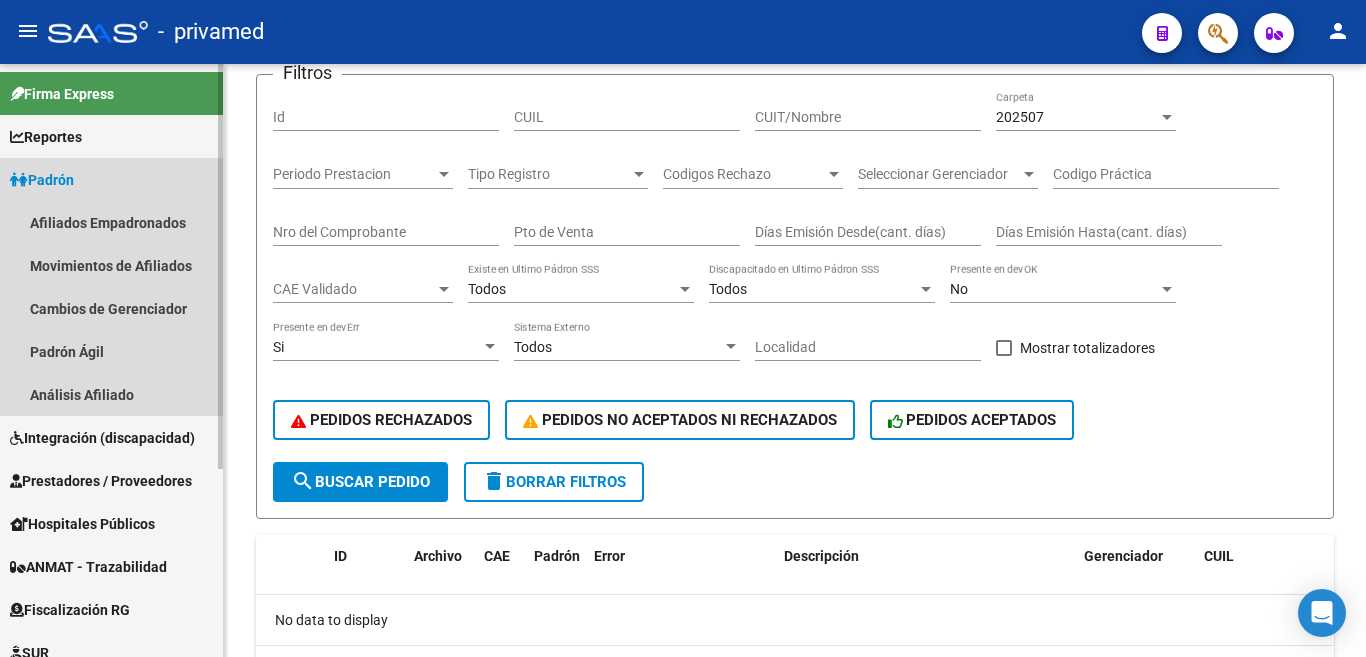 click on "Padrón" at bounding box center [42, 180] 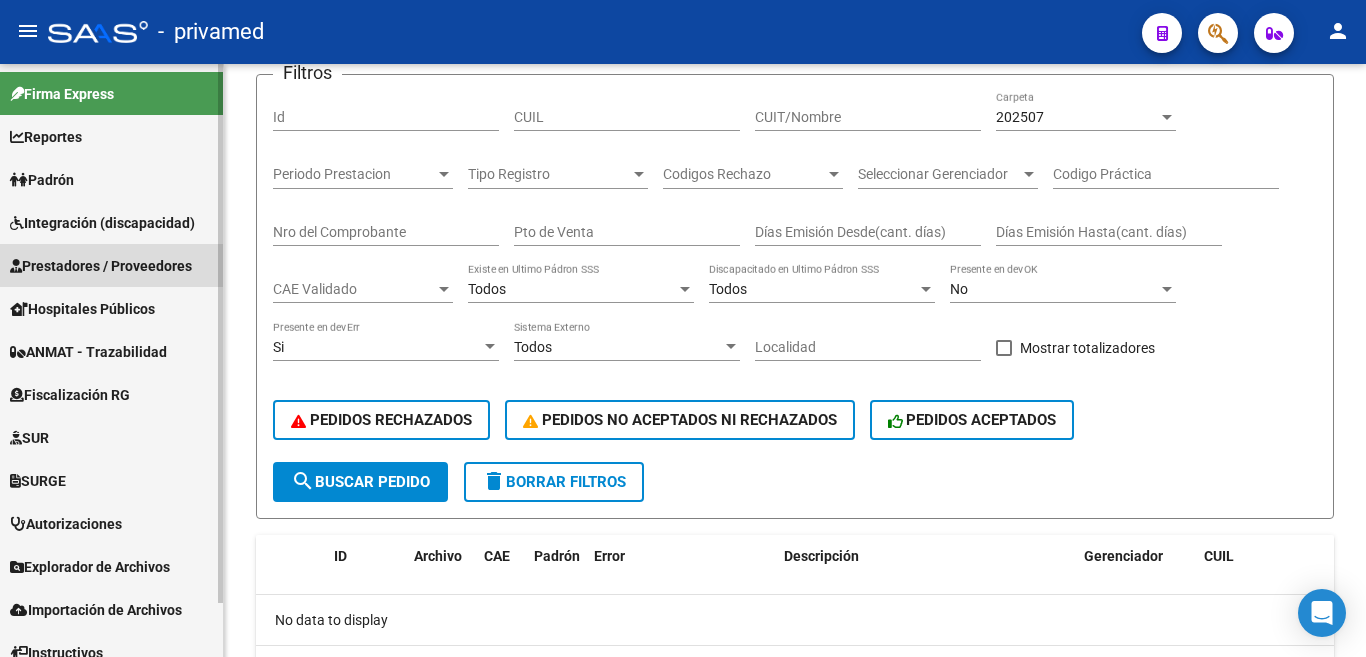 click on "Prestadores / Proveedores" at bounding box center (101, 266) 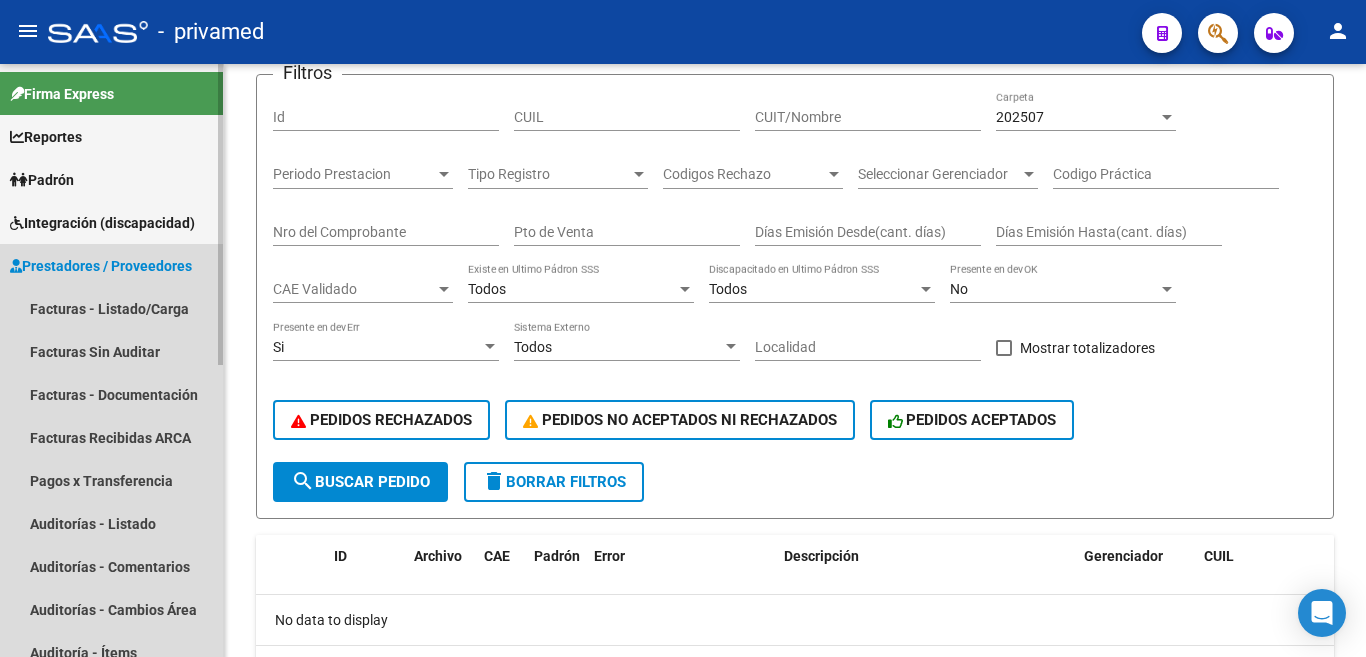 click on "Prestadores / Proveedores" at bounding box center [101, 266] 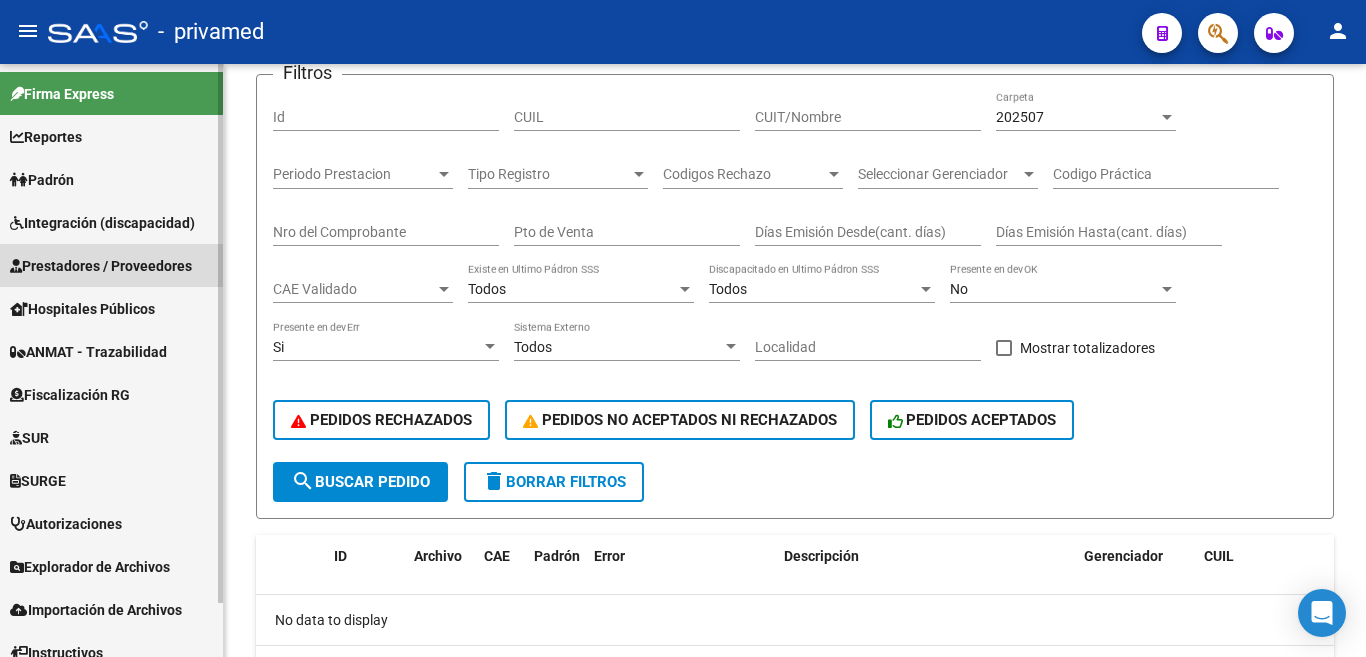 click on "Prestadores / Proveedores" at bounding box center [101, 266] 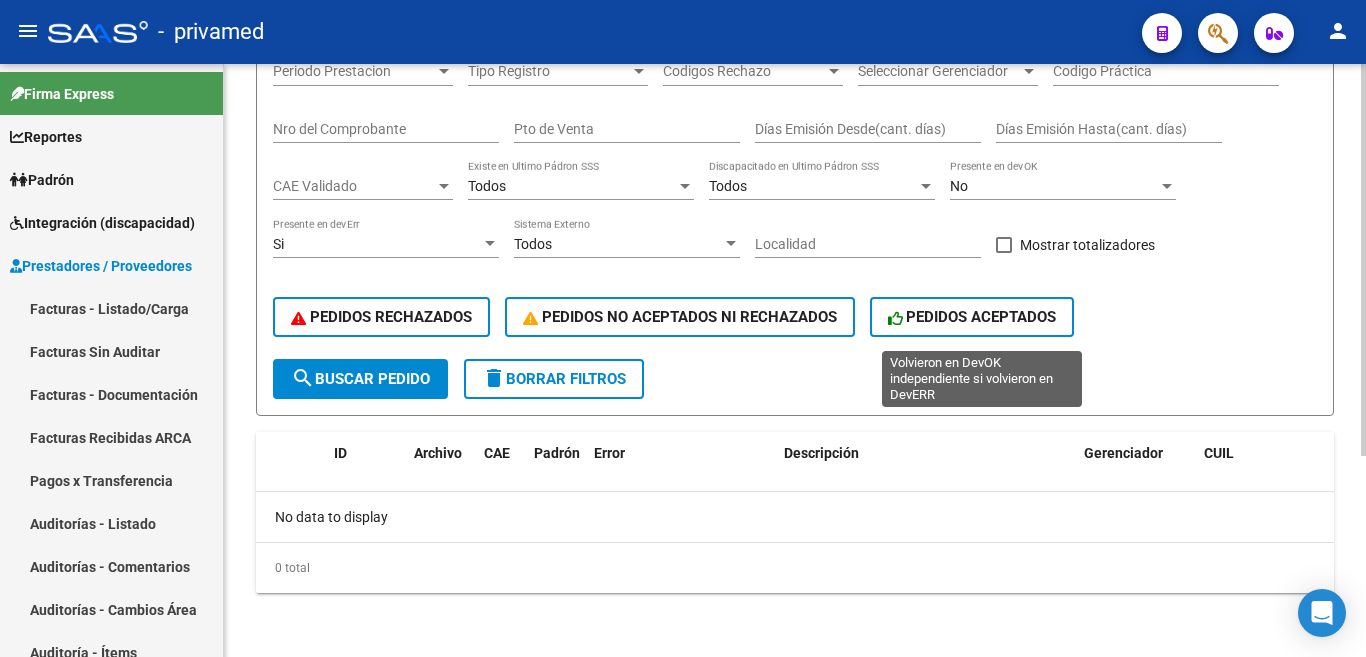 scroll, scrollTop: 0, scrollLeft: 0, axis: both 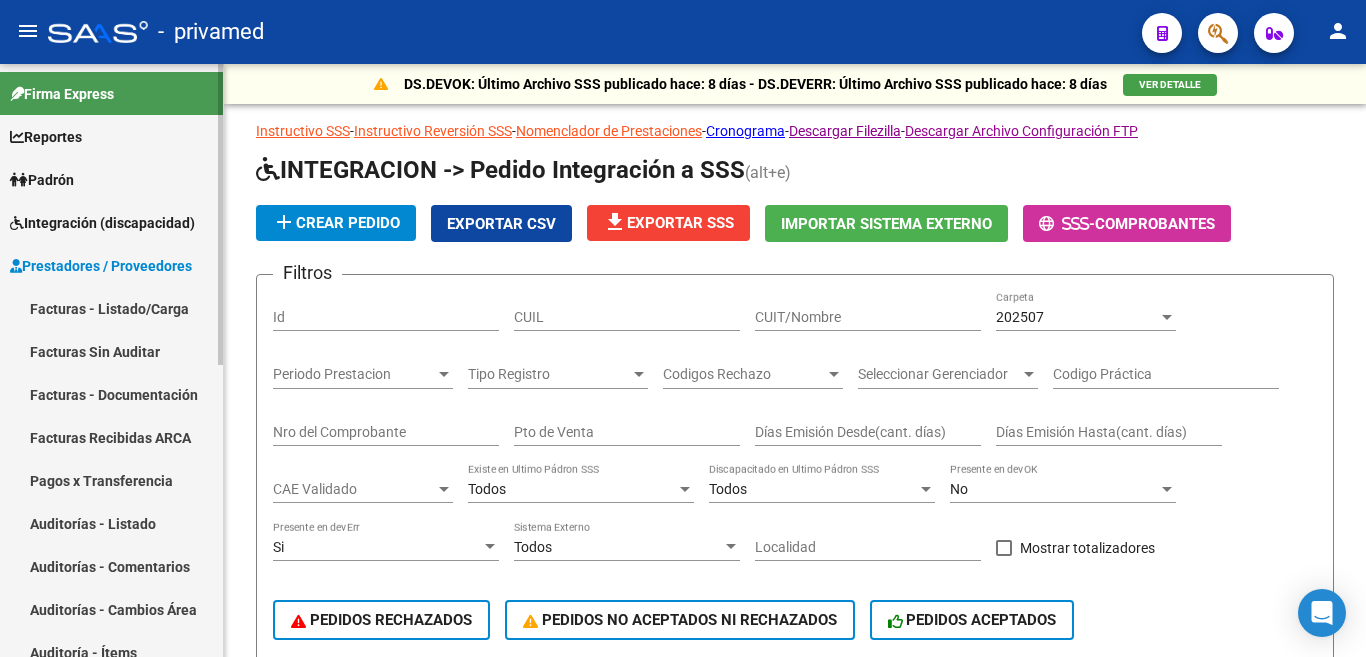 click on "Facturas - Listado/Carga" at bounding box center (111, 308) 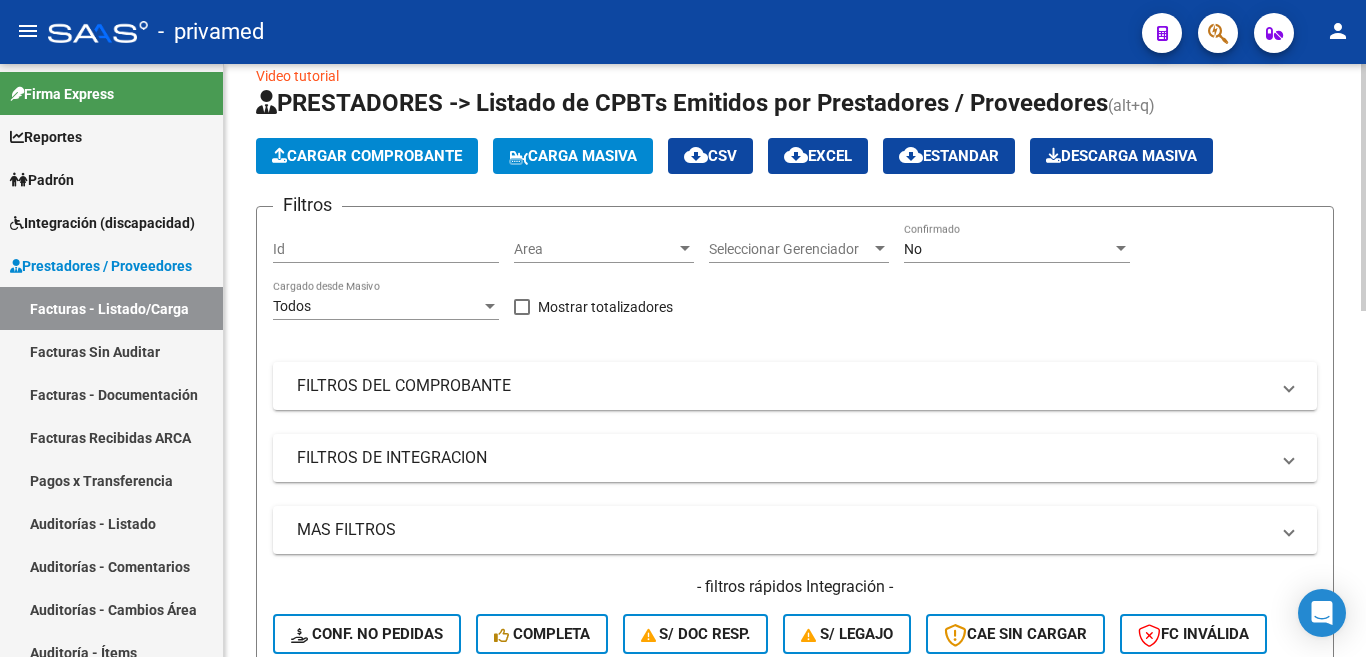 scroll, scrollTop: 0, scrollLeft: 0, axis: both 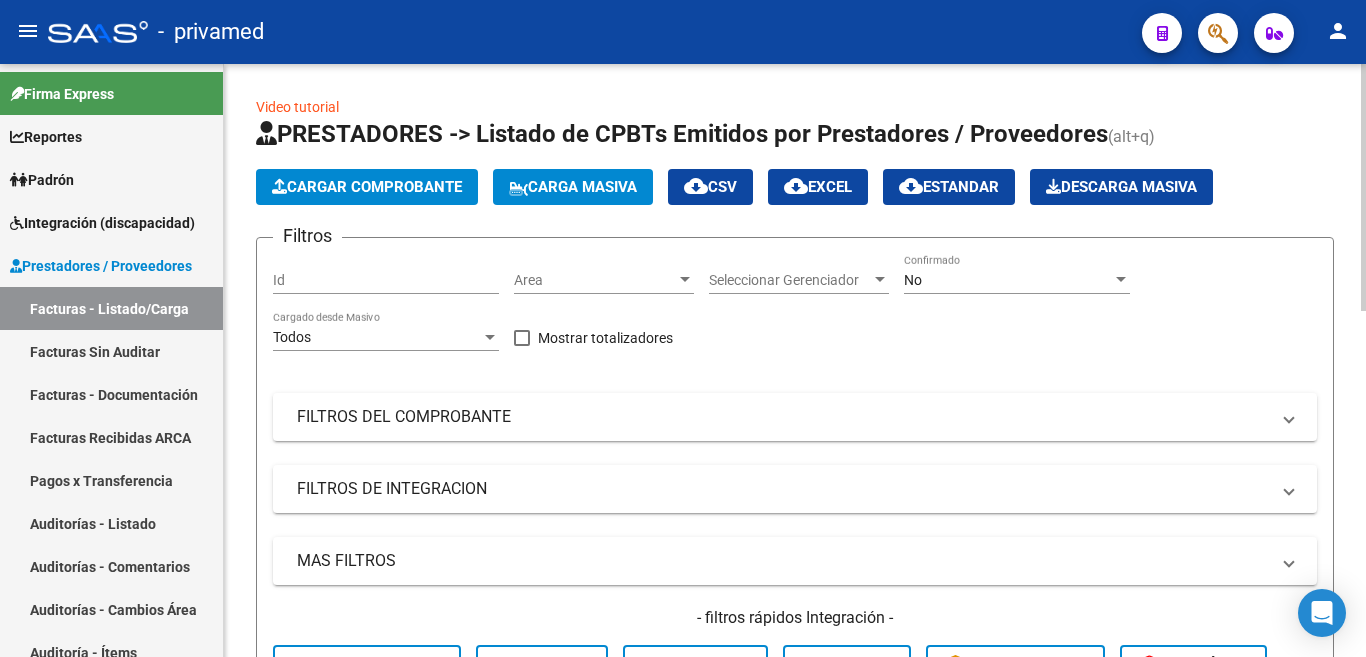 click on "Area" at bounding box center (595, 280) 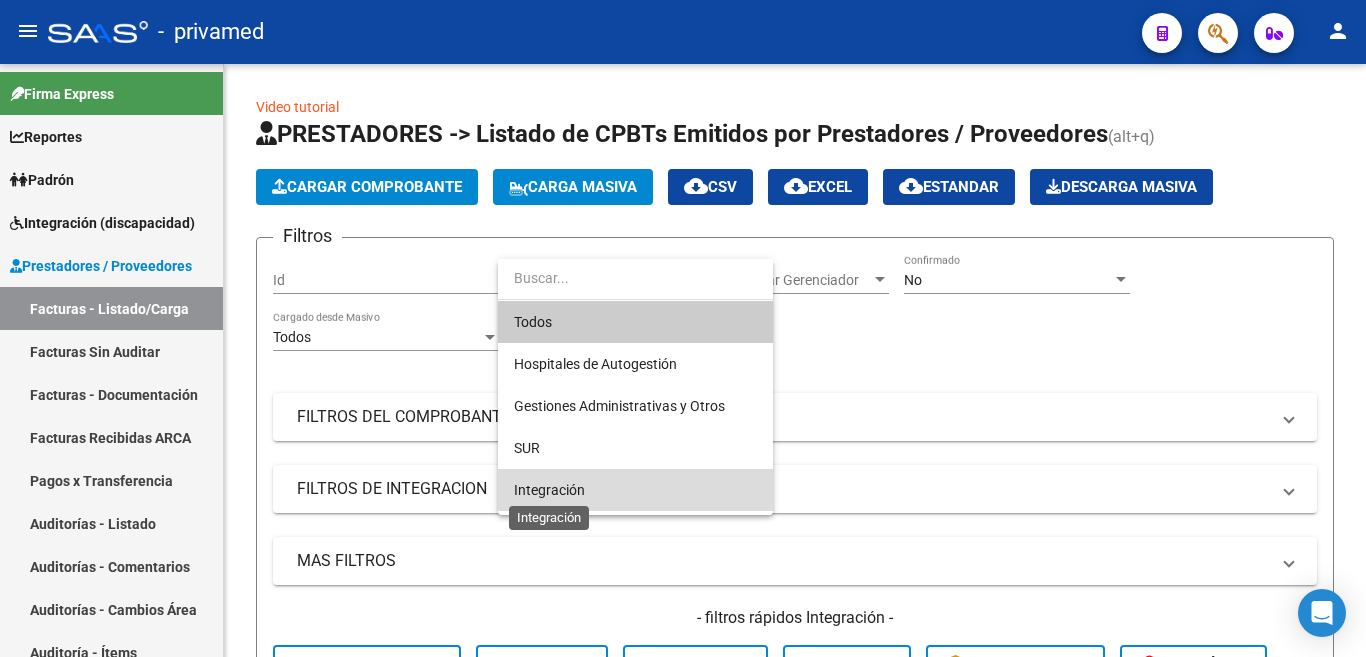 click on "Integración" at bounding box center (549, 490) 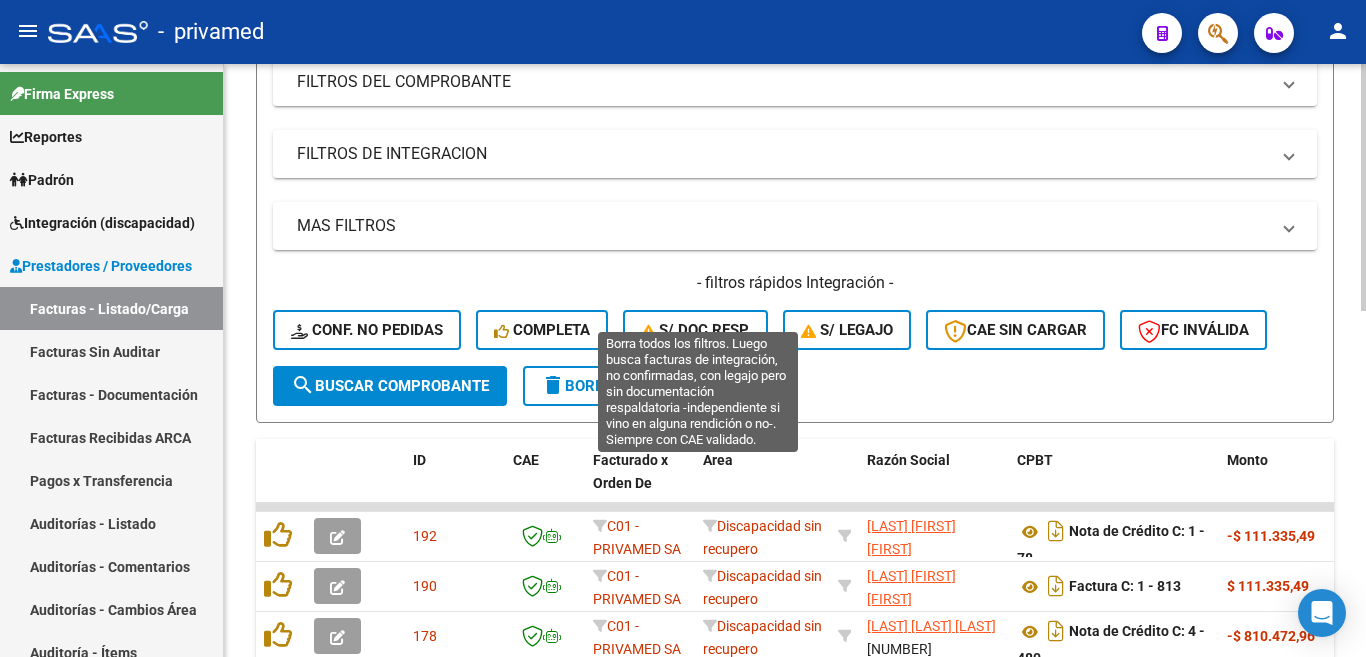 scroll, scrollTop: 300, scrollLeft: 0, axis: vertical 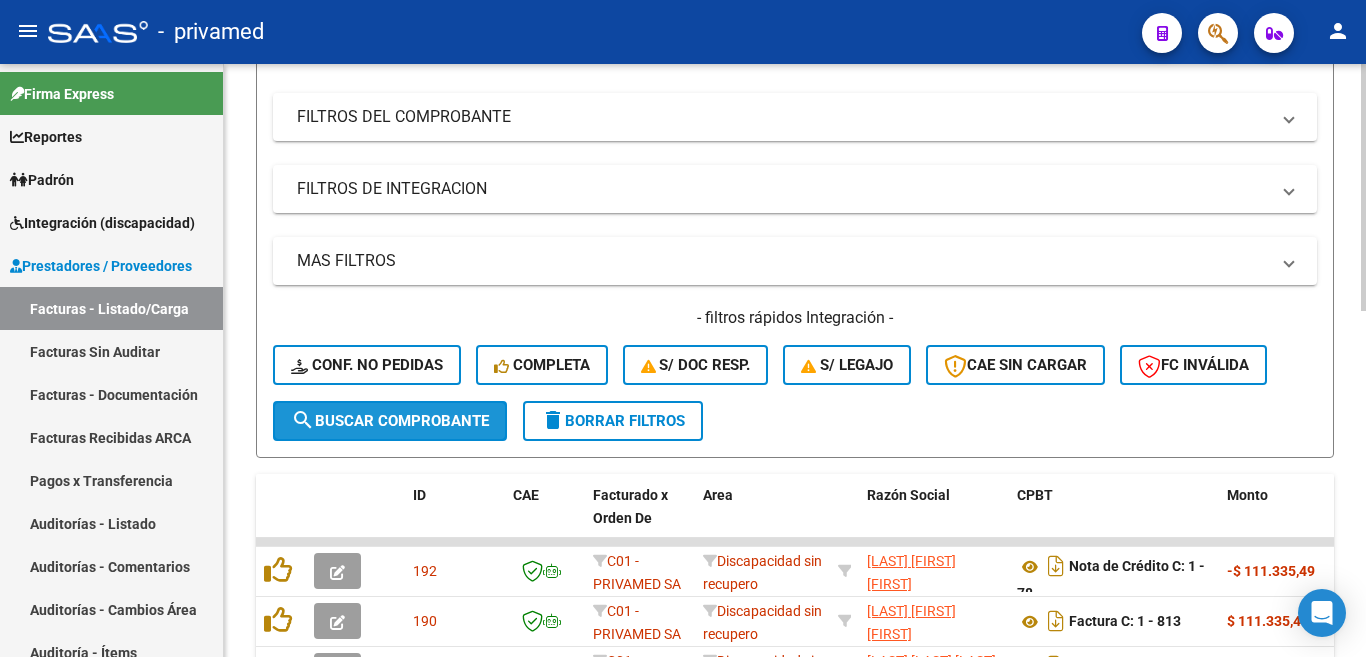 click on "search  Buscar Comprobante" 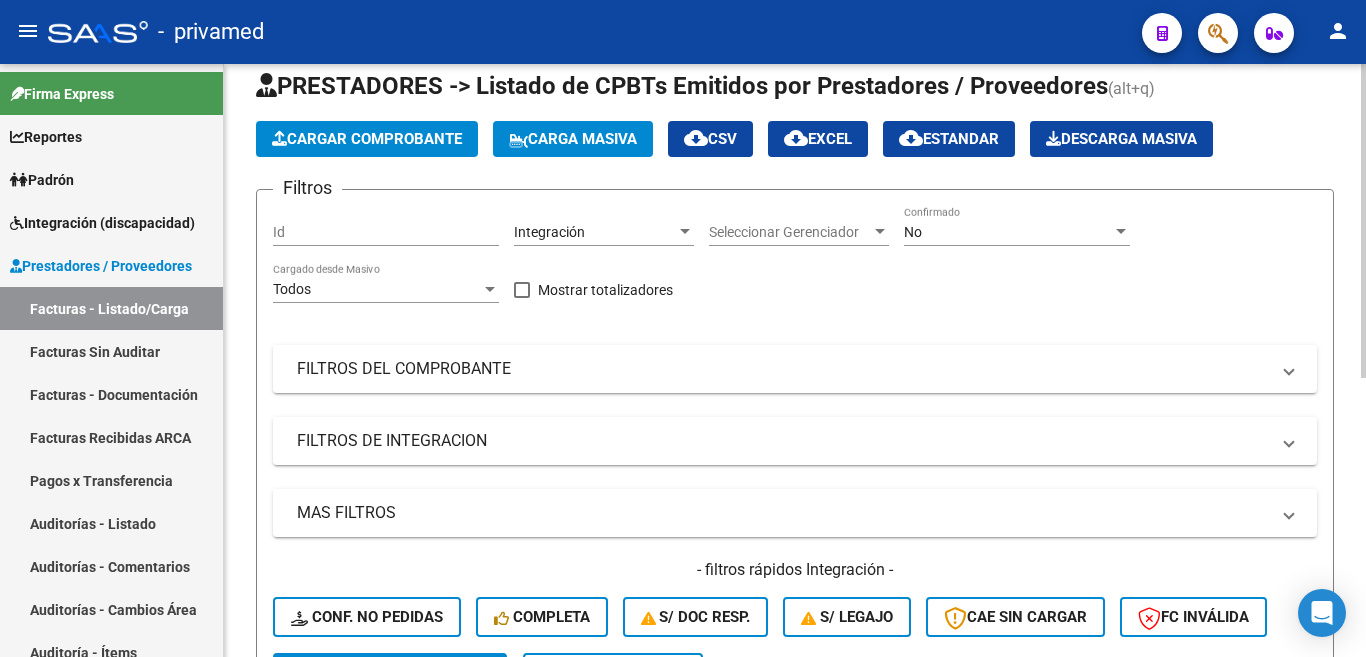 scroll, scrollTop: 28, scrollLeft: 0, axis: vertical 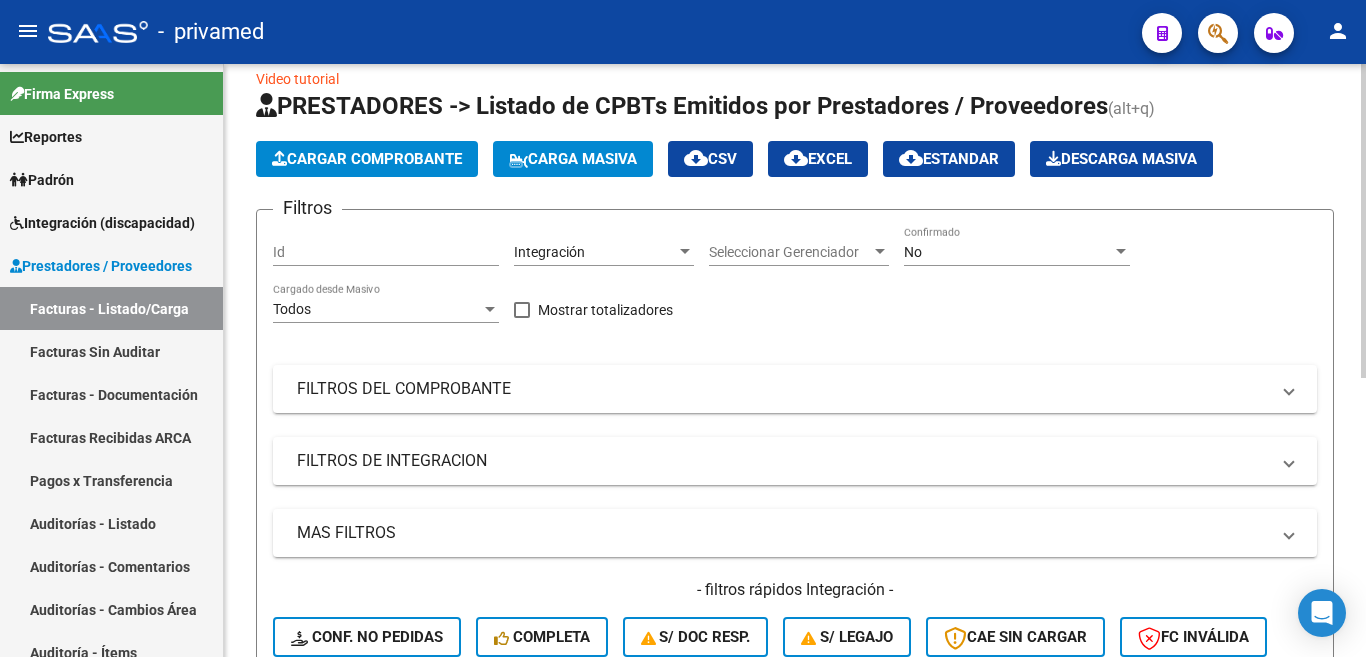 click on "No" at bounding box center (1008, 252) 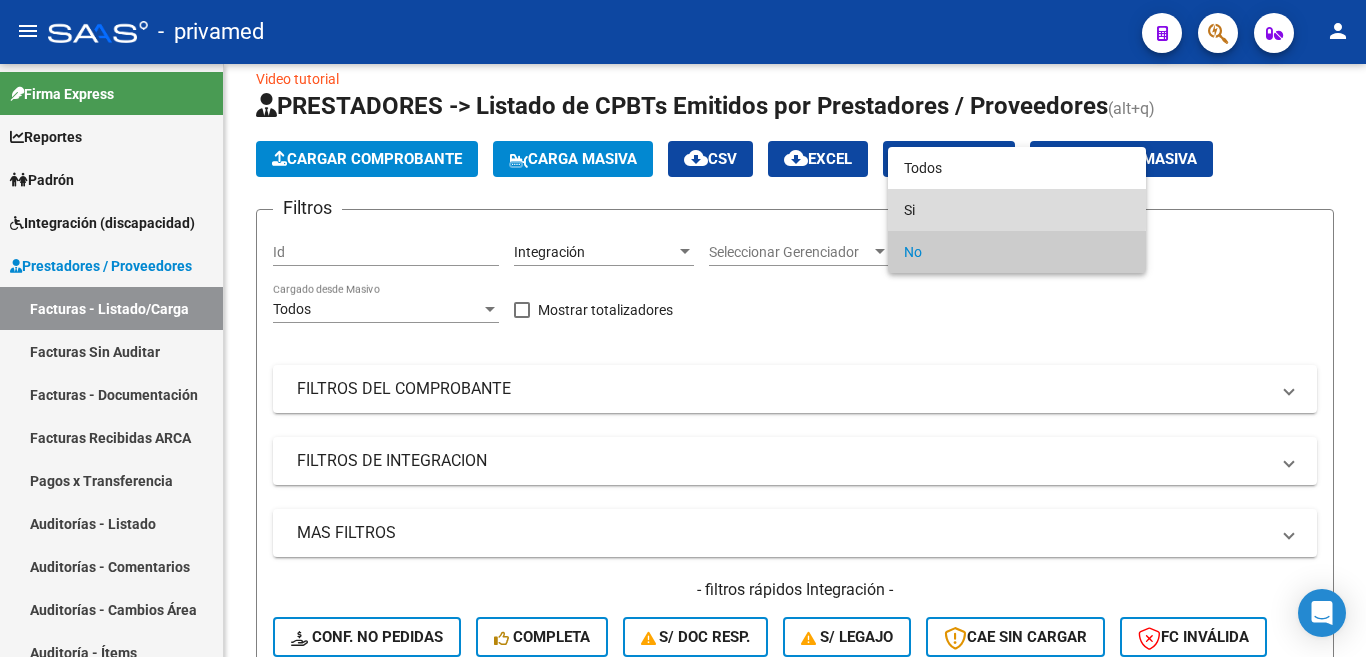 click on "Si" at bounding box center (1017, 210) 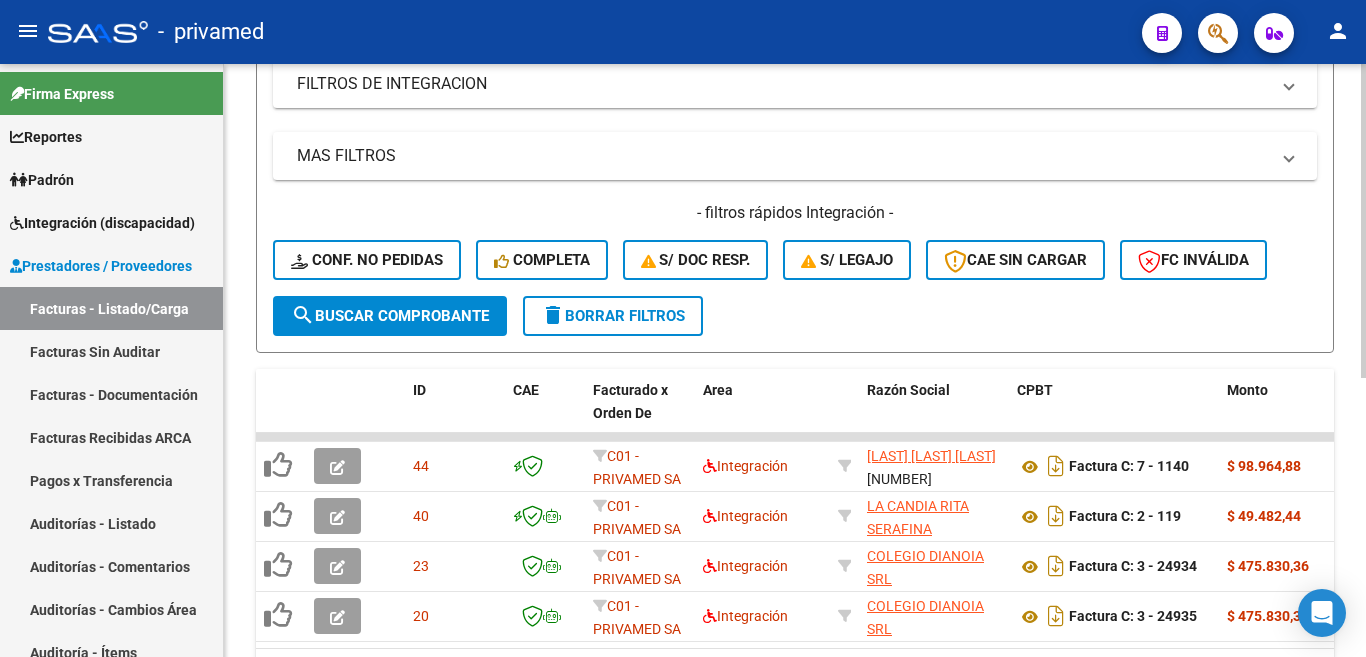 scroll, scrollTop: 428, scrollLeft: 0, axis: vertical 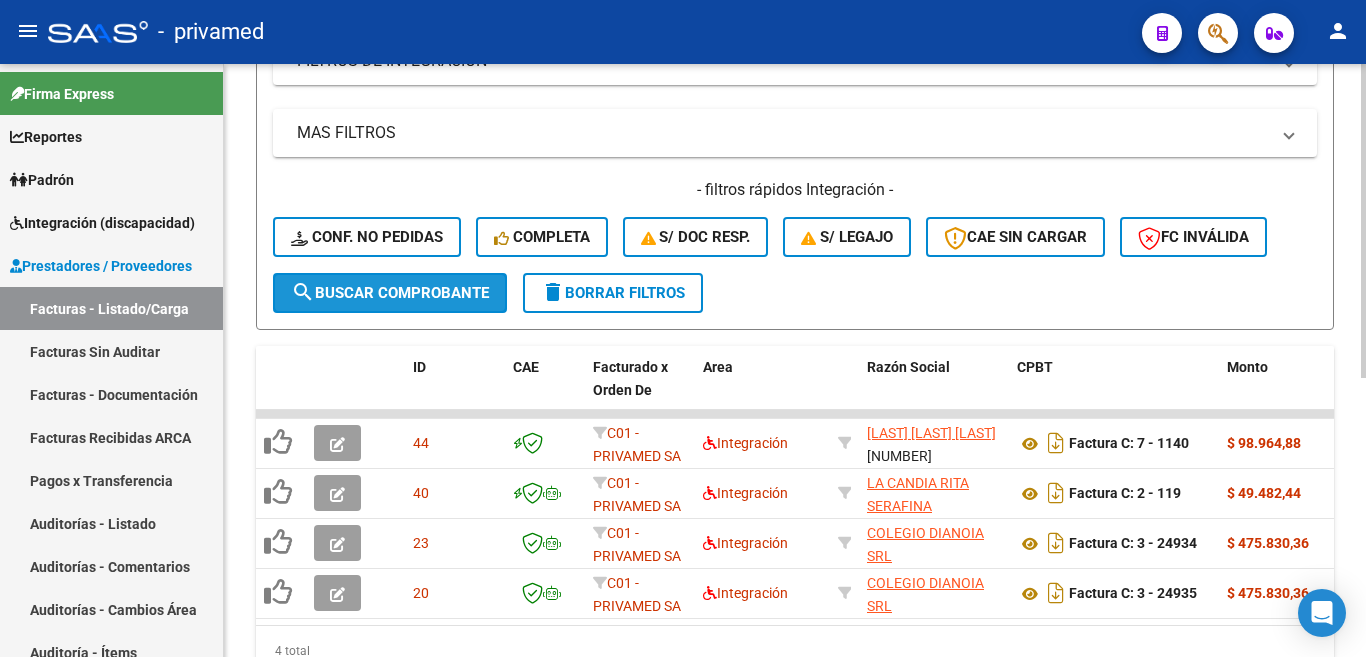 click on "search  Buscar Comprobante" 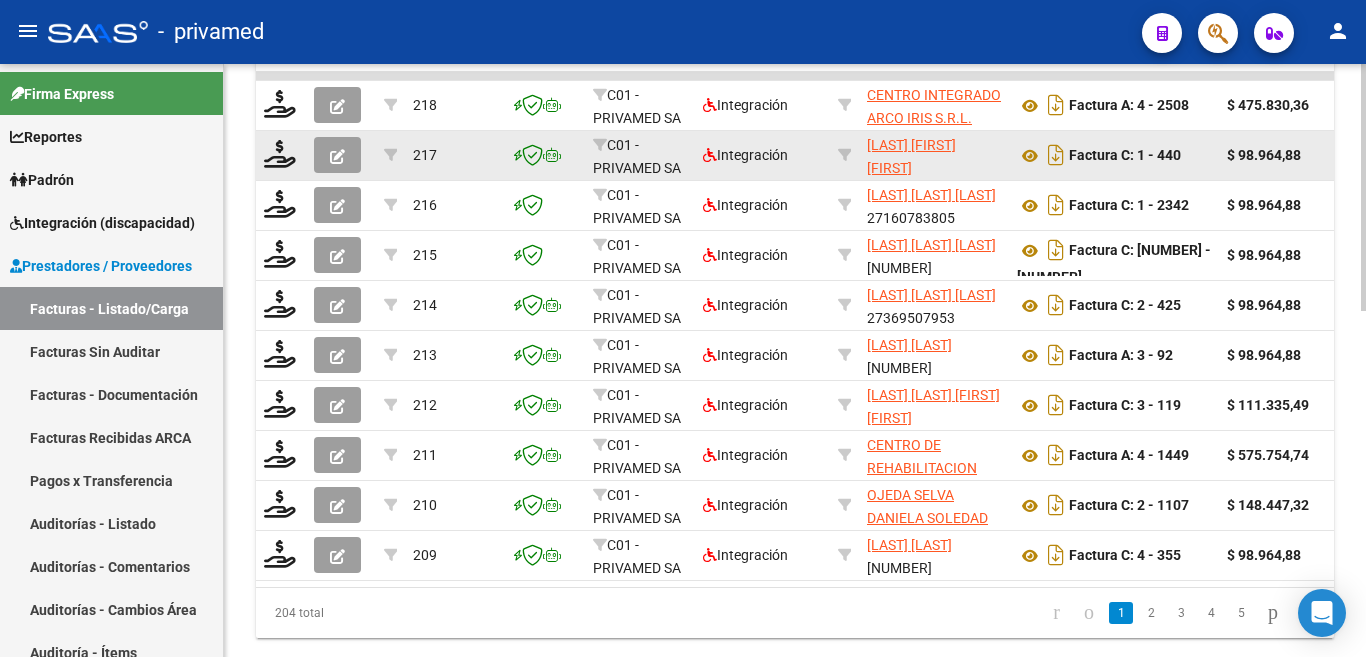 scroll, scrollTop: 828, scrollLeft: 0, axis: vertical 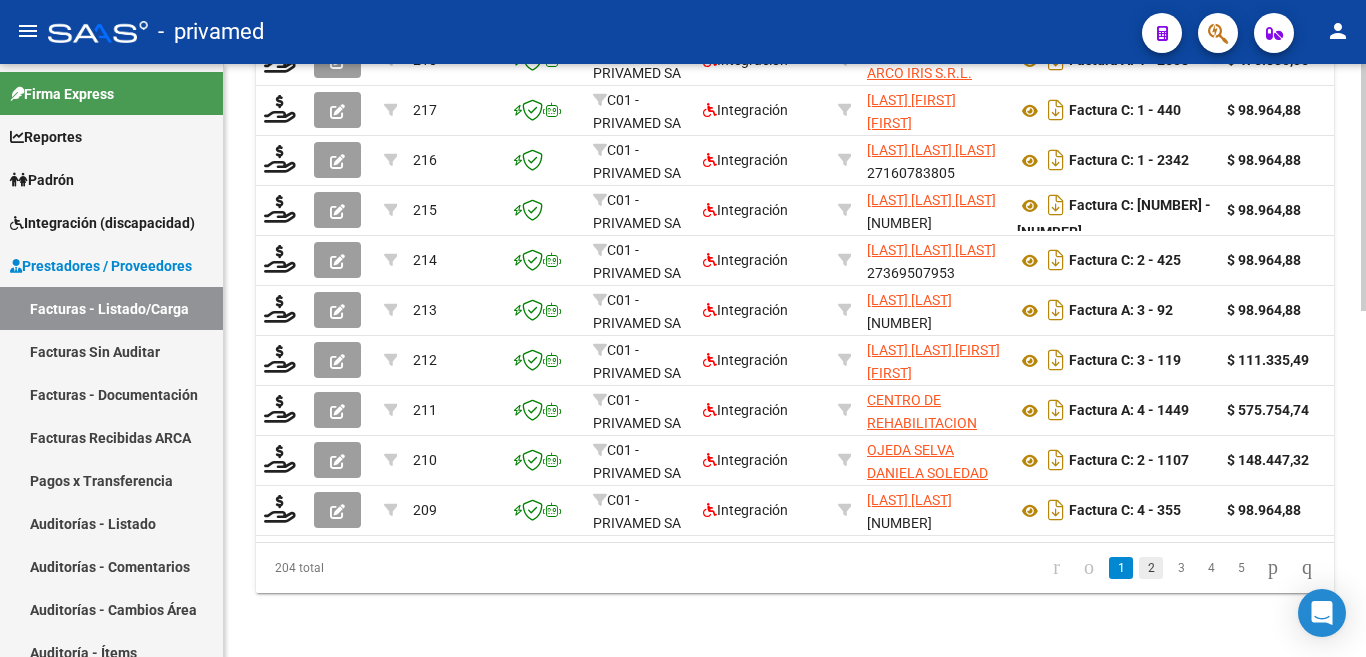 click on "2" 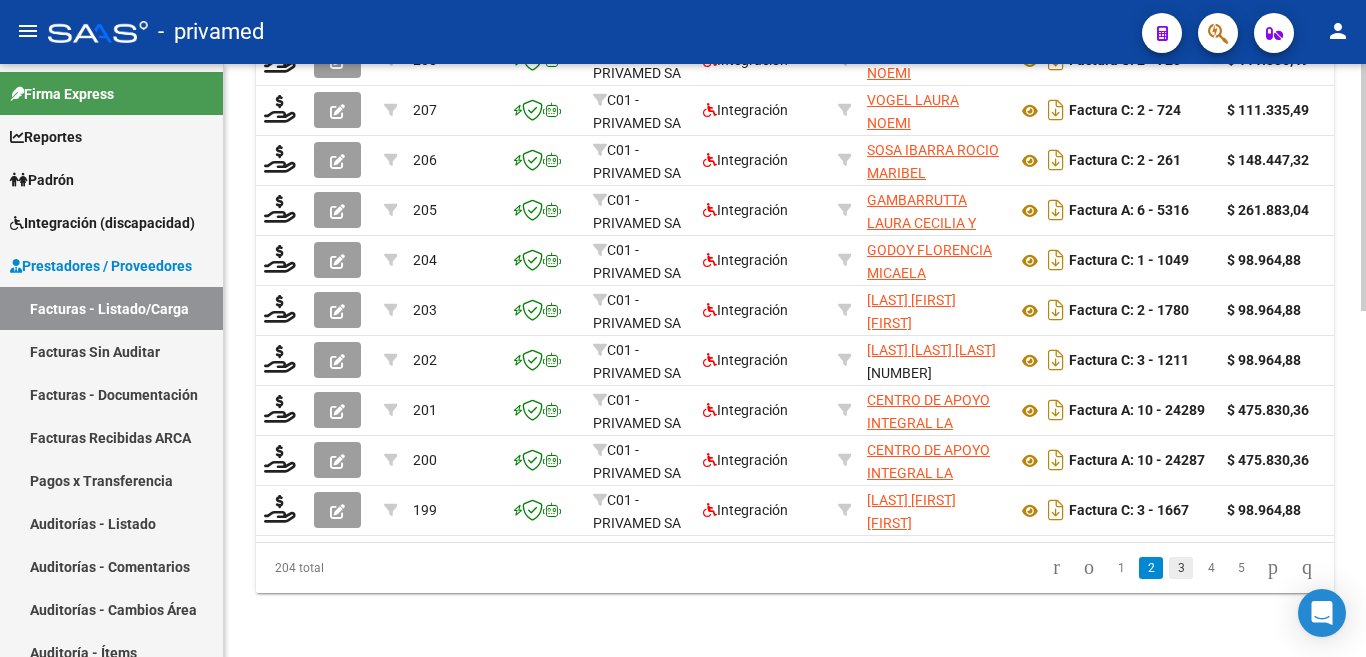 click on "3" 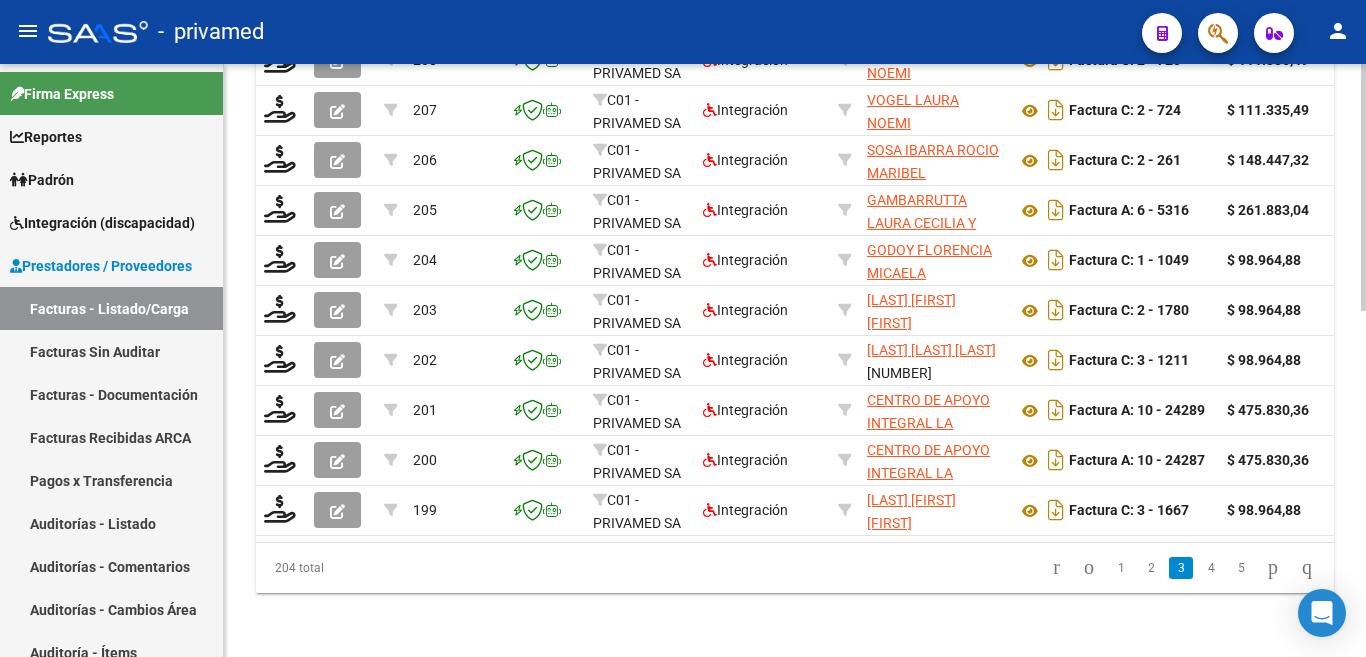 scroll, scrollTop: 828, scrollLeft: 0, axis: vertical 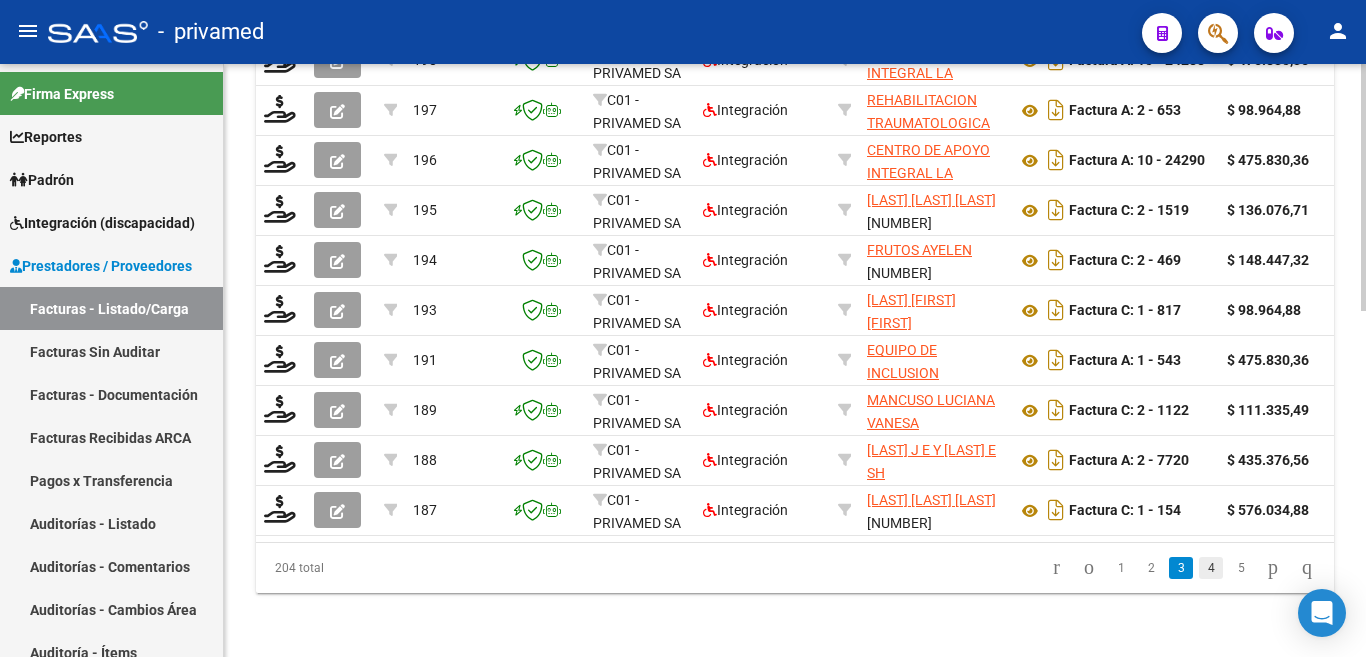click on "4" 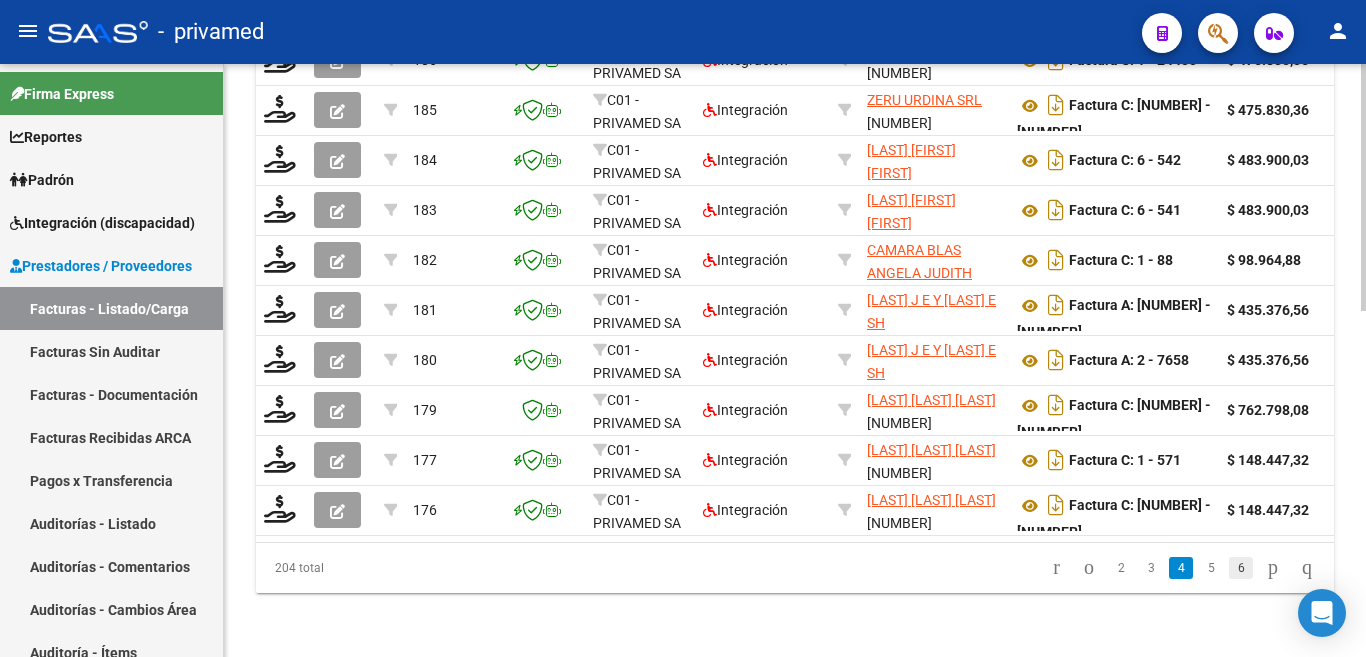 click on "6" 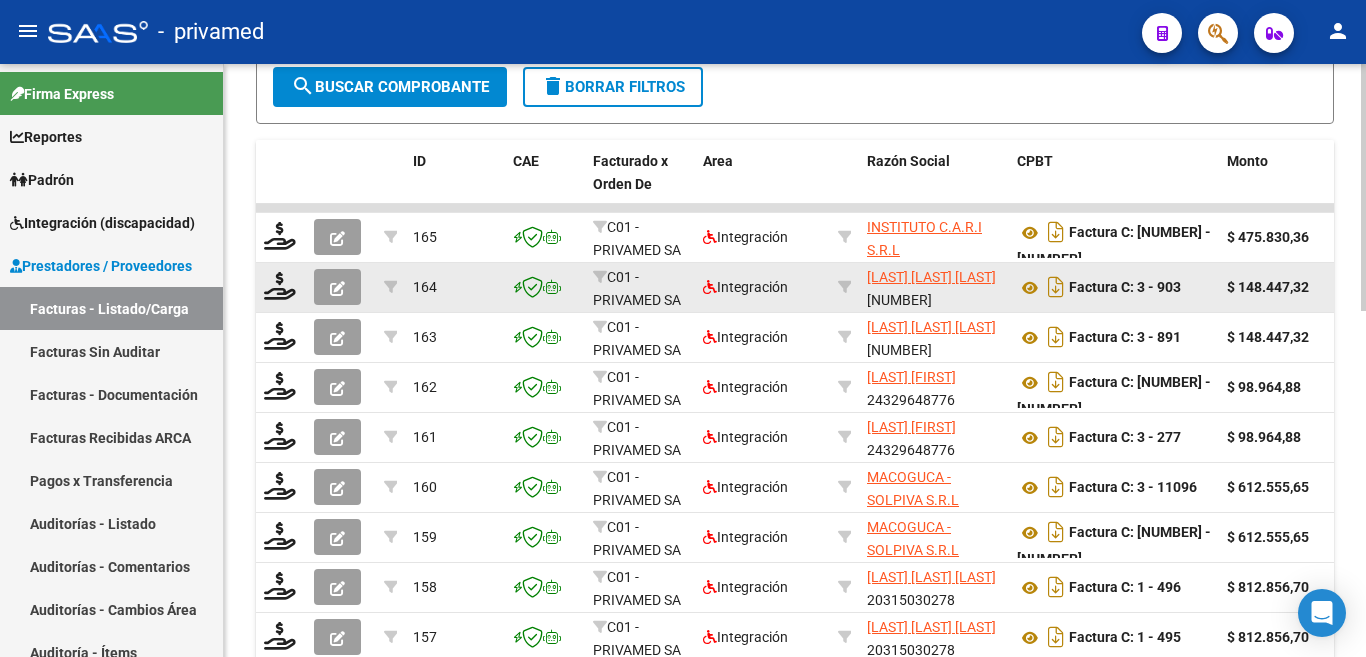 scroll, scrollTop: 828, scrollLeft: 0, axis: vertical 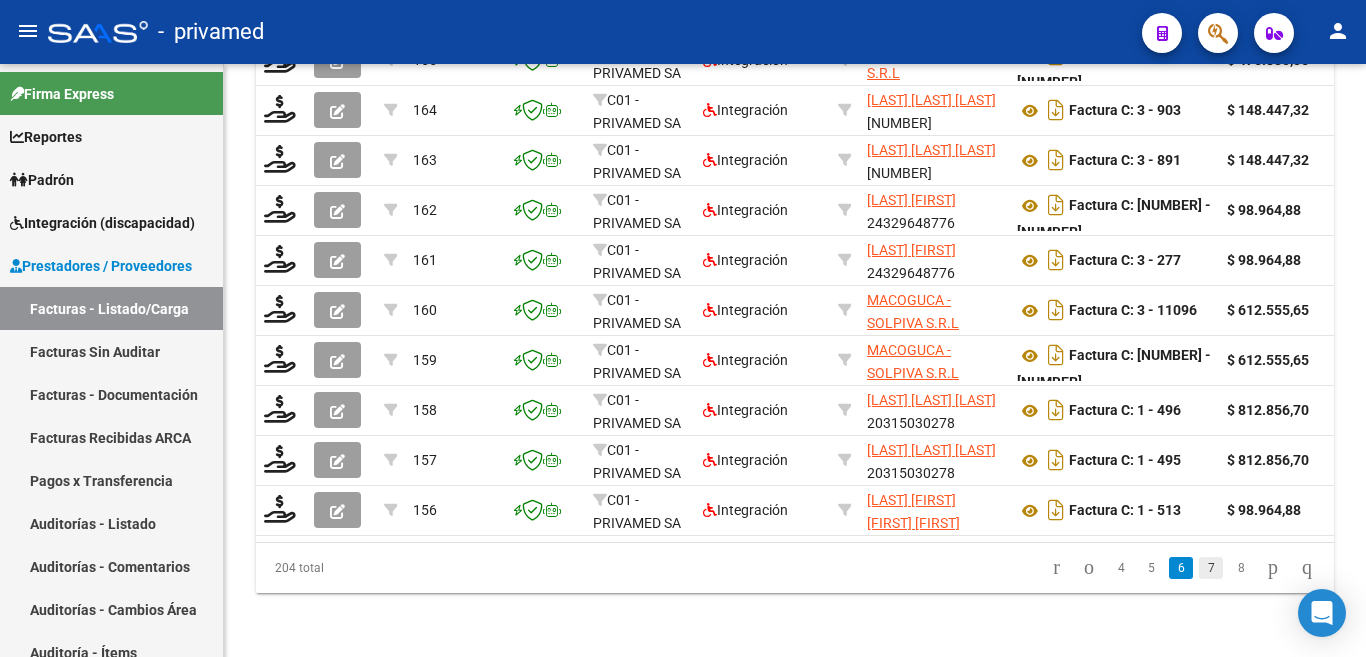 click on "7" 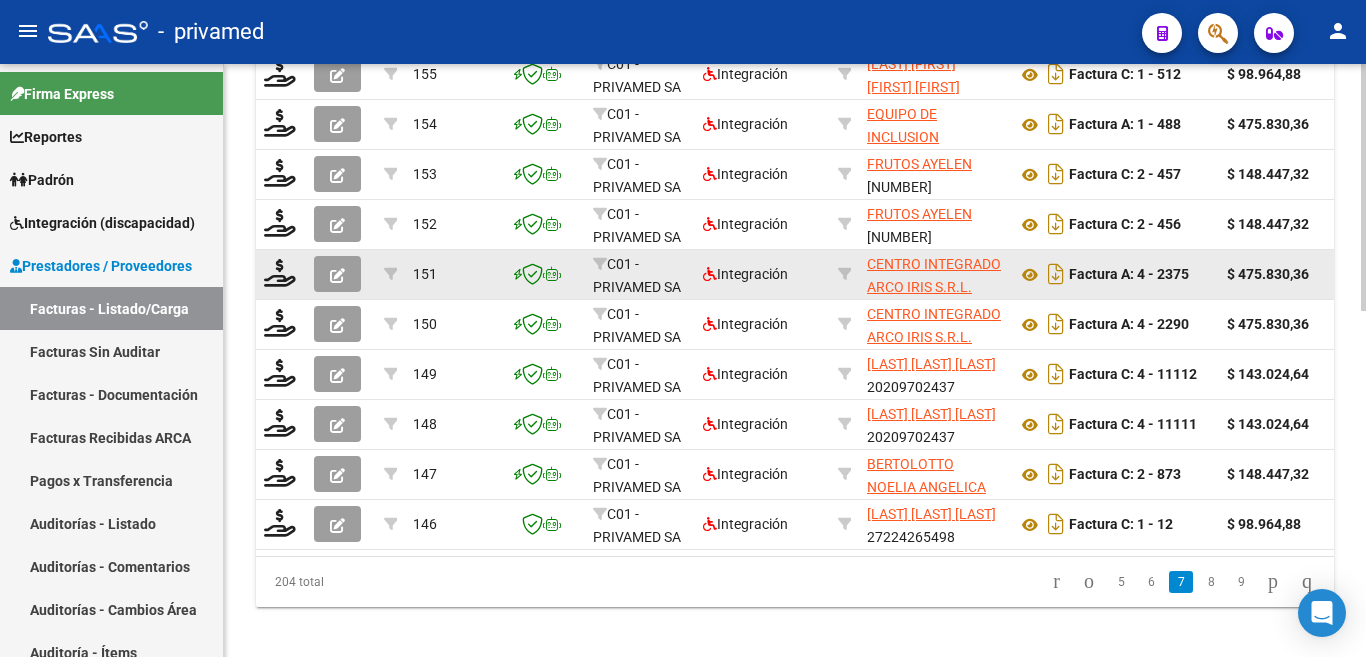 scroll, scrollTop: 828, scrollLeft: 0, axis: vertical 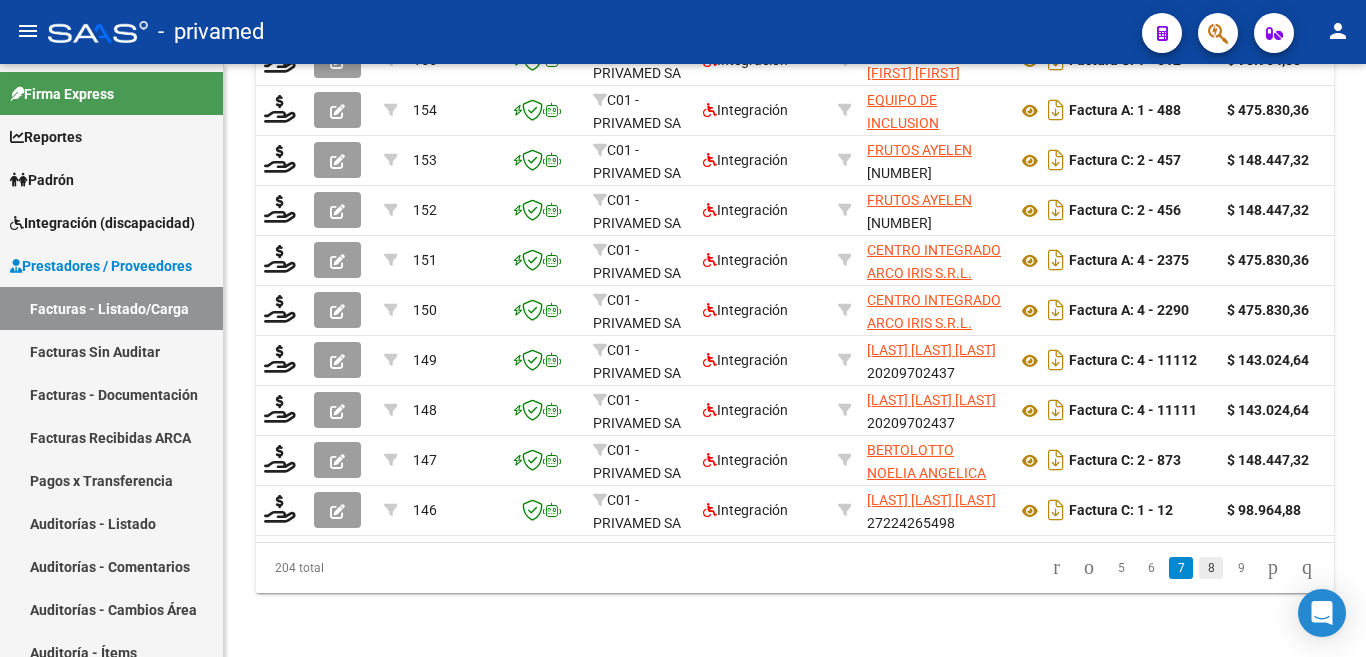 click on "8" 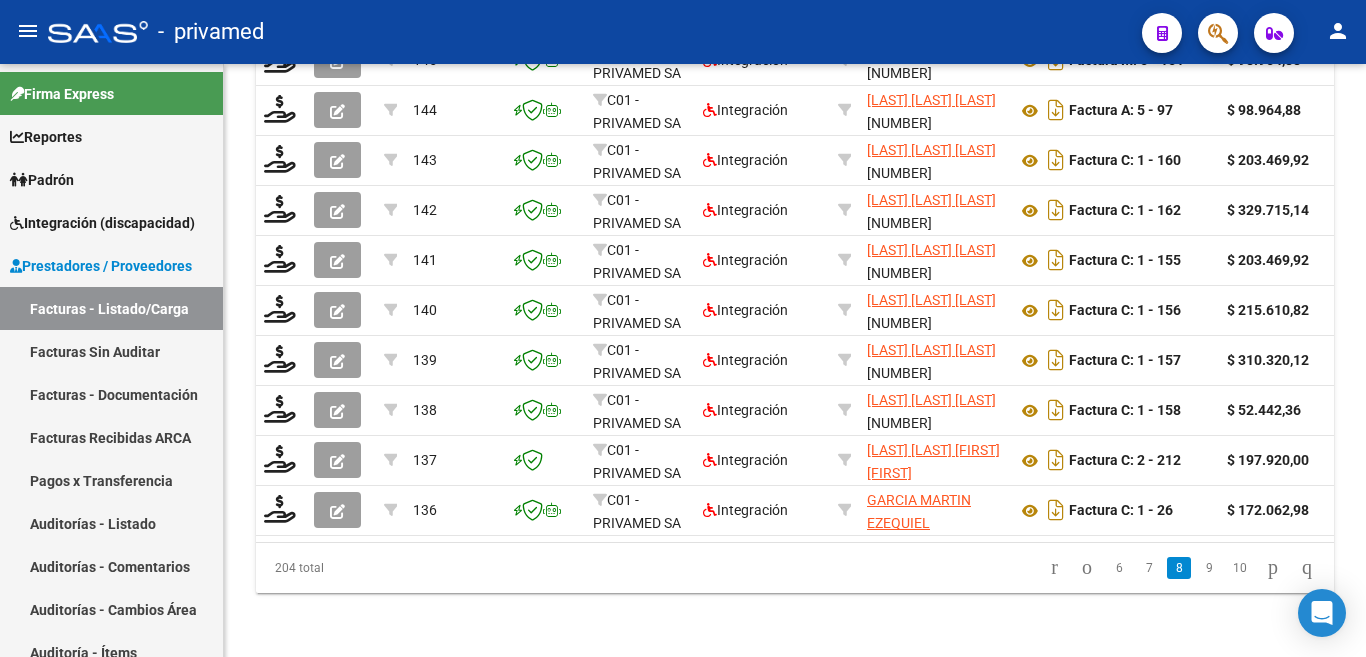 scroll, scrollTop: 828, scrollLeft: 0, axis: vertical 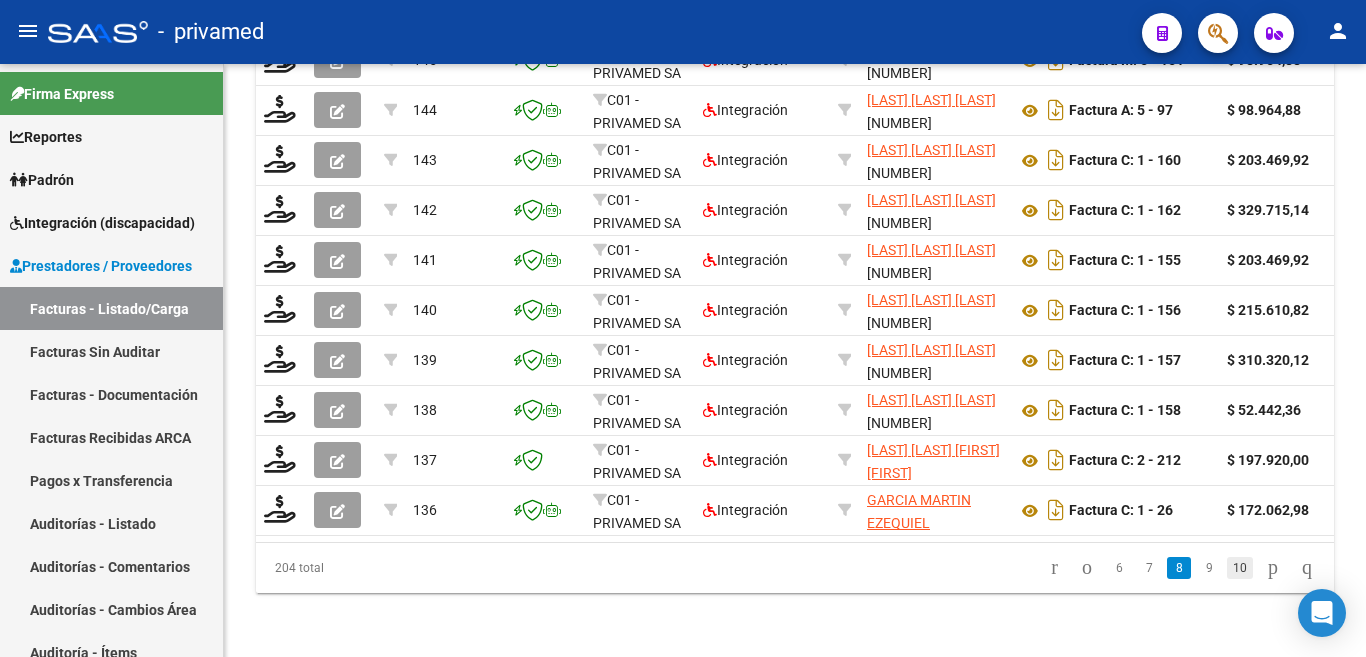 click on "10" 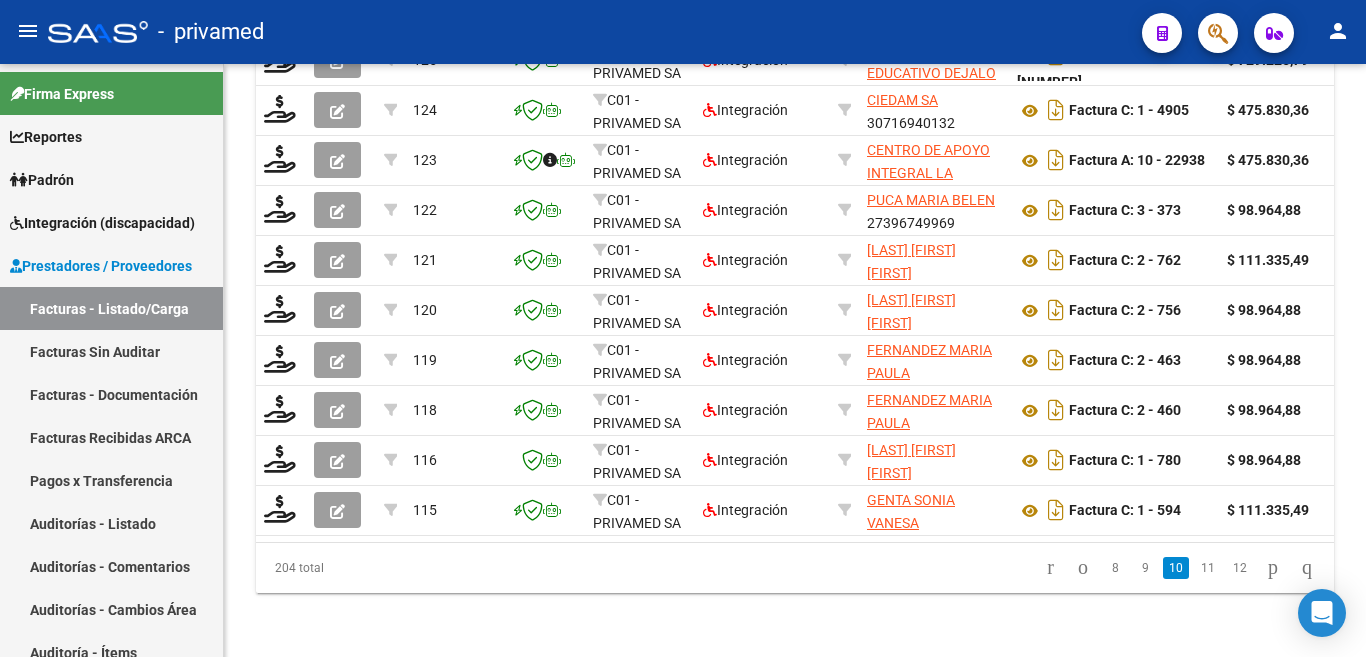 scroll, scrollTop: 828, scrollLeft: 0, axis: vertical 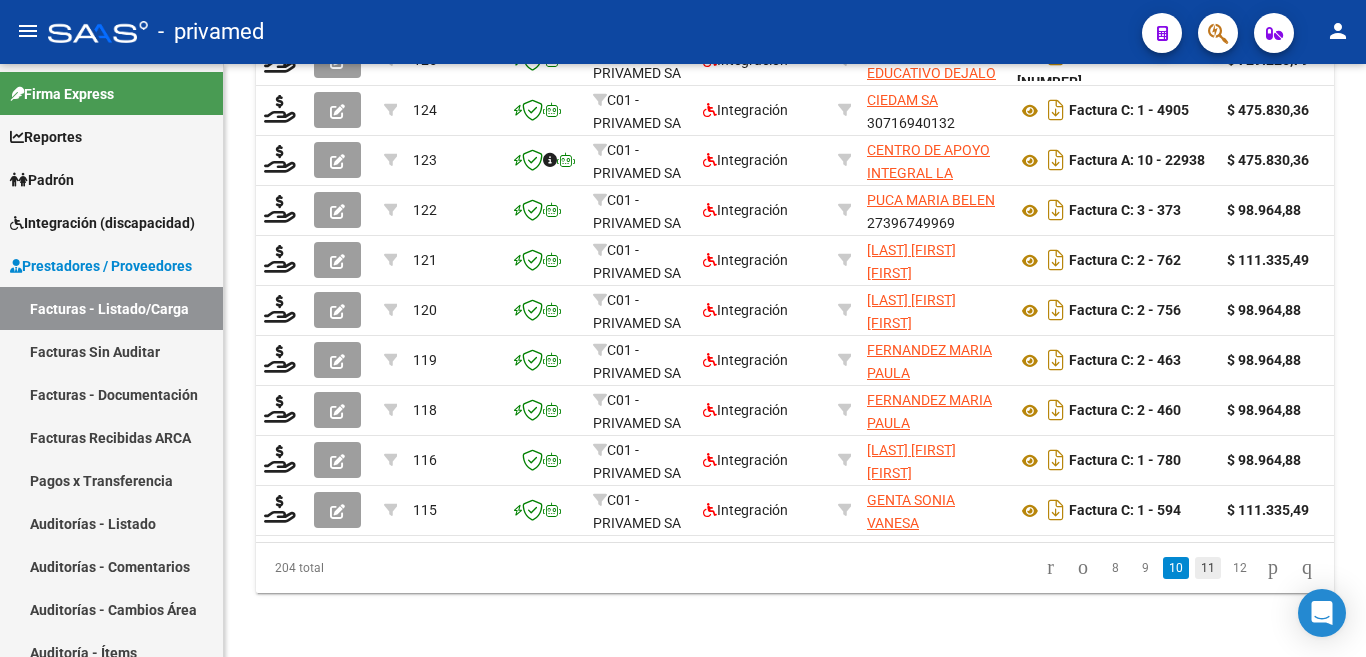 click on "11" 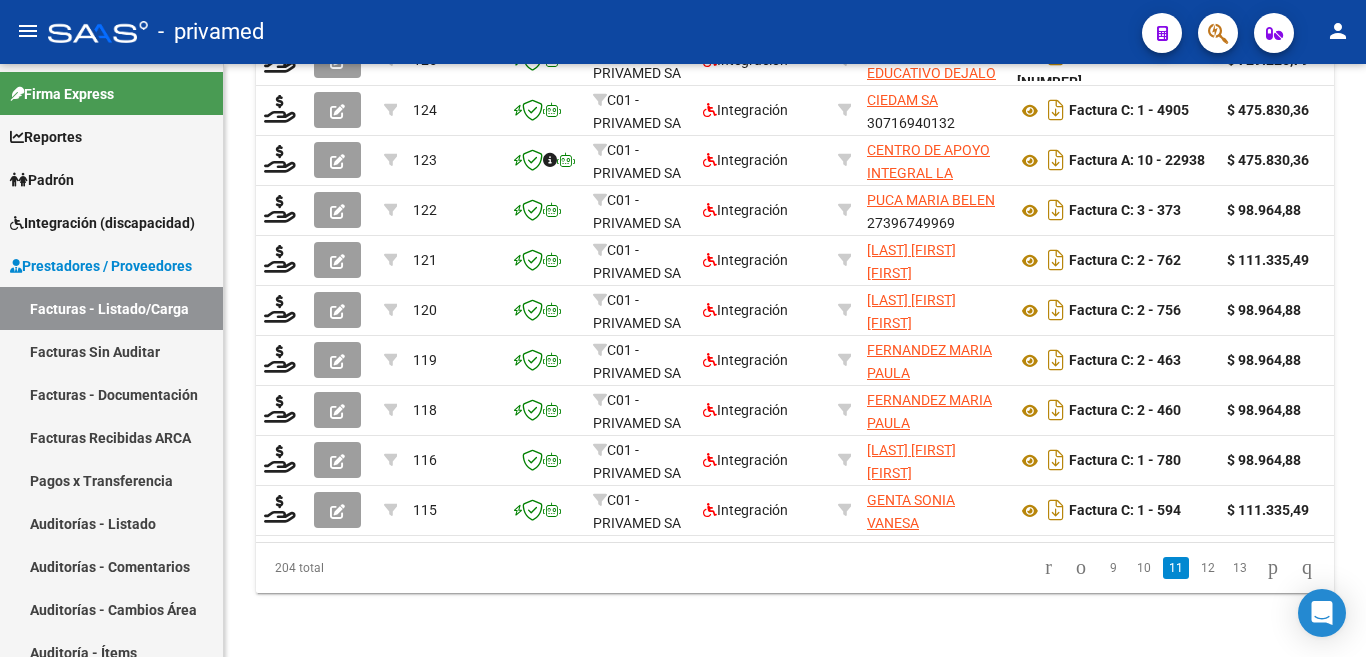 scroll, scrollTop: 828, scrollLeft: 0, axis: vertical 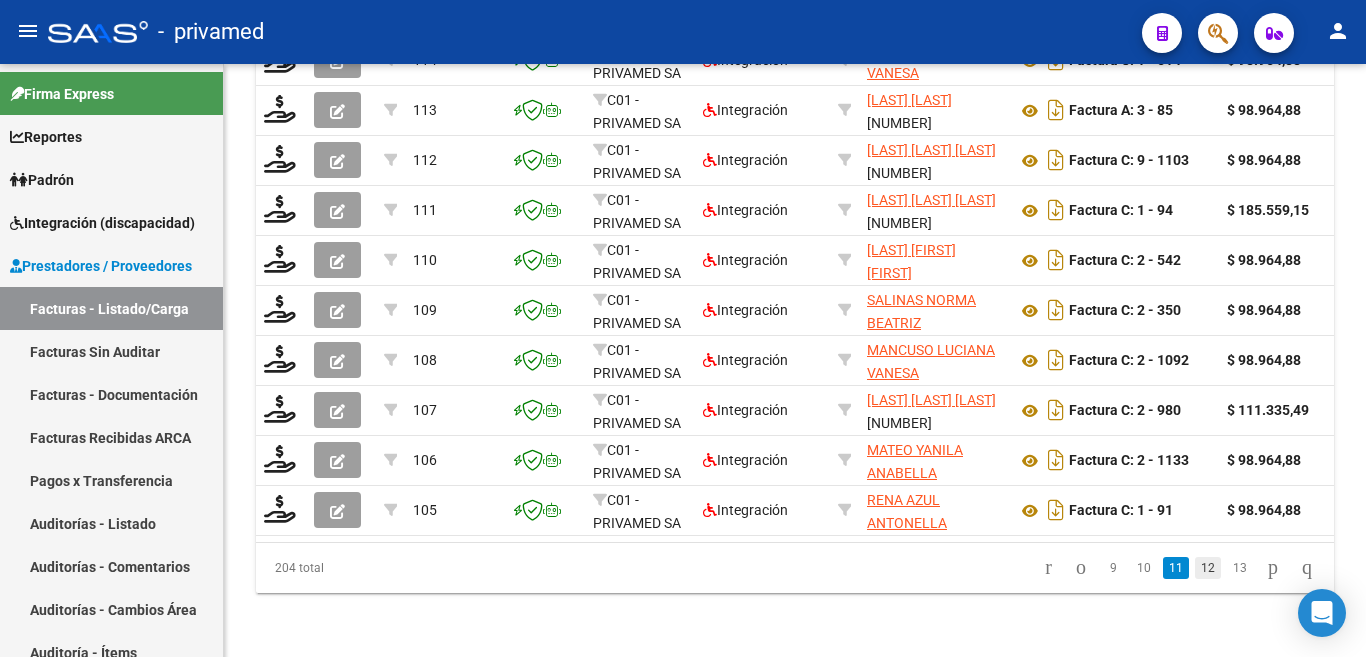 click on "12" 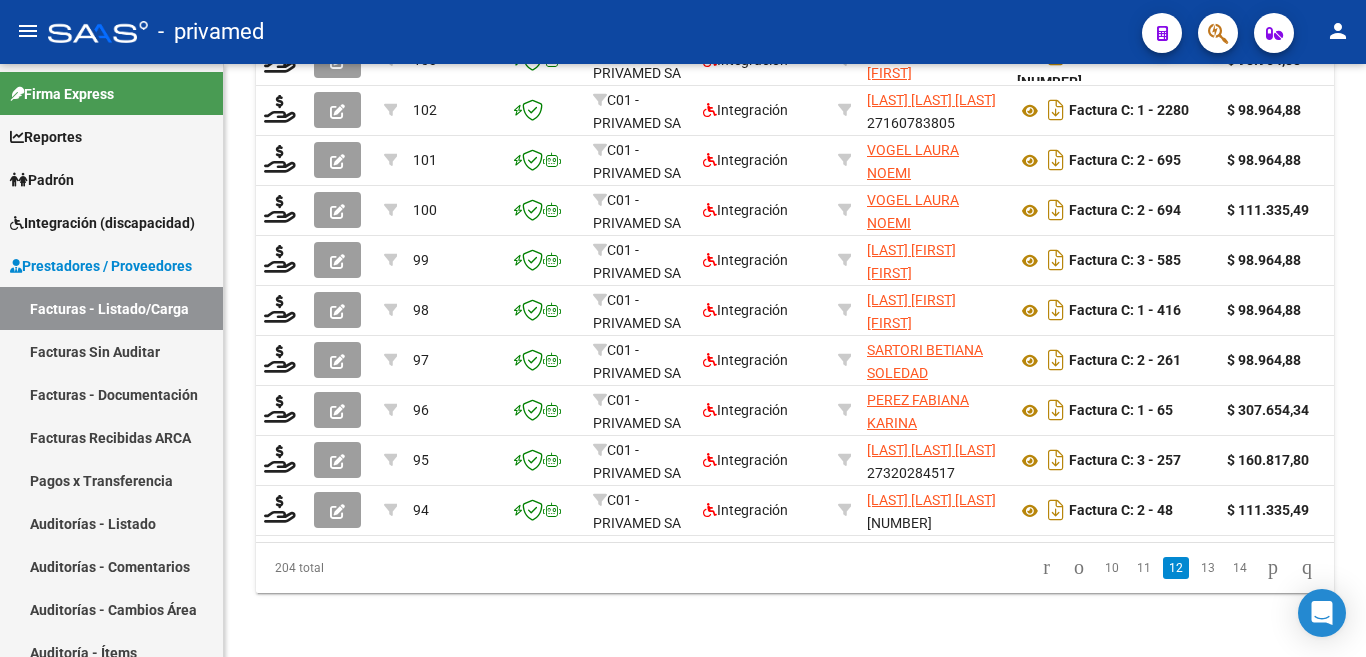 scroll, scrollTop: 828, scrollLeft: 0, axis: vertical 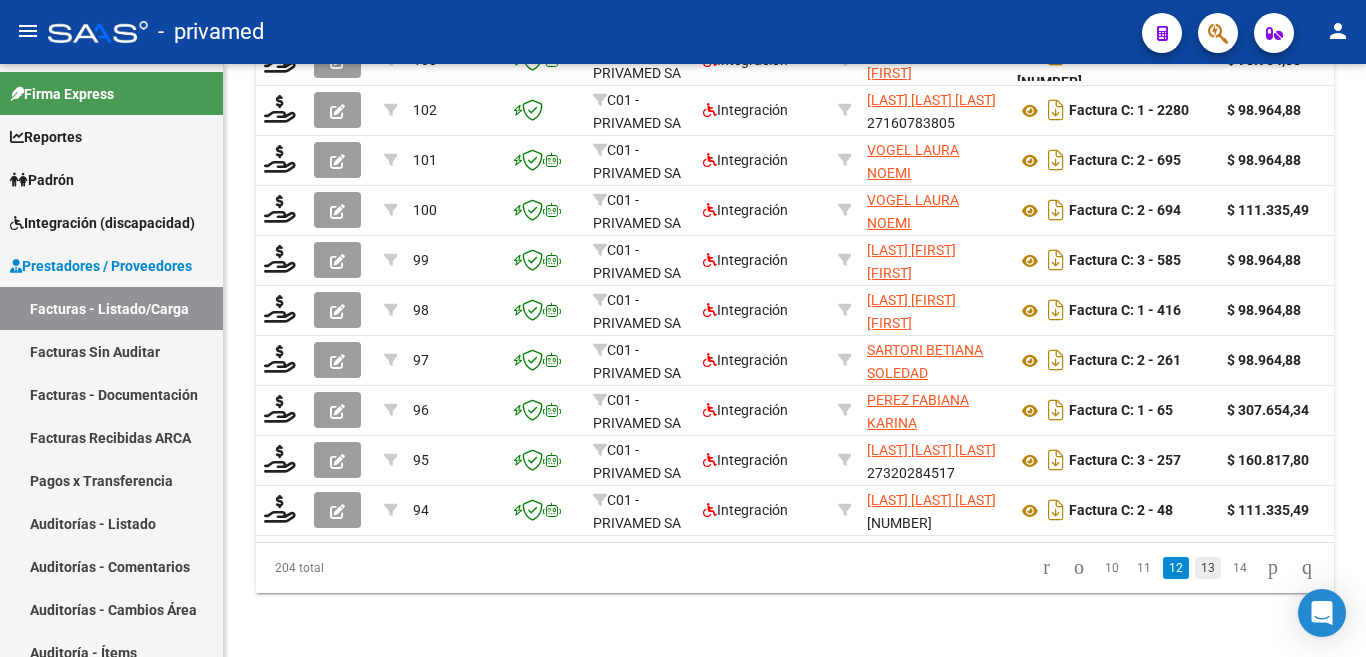 click on "13" 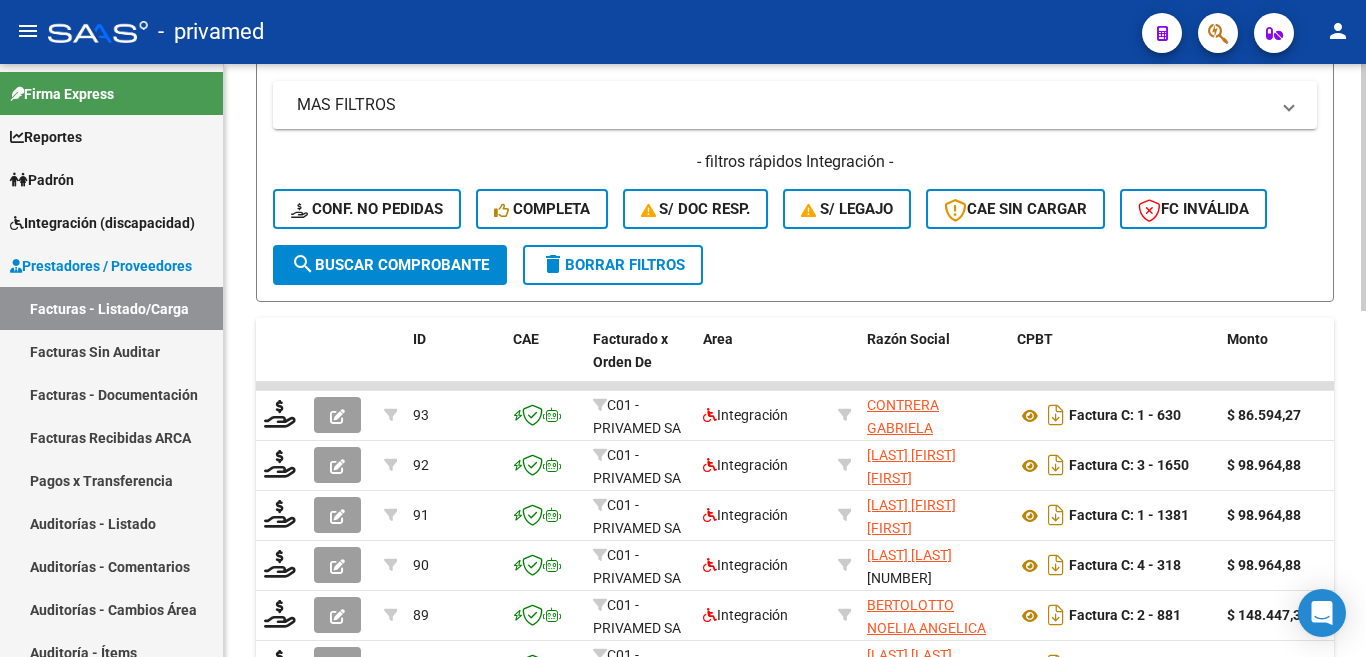 scroll, scrollTop: 828, scrollLeft: 0, axis: vertical 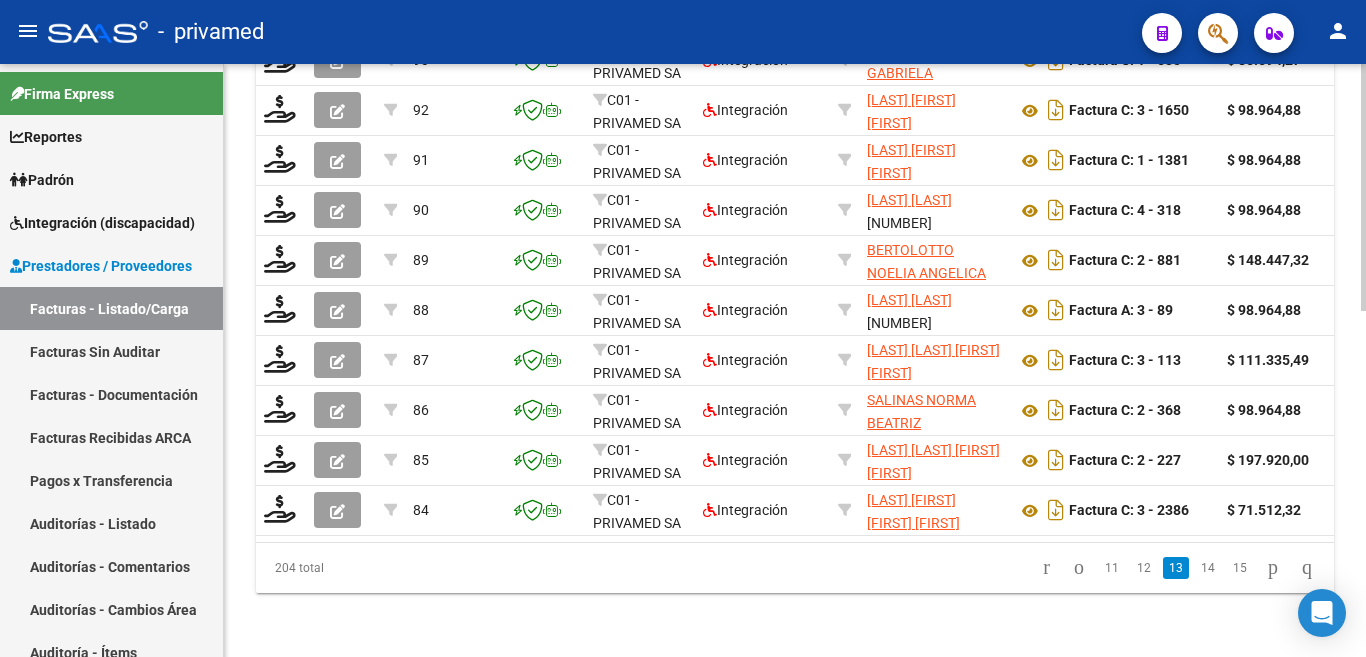 click on "menu -   privamed  person    Firma Express     Reportes SUR Expedientes Internos Movimiento de Expte. SSS    Padrón Afiliados Empadronados Movimientos de Afiliados Cambios de Gerenciador Padrón Ágil Análisis Afiliado    Integración (discapacidad) Estado Presentaciones SSS Rendición Certificado Discapacidad Pedido Integración a SSS Datos Contables de Facturas Facturas Liquidadas x SSS Legajos Legajos Documentación    Prestadores / Proveedores Facturas - Listado/Carga Facturas Sin Auditar Facturas - Documentación Facturas Recibidas ARCA Pagos x Transferencia Auditorías - Listado Auditorías - Comentarios Auditorías - Cambios Área Auditoría - Ítems Prestadores - Listado Prestadores - Docu. Otros Ingresos Geren.    Hospitales Públicos SSS - Censo Hospitalario SSS - Preliquidación SSS - Comprobantes SSS - CPBTs Atenciones Notificaciones Internación Débitos Autogestión (viejo)    ANMAT - Trazabilidad    Fiscalización RG Deuda X Empresa Listado de Empresas Análisis Empresa Actas" at bounding box center [683, 328] 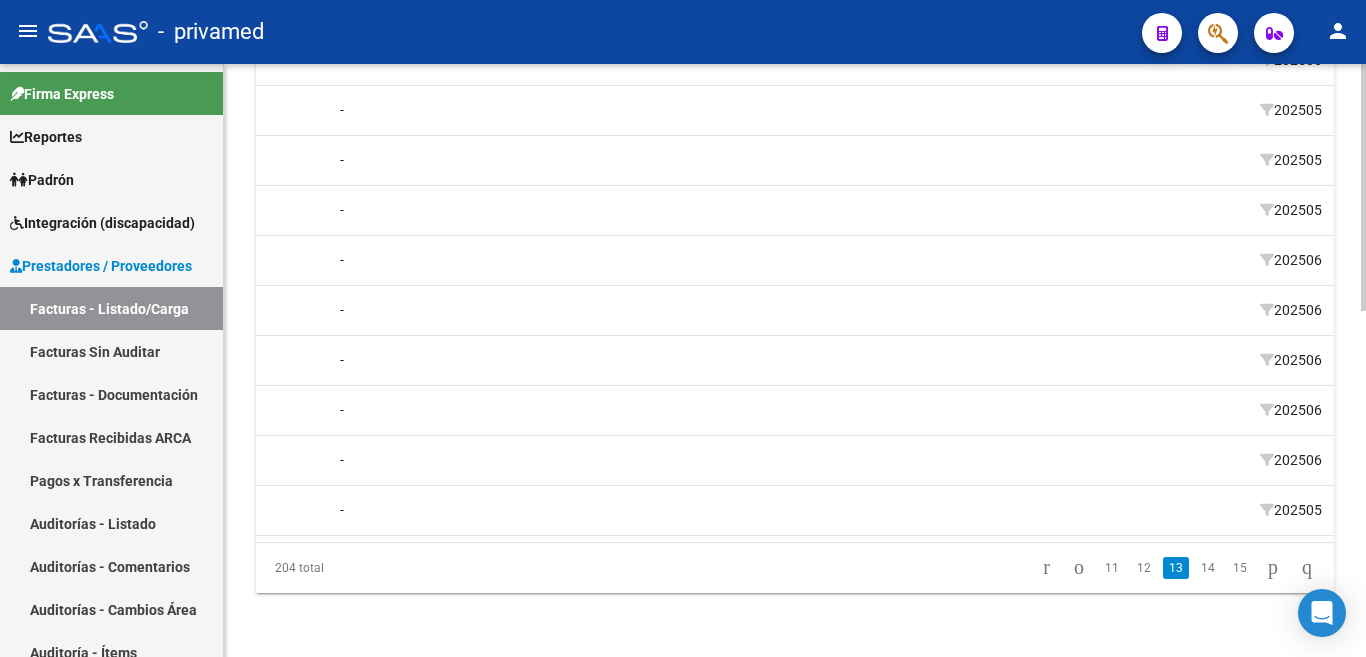 scroll, scrollTop: 0, scrollLeft: 0, axis: both 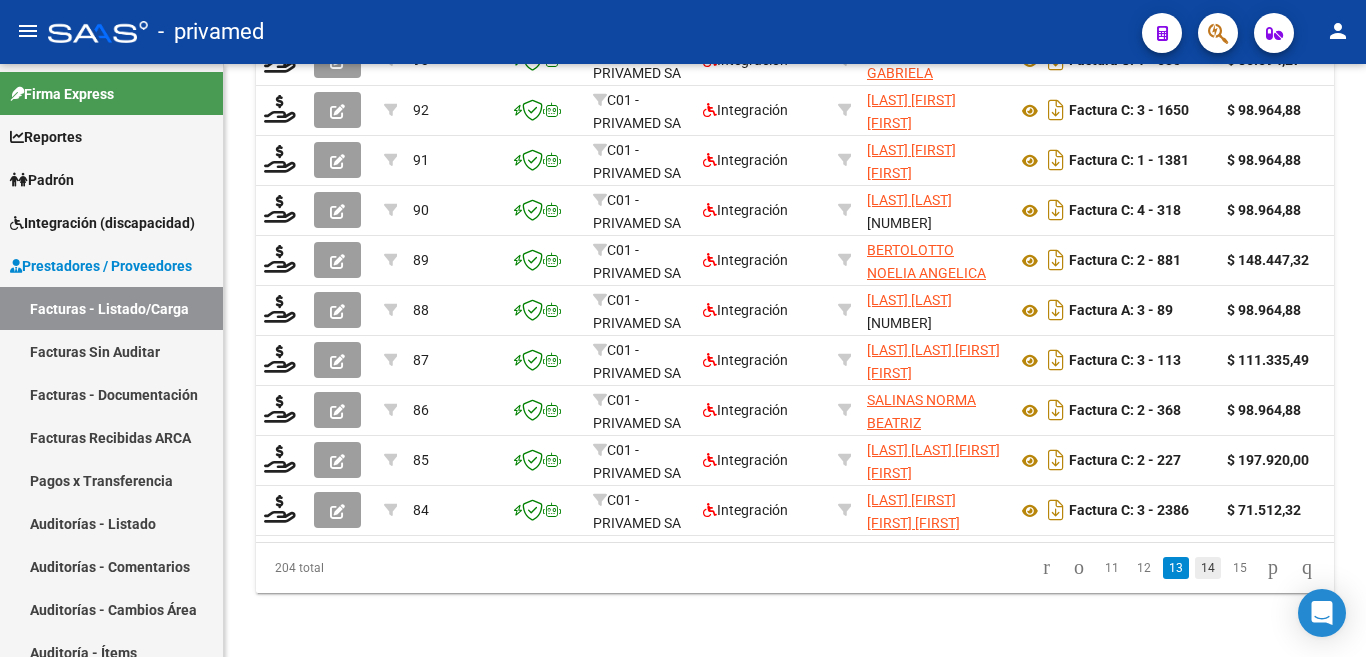 click on "14" 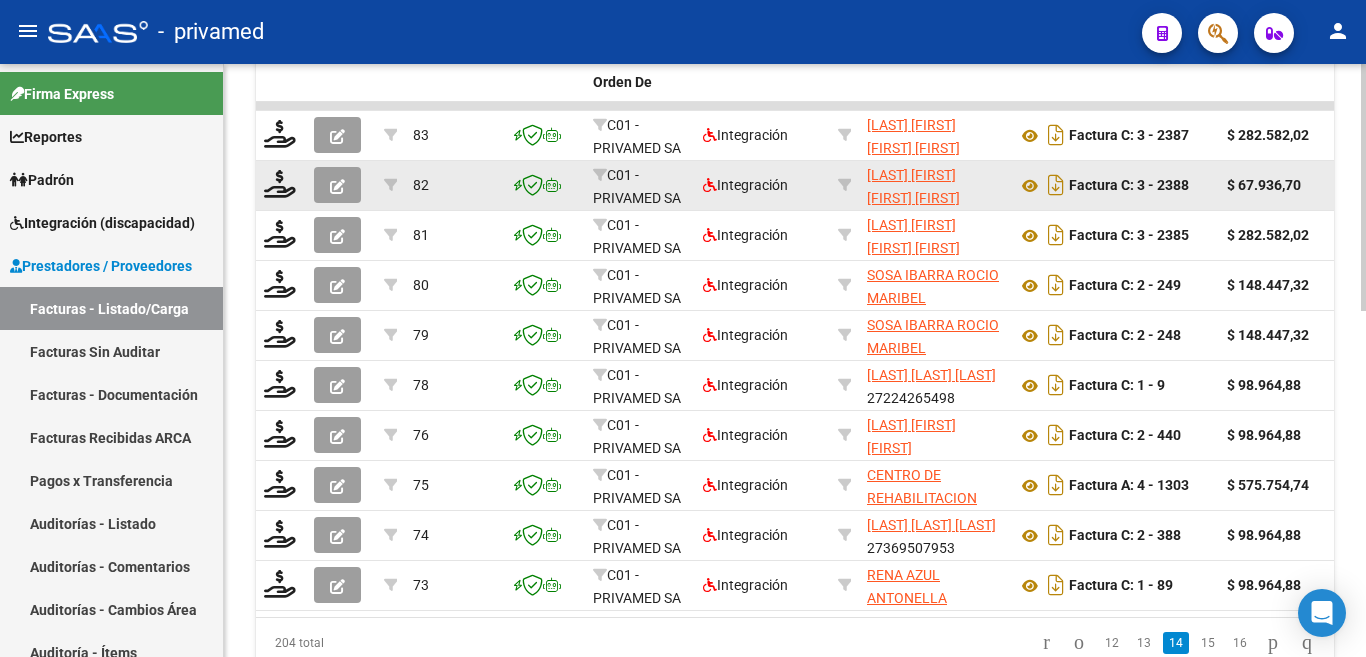 scroll, scrollTop: 828, scrollLeft: 0, axis: vertical 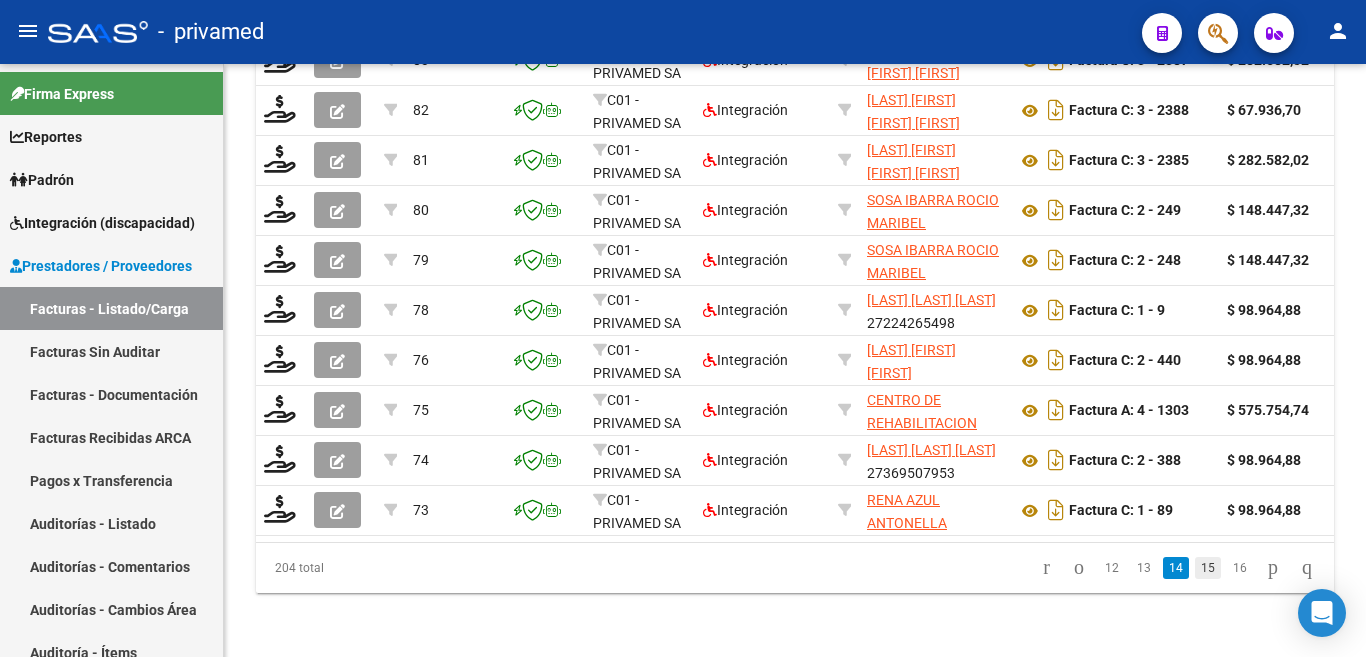 click on "15" 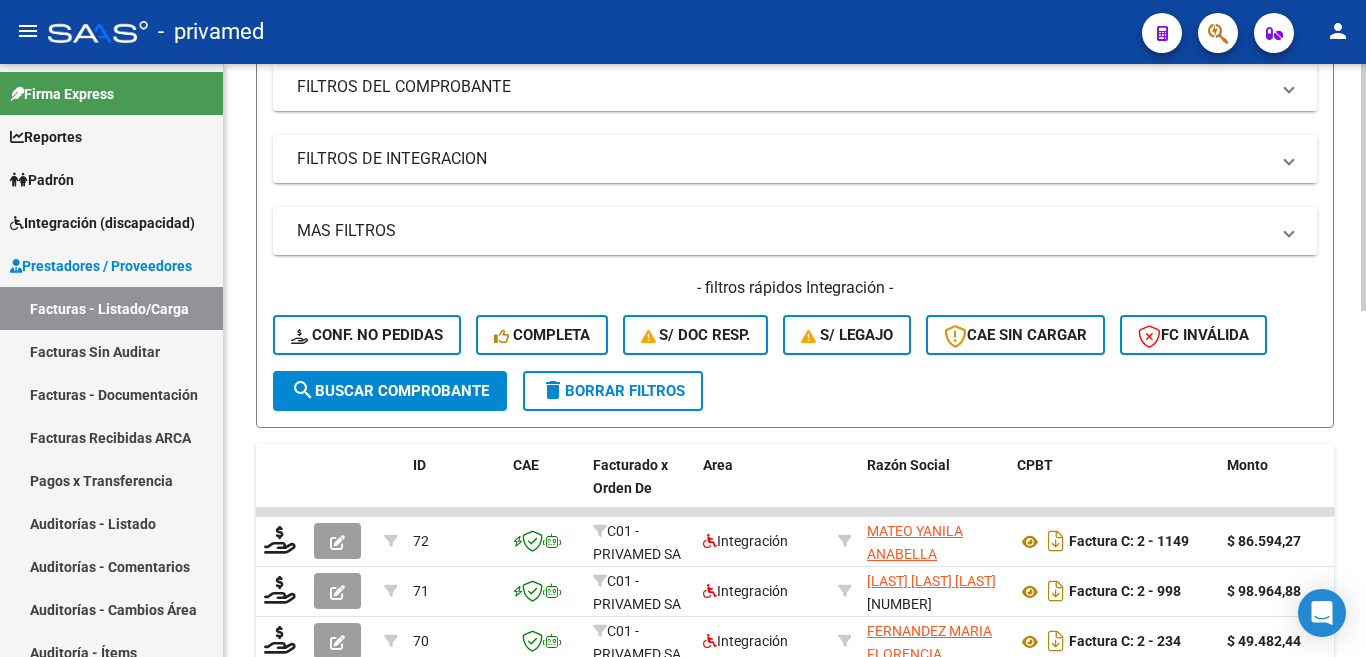 scroll, scrollTop: 828, scrollLeft: 0, axis: vertical 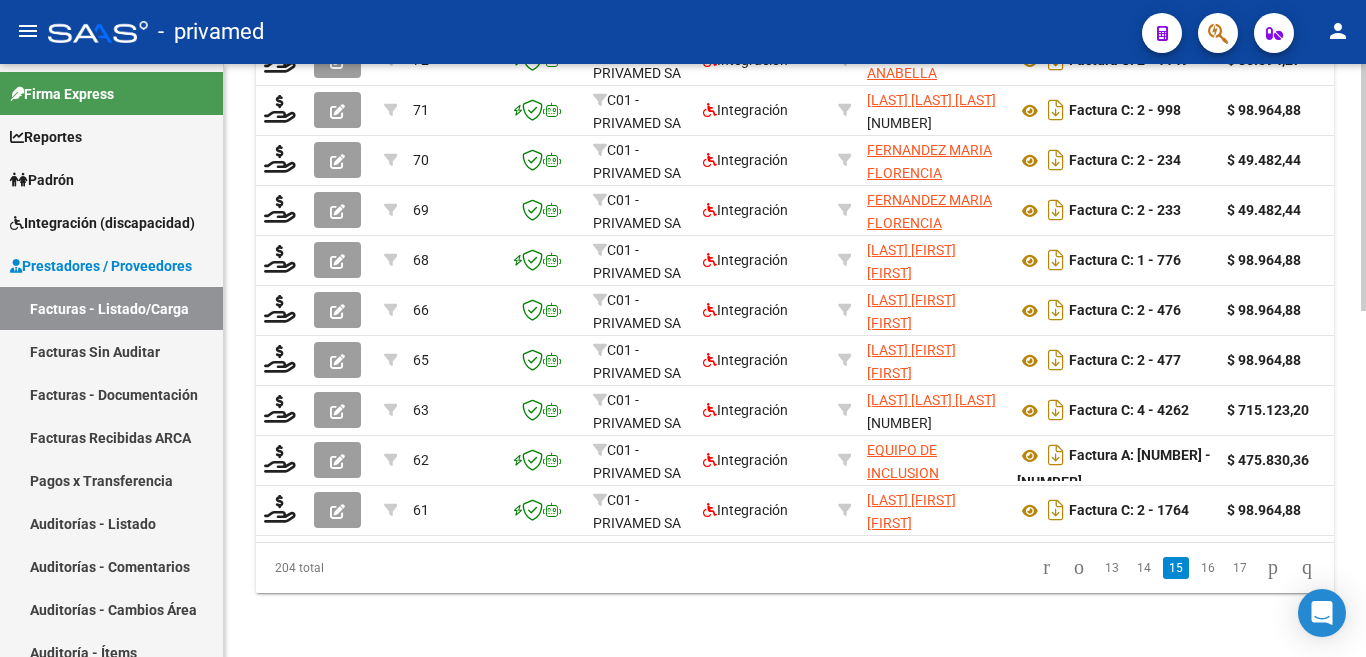 click on "menu -   privamed  person    Firma Express     Reportes SUR Expedientes Internos Movimiento de Expte. SSS    Padrón Afiliados Empadronados Movimientos de Afiliados Cambios de Gerenciador Padrón Ágil Análisis Afiliado    Integración (discapacidad) Estado Presentaciones SSS Rendición Certificado Discapacidad Pedido Integración a SSS Datos Contables de Facturas Facturas Liquidadas x SSS Legajos Legajos Documentación    Prestadores / Proveedores Facturas - Listado/Carga Facturas Sin Auditar Facturas - Documentación Facturas Recibidas ARCA Pagos x Transferencia Auditorías - Listado Auditorías - Comentarios Auditorías - Cambios Área Auditoría - Ítems Prestadores - Listado Prestadores - Docu. Otros Ingresos Geren.    Hospitales Públicos SSS - Censo Hospitalario SSS - Preliquidación SSS - Comprobantes SSS - CPBTs Atenciones Notificaciones Internación Débitos Autogestión (viejo)    ANMAT - Trazabilidad    Fiscalización RG Deuda X Empresa Listado de Empresas Análisis Empresa Actas" at bounding box center [683, 328] 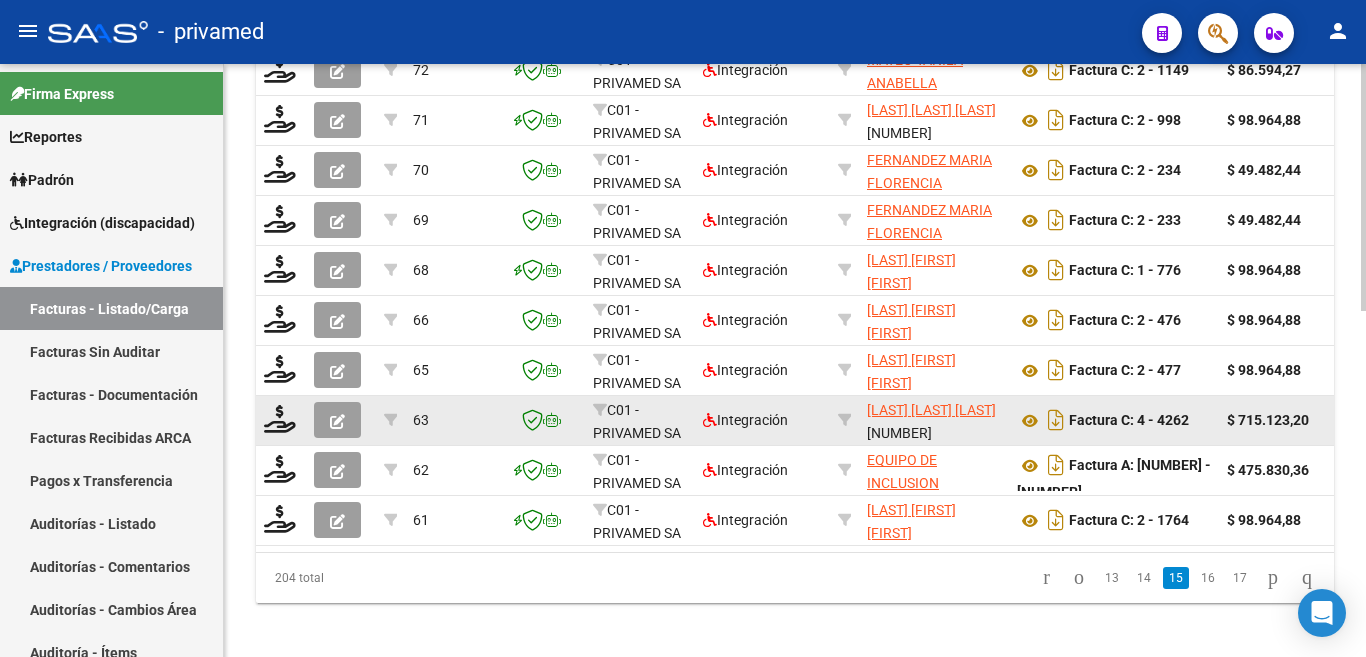 scroll, scrollTop: 828, scrollLeft: 0, axis: vertical 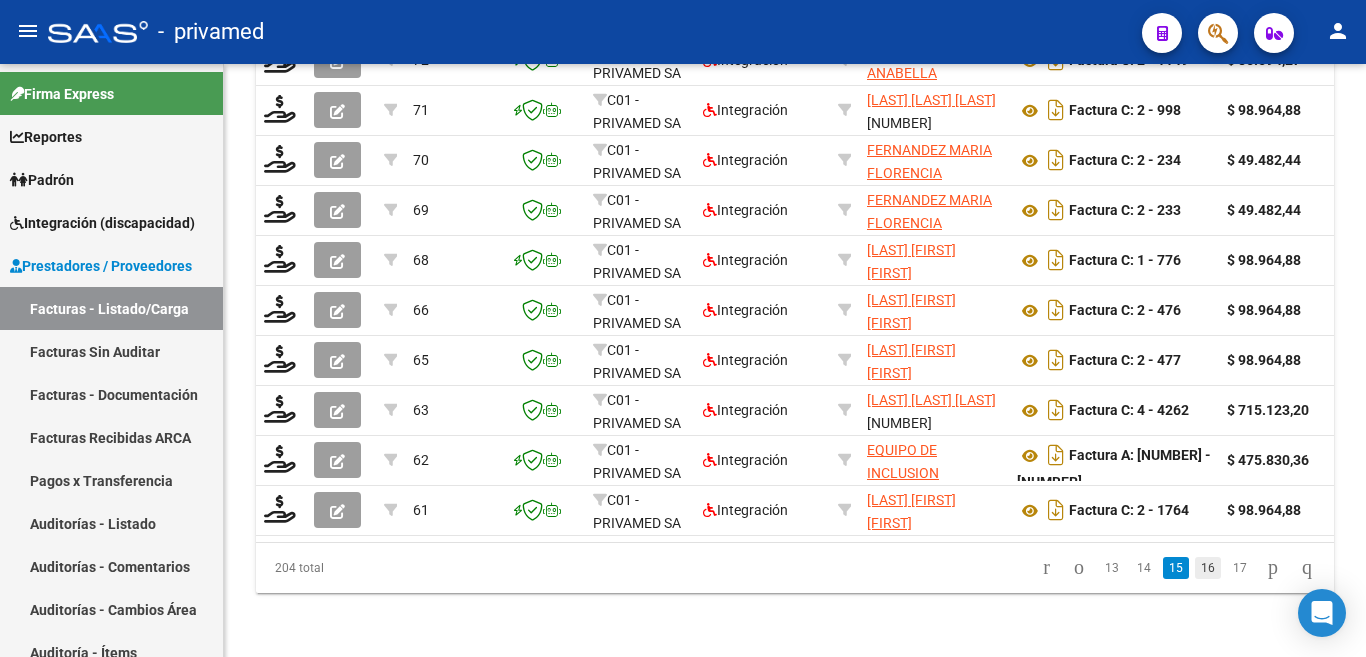 click on "16" 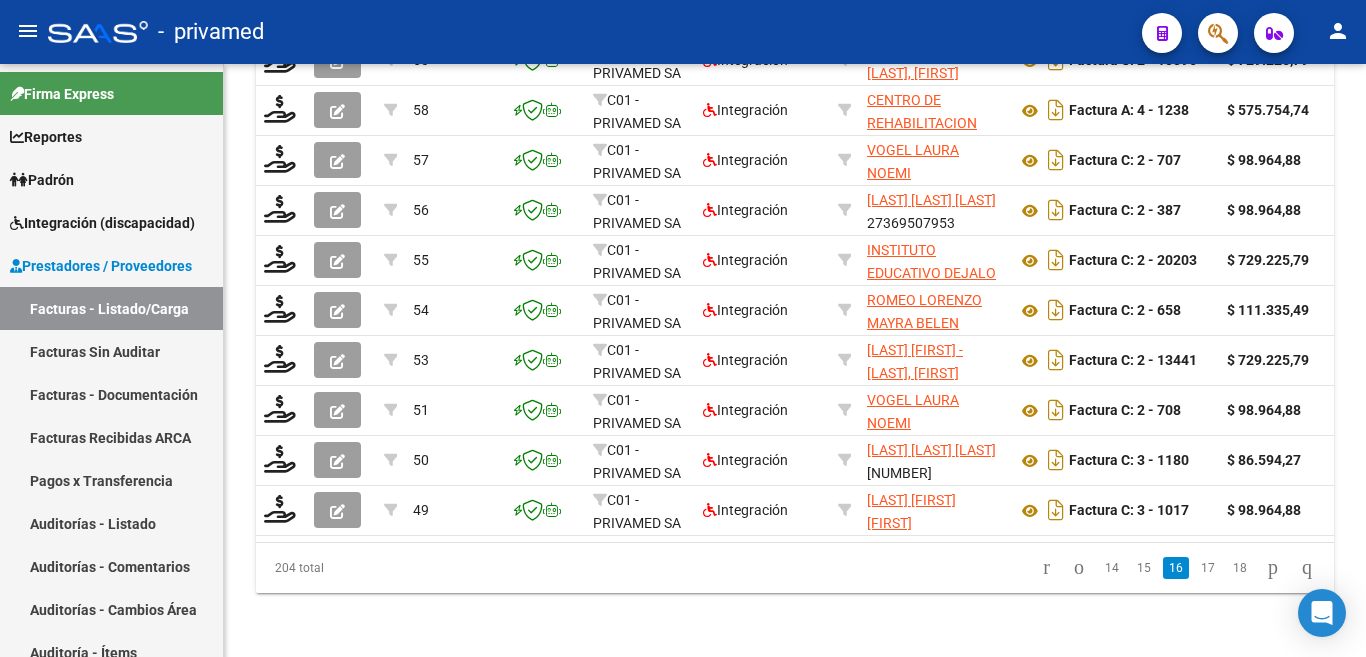 scroll, scrollTop: 828, scrollLeft: 0, axis: vertical 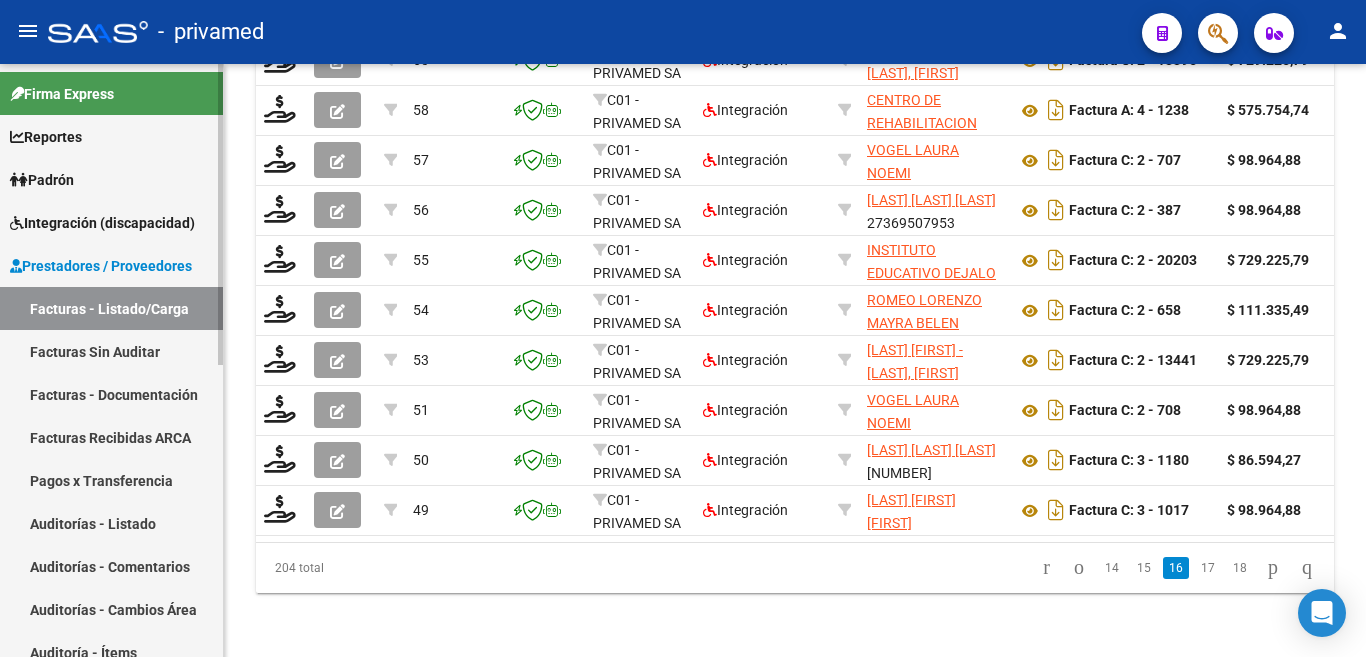 click on "Prestadores / Proveedores" at bounding box center [101, 266] 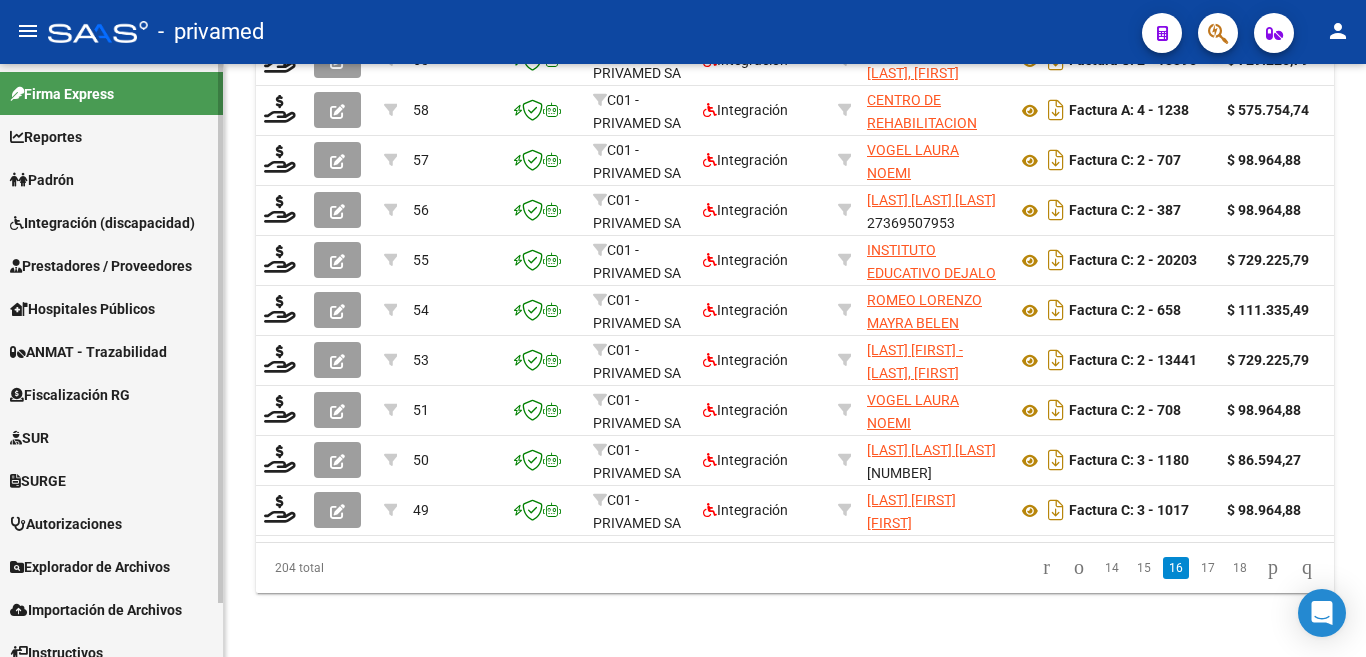 click on "Integración (discapacidad)" at bounding box center [111, 222] 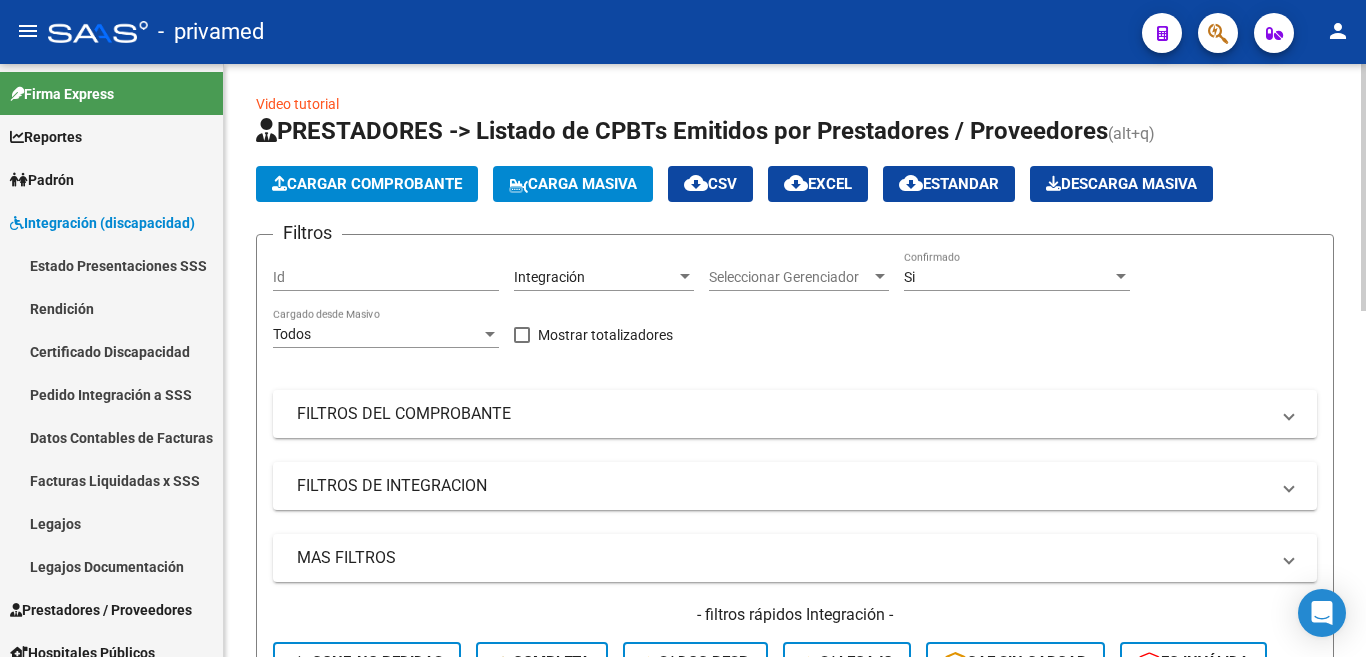 scroll, scrollTop: 0, scrollLeft: 0, axis: both 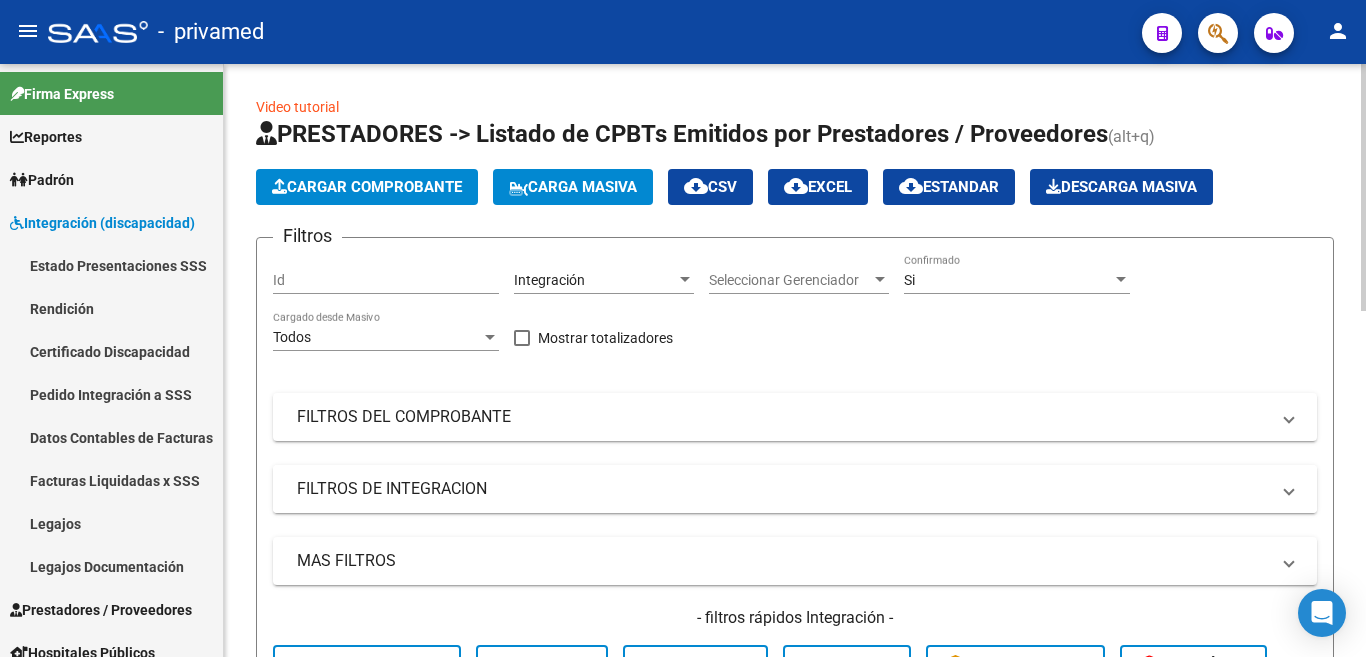 click on "FILTROS DE INTEGRACION" at bounding box center (783, 489) 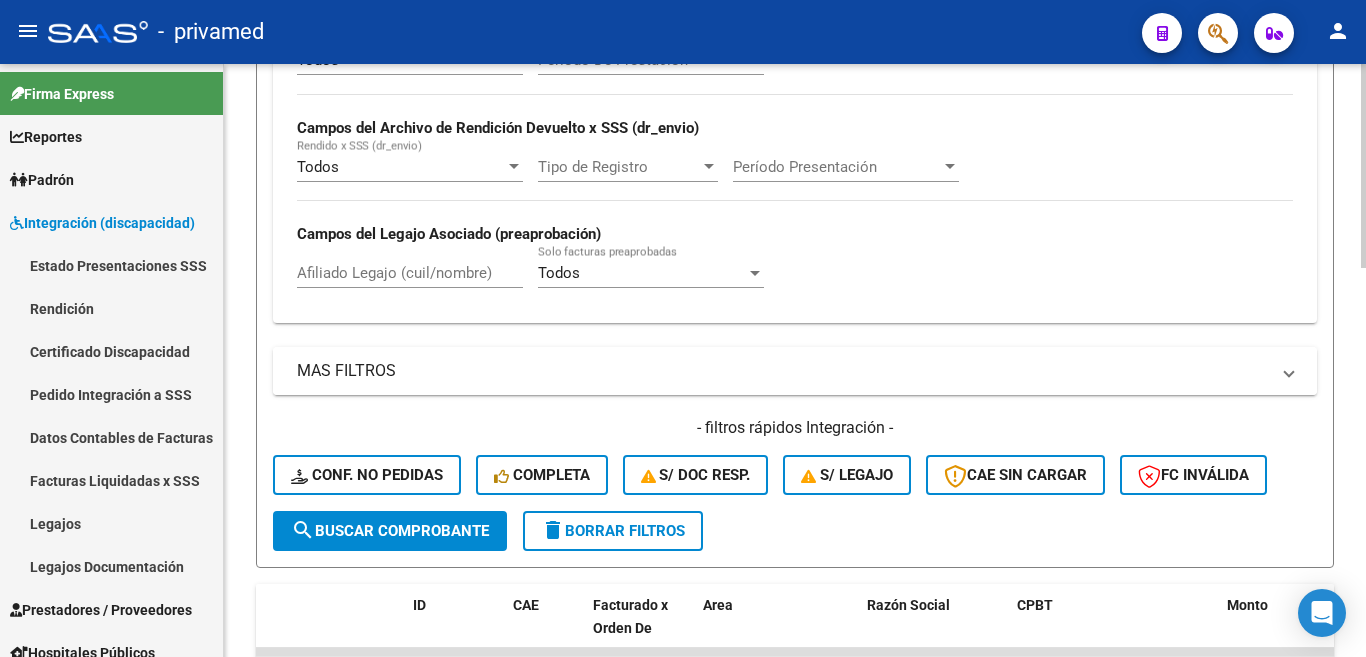scroll, scrollTop: 500, scrollLeft: 0, axis: vertical 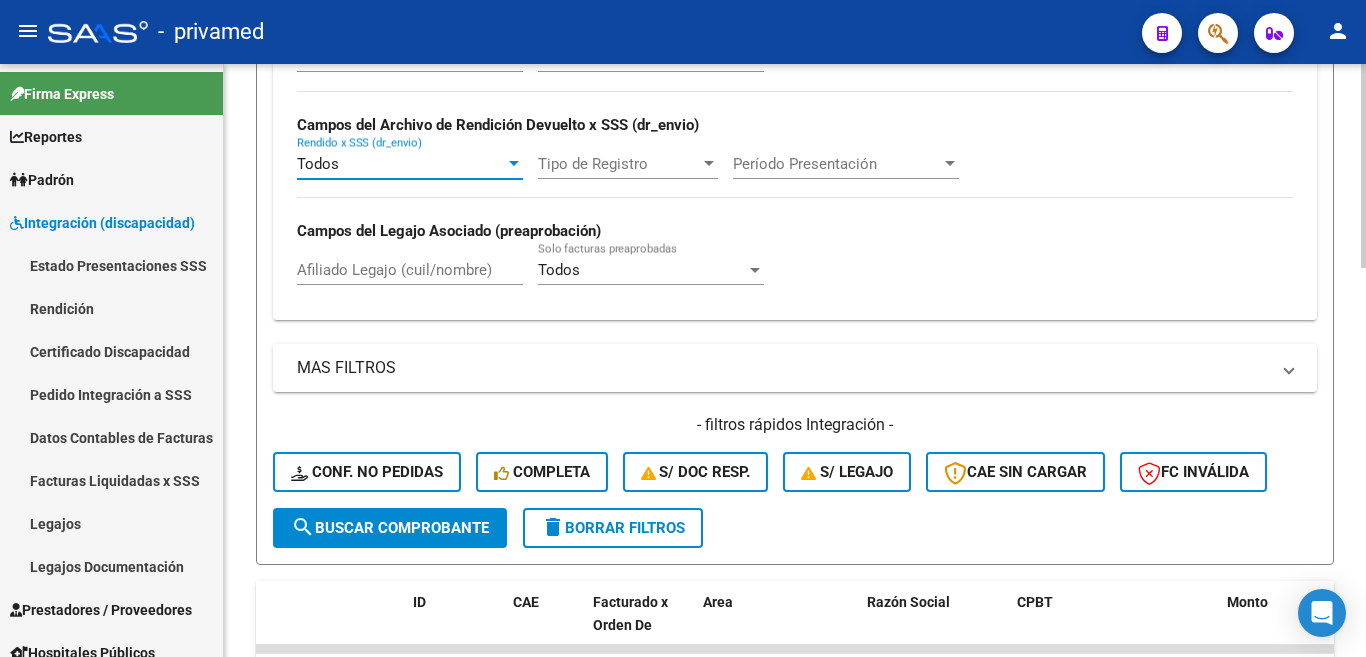 click at bounding box center (514, 164) 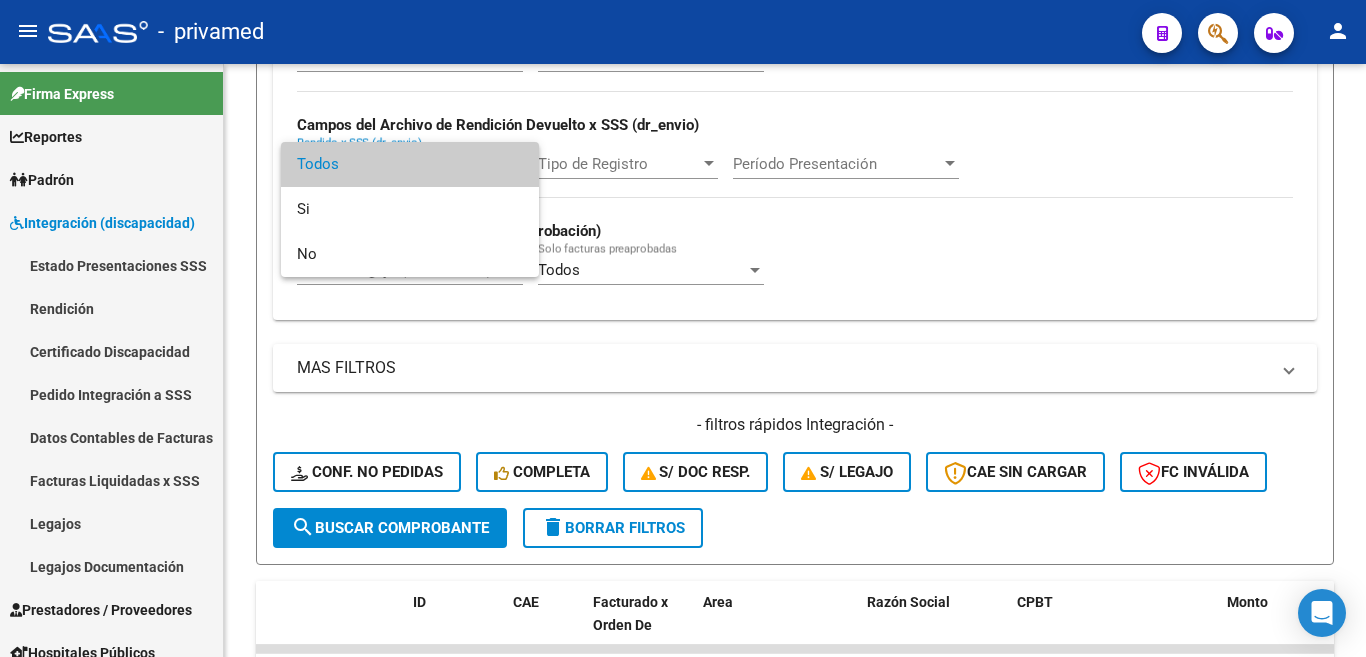 click at bounding box center (683, 328) 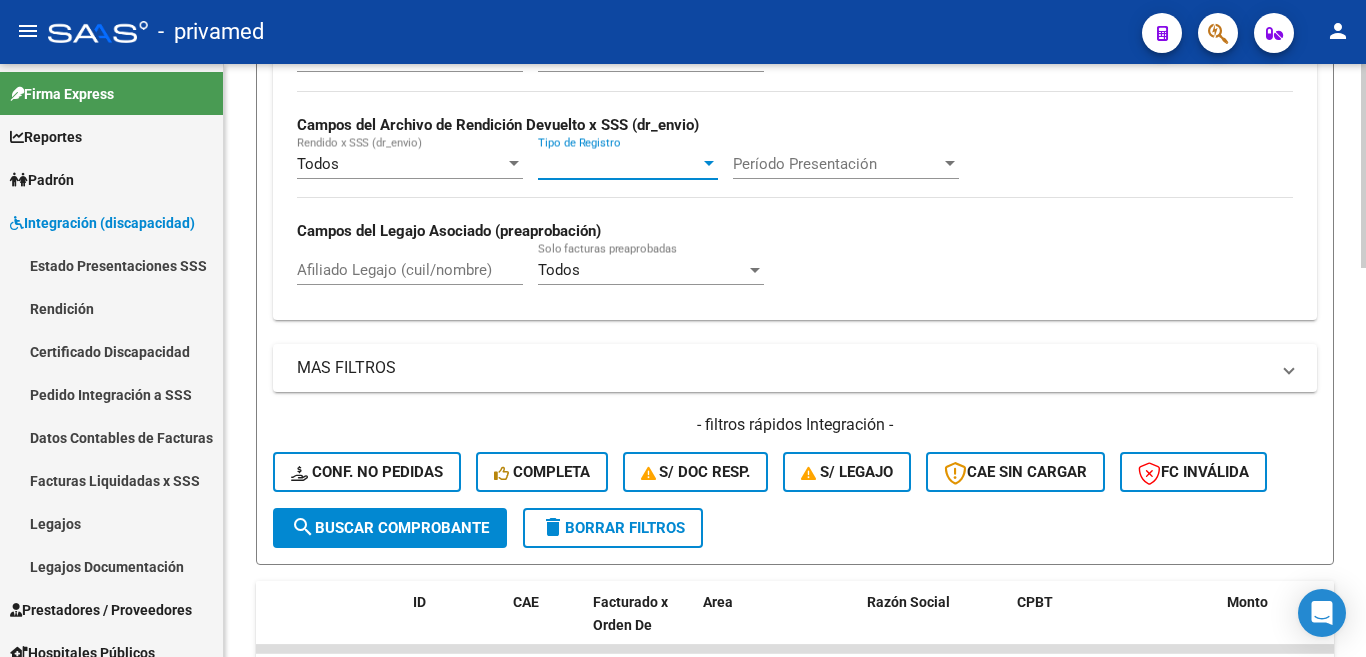 click on "Tipo de Registro" at bounding box center [619, 164] 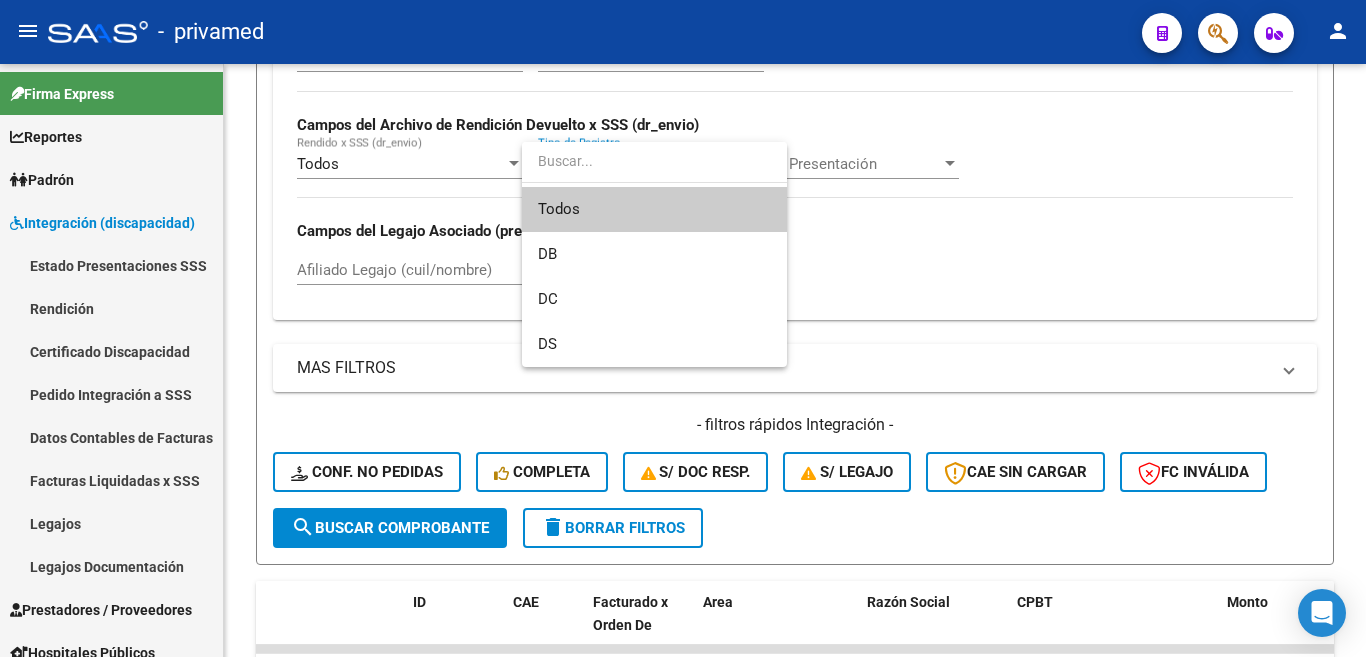 click at bounding box center [683, 328] 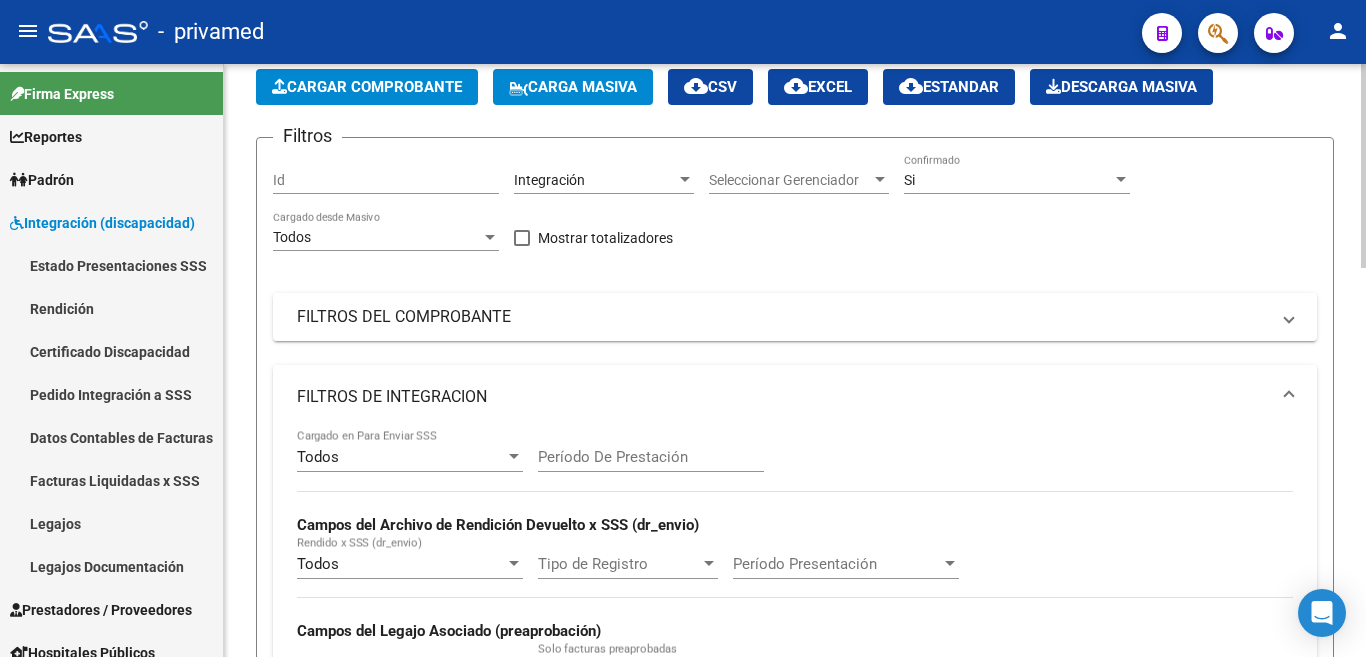 scroll, scrollTop: 0, scrollLeft: 0, axis: both 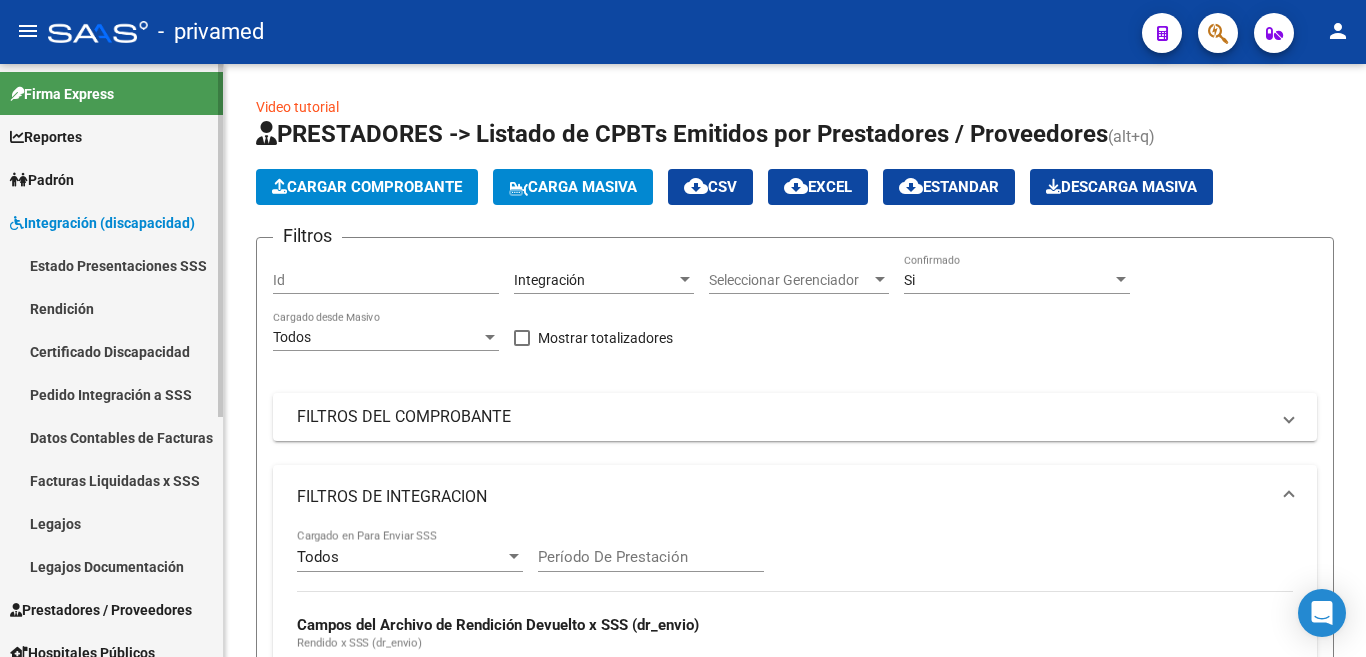 click on "Integración (discapacidad)" at bounding box center (102, 223) 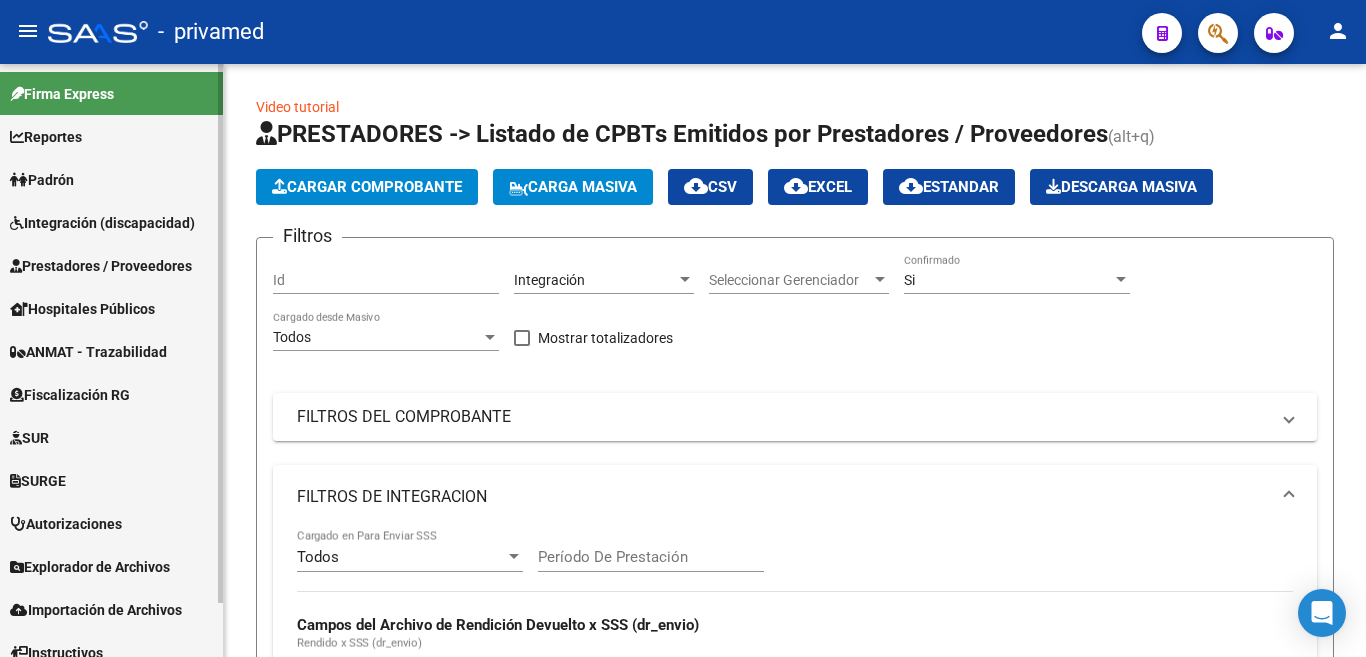 click on "Integración (discapacidad)" at bounding box center (102, 223) 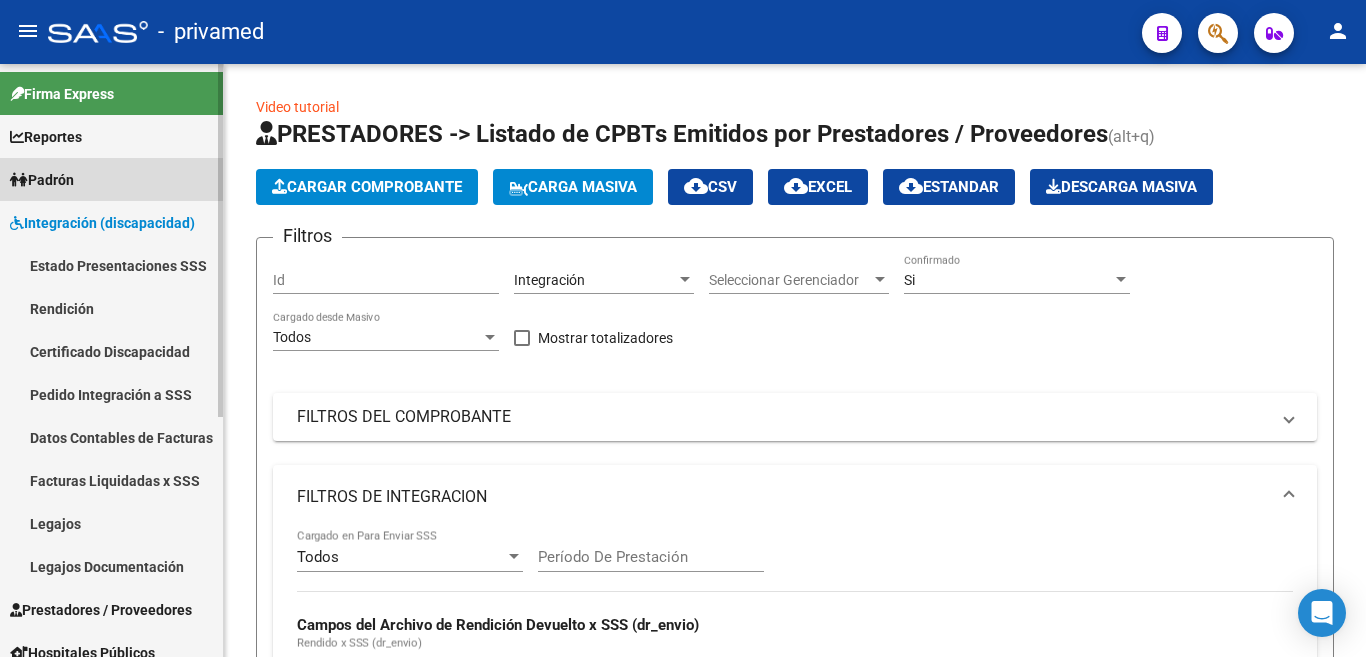 click on "Padrón" at bounding box center [42, 180] 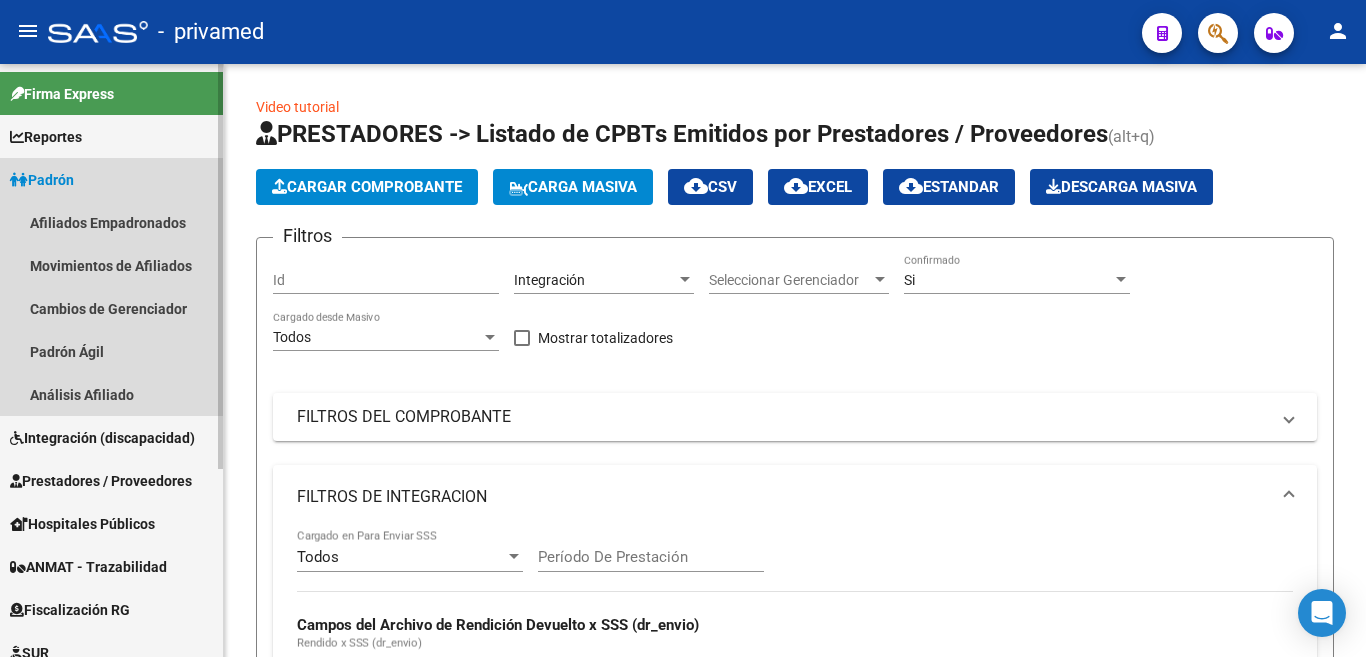 click on "Padrón" at bounding box center (42, 180) 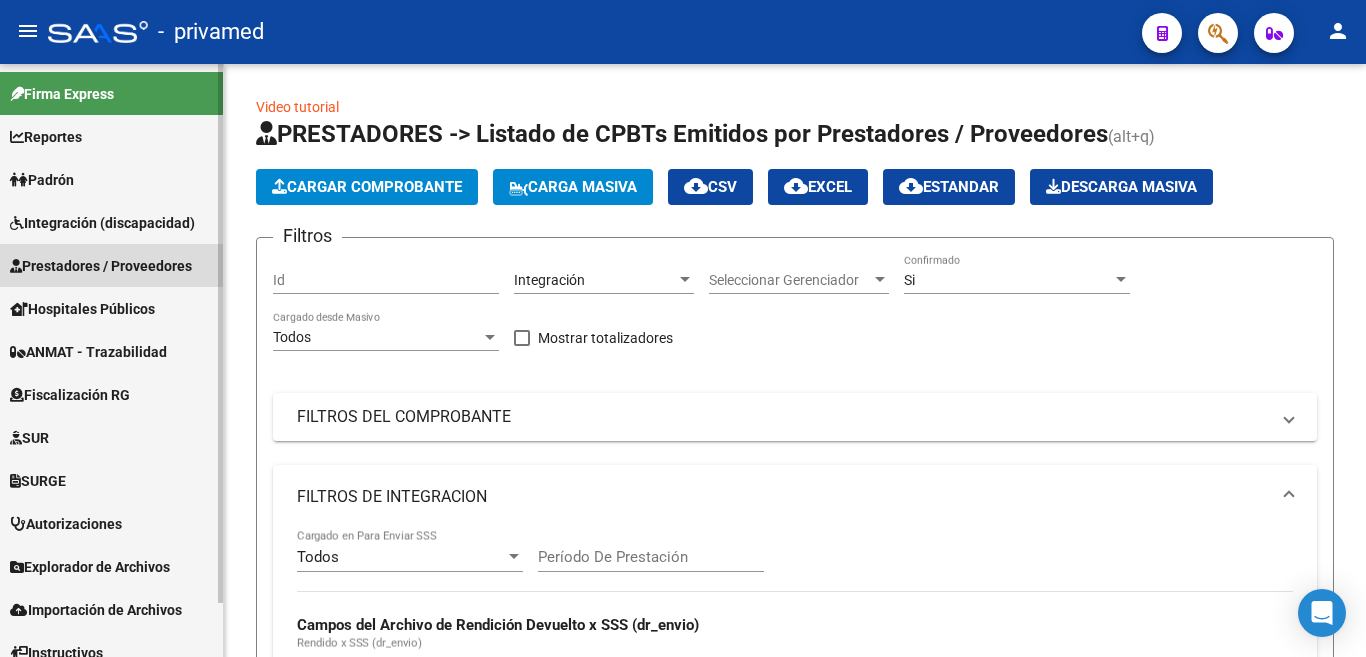 click on "Prestadores / Proveedores" at bounding box center [101, 266] 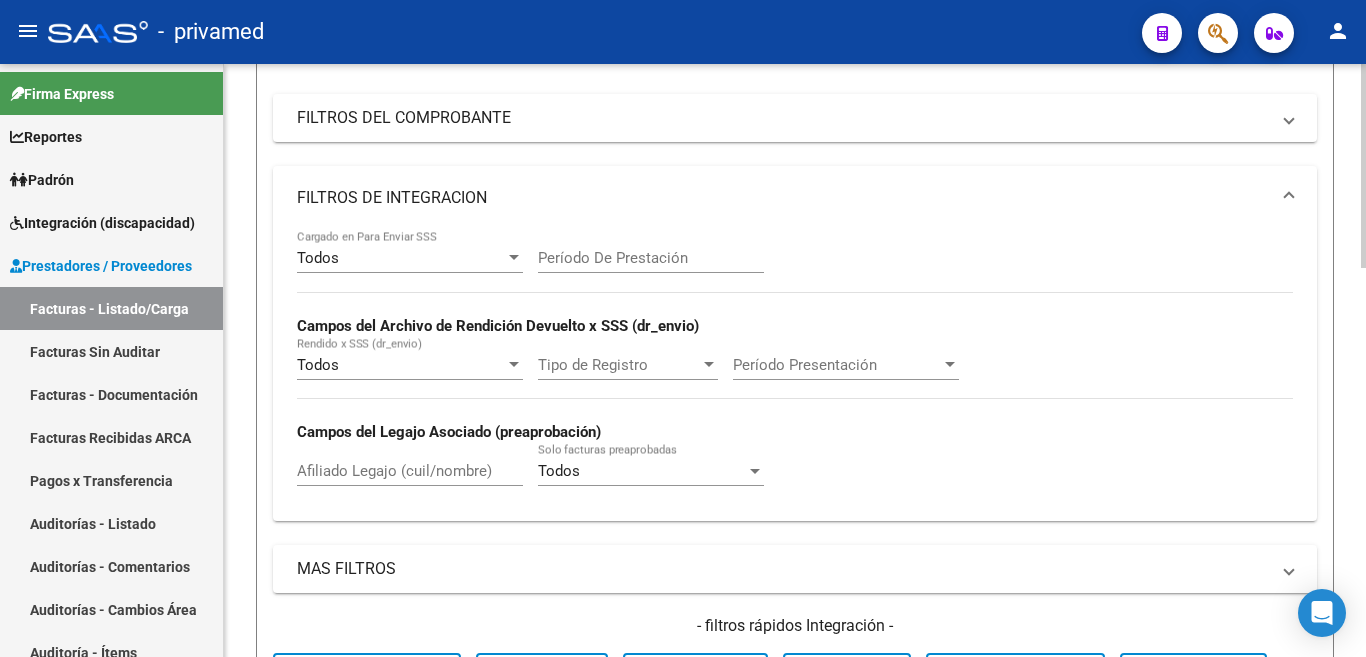 scroll, scrollTop: 300, scrollLeft: 0, axis: vertical 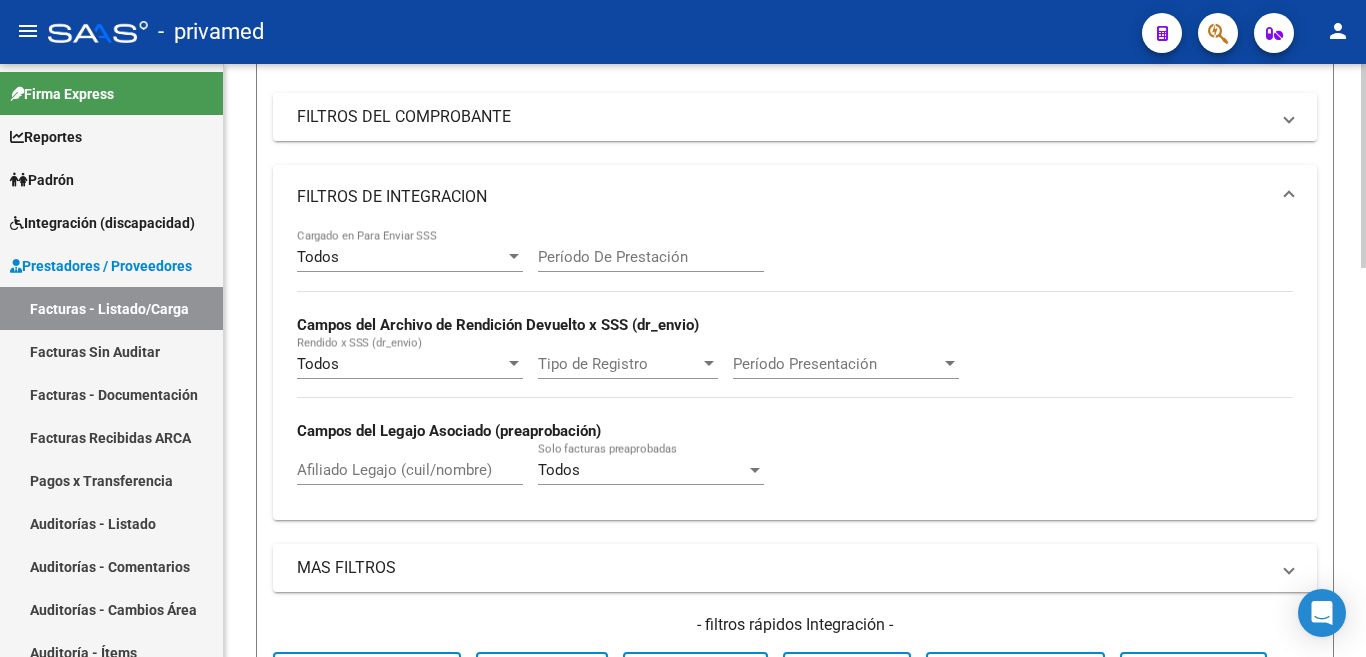 click on "FILTROS DEL COMPROBANTE" at bounding box center (795, 117) 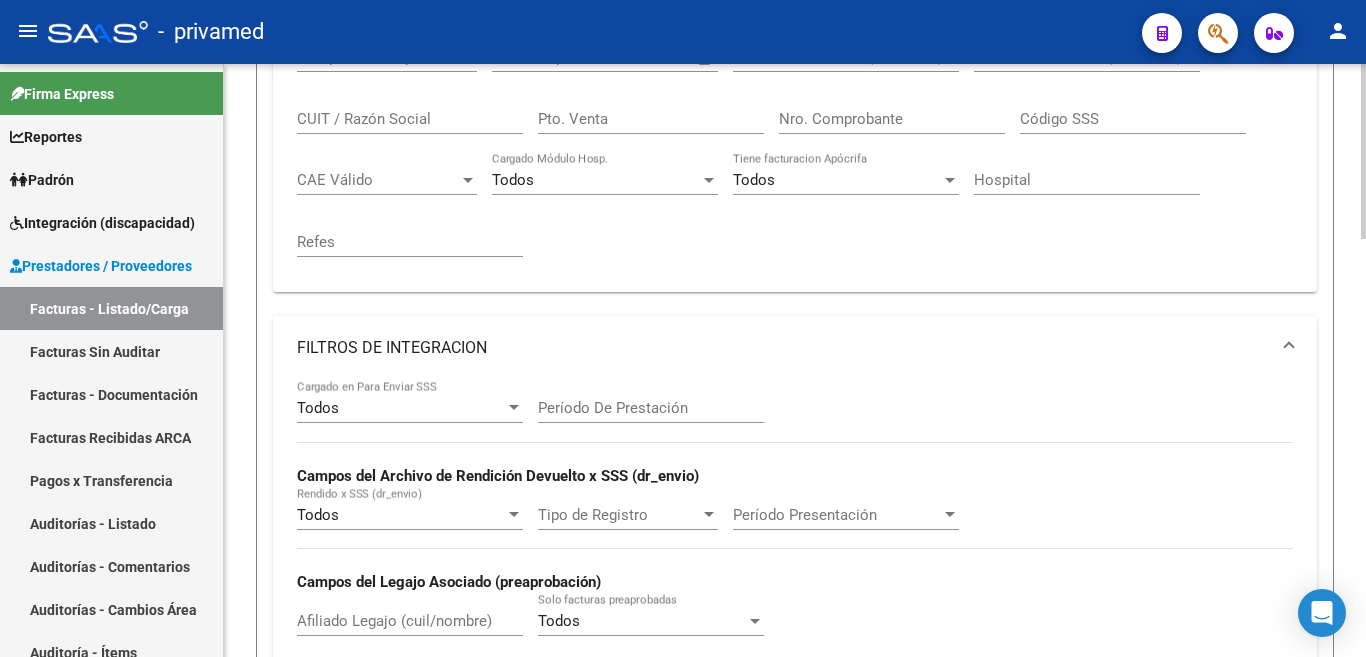 scroll, scrollTop: 400, scrollLeft: 0, axis: vertical 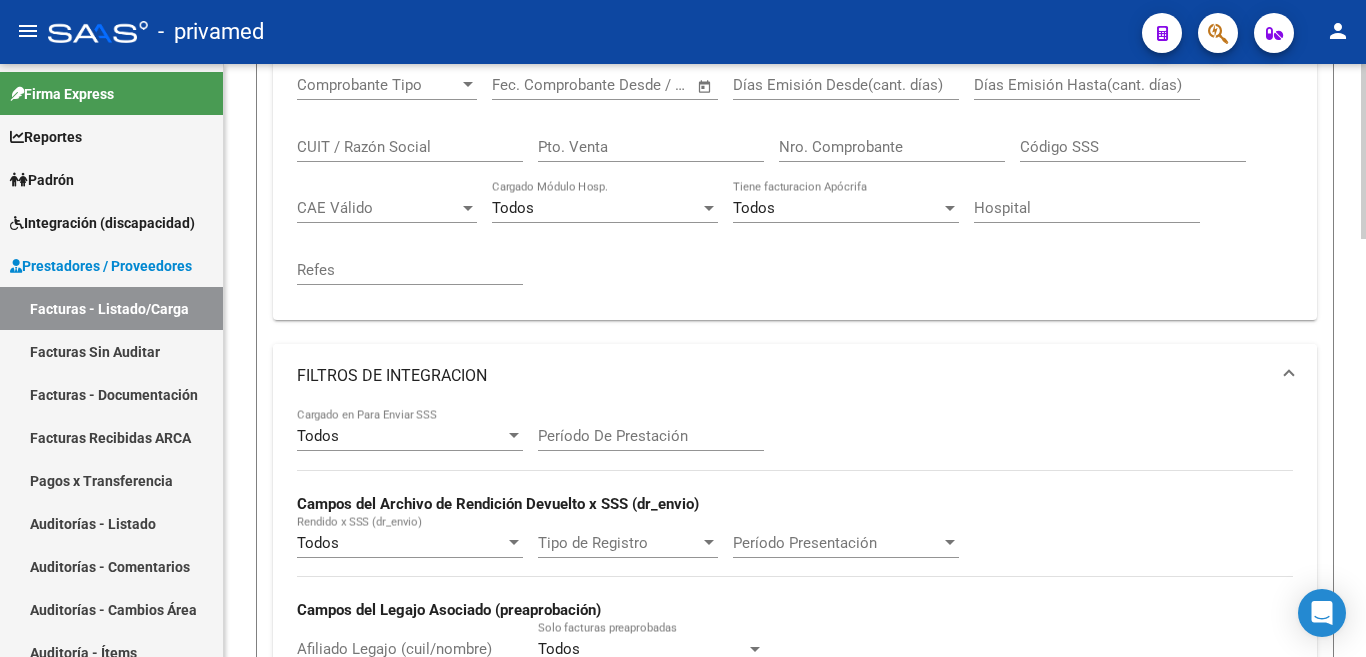 click on "FILTROS DE INTEGRACION" at bounding box center [783, 376] 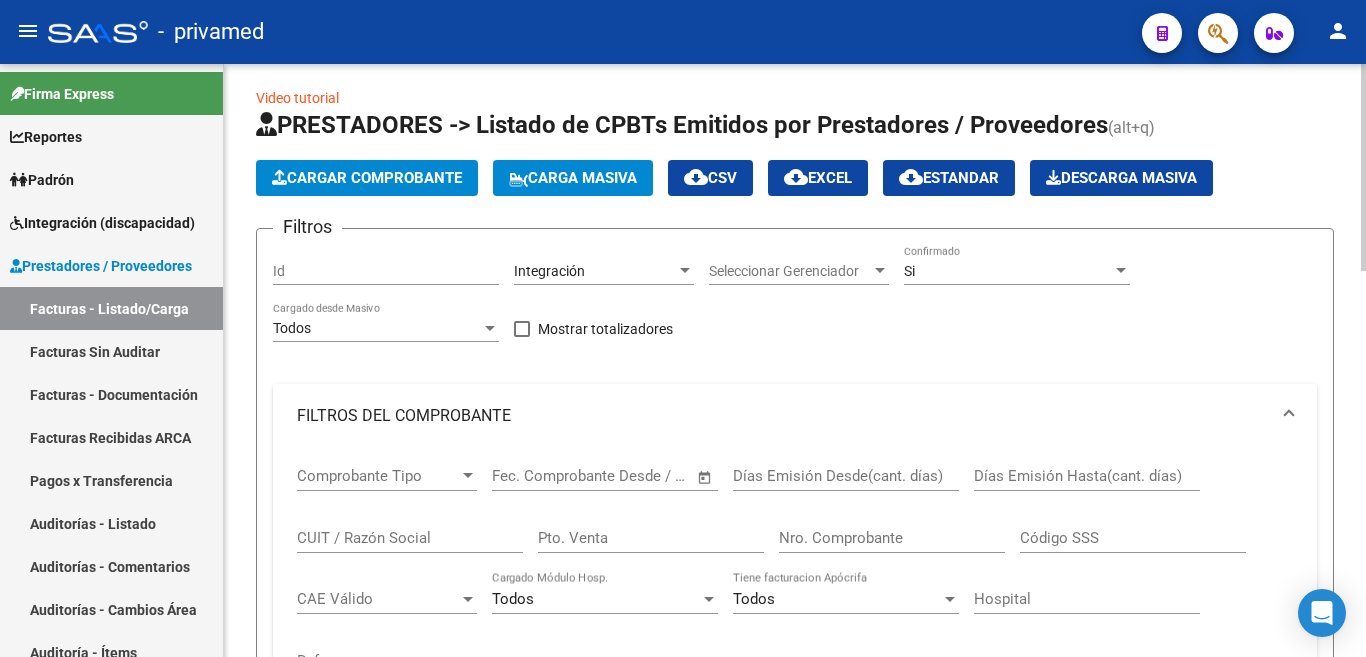 scroll, scrollTop: 0, scrollLeft: 0, axis: both 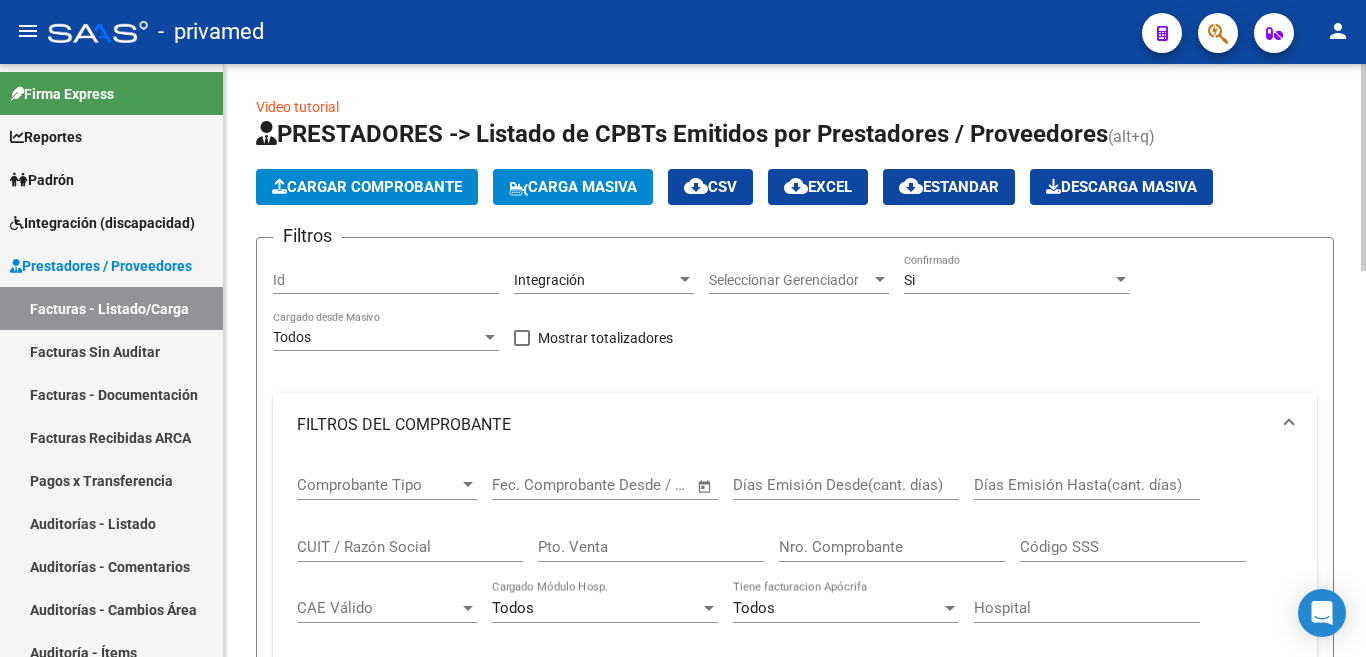 click on "FILTROS DEL COMPROBANTE" at bounding box center (783, 425) 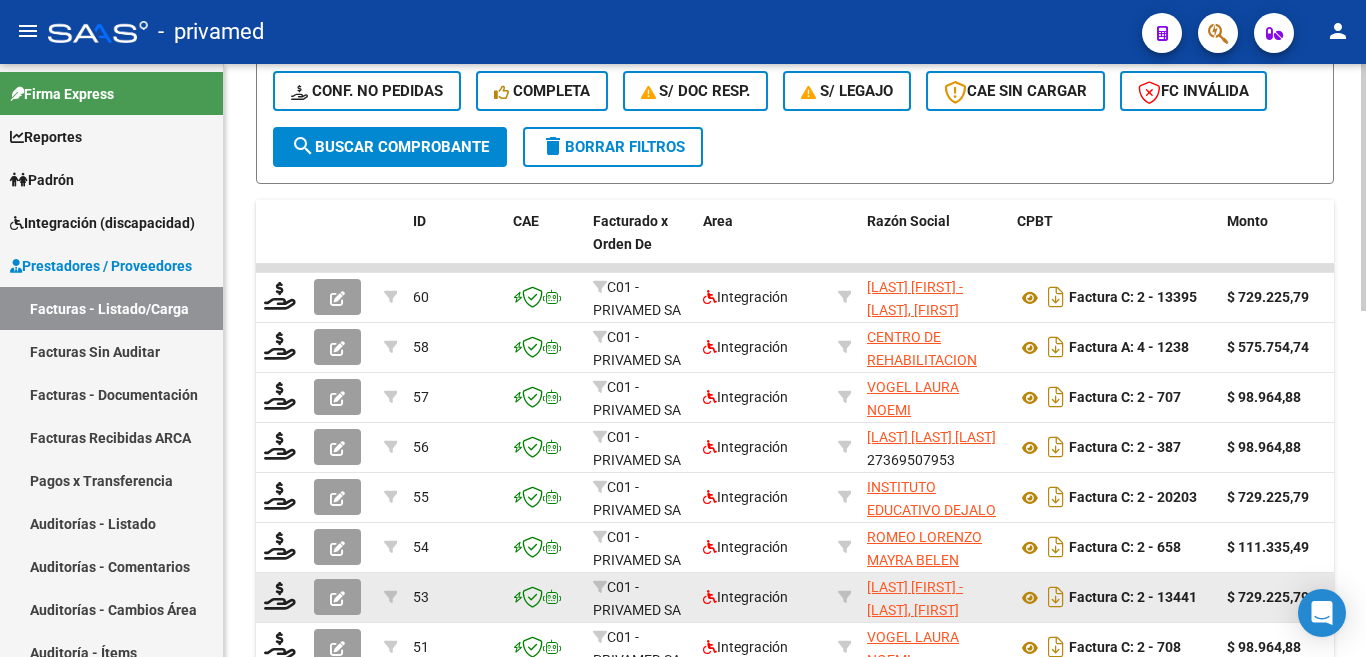 scroll, scrollTop: 828, scrollLeft: 0, axis: vertical 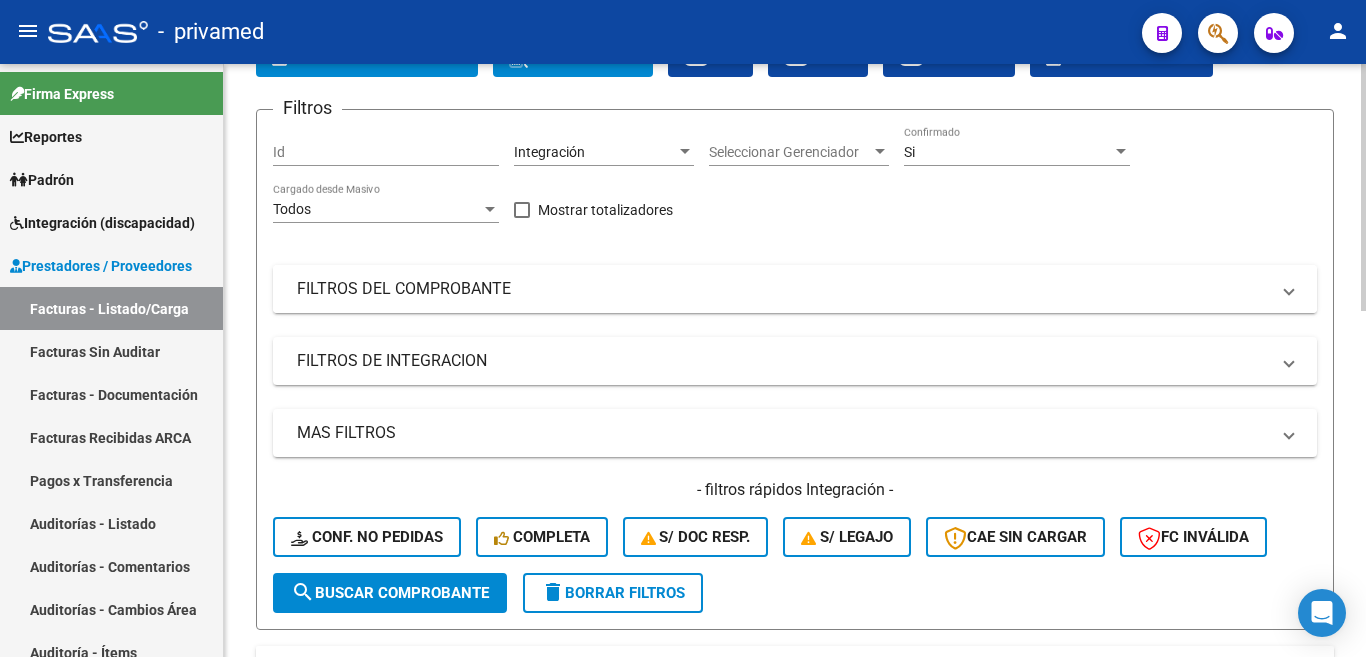 click on "FILTROS DEL COMPROBANTE" at bounding box center [783, 289] 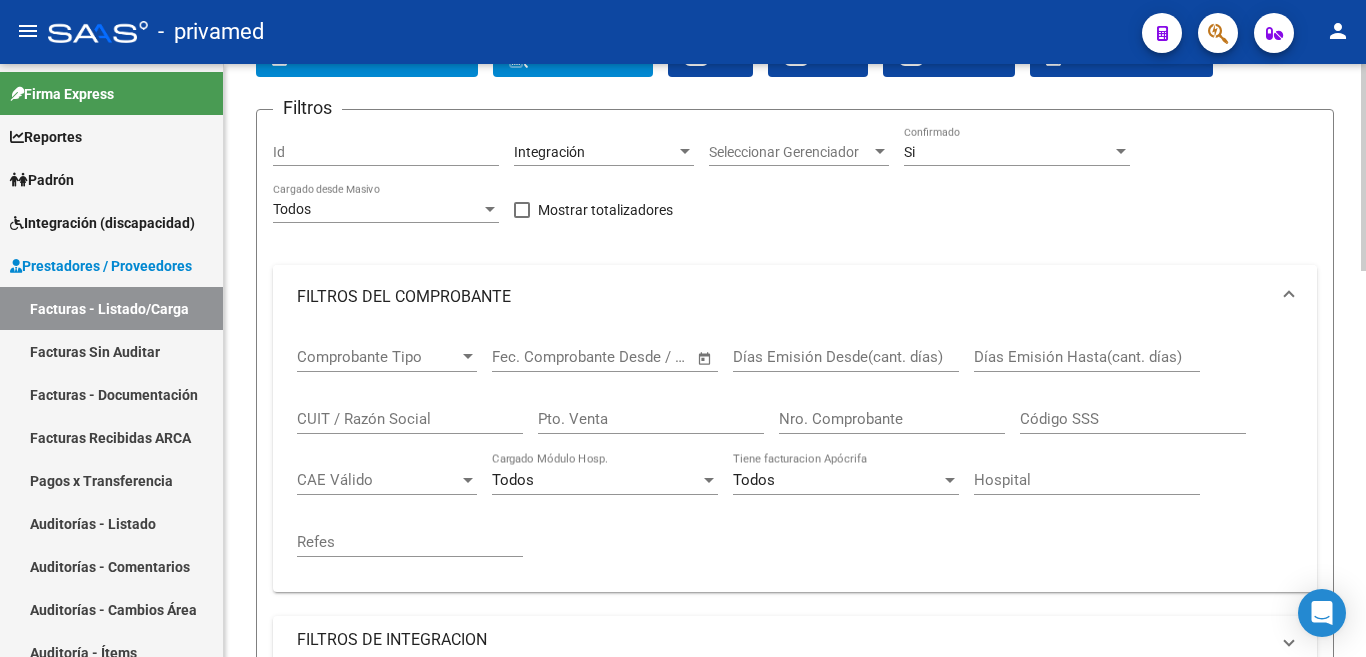 click on "FILTROS DEL COMPROBANTE" at bounding box center (783, 297) 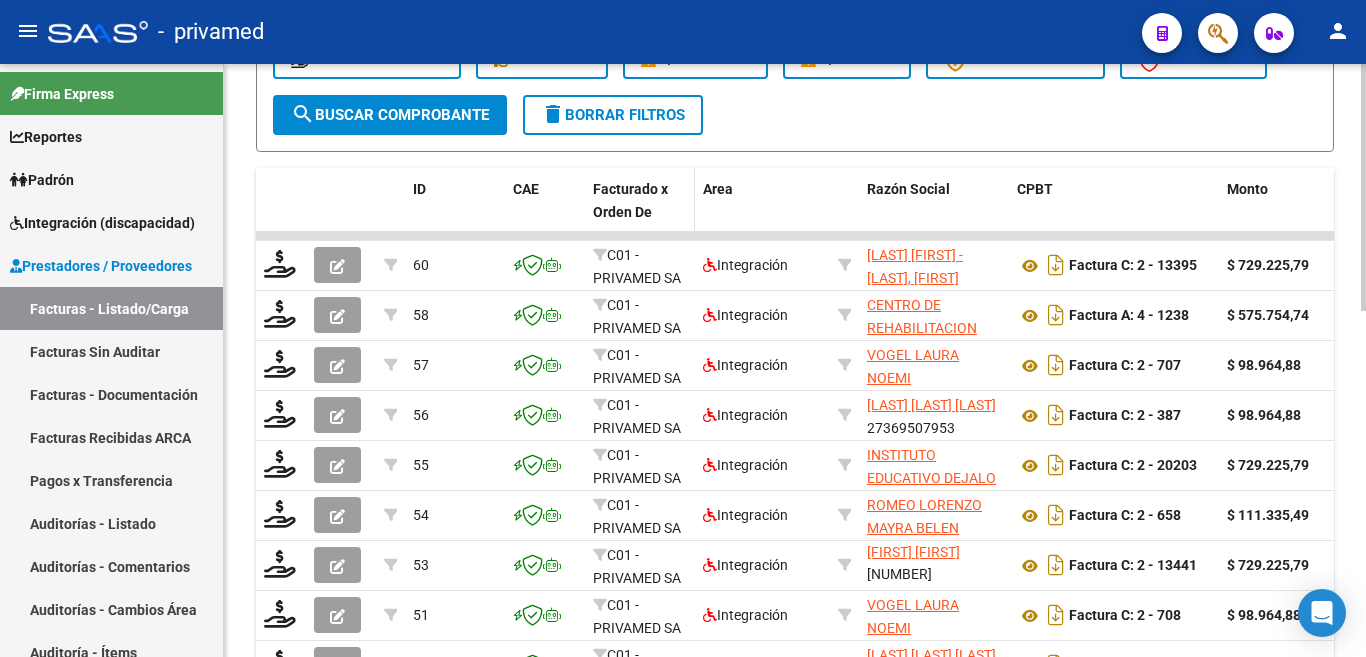 scroll, scrollTop: 628, scrollLeft: 0, axis: vertical 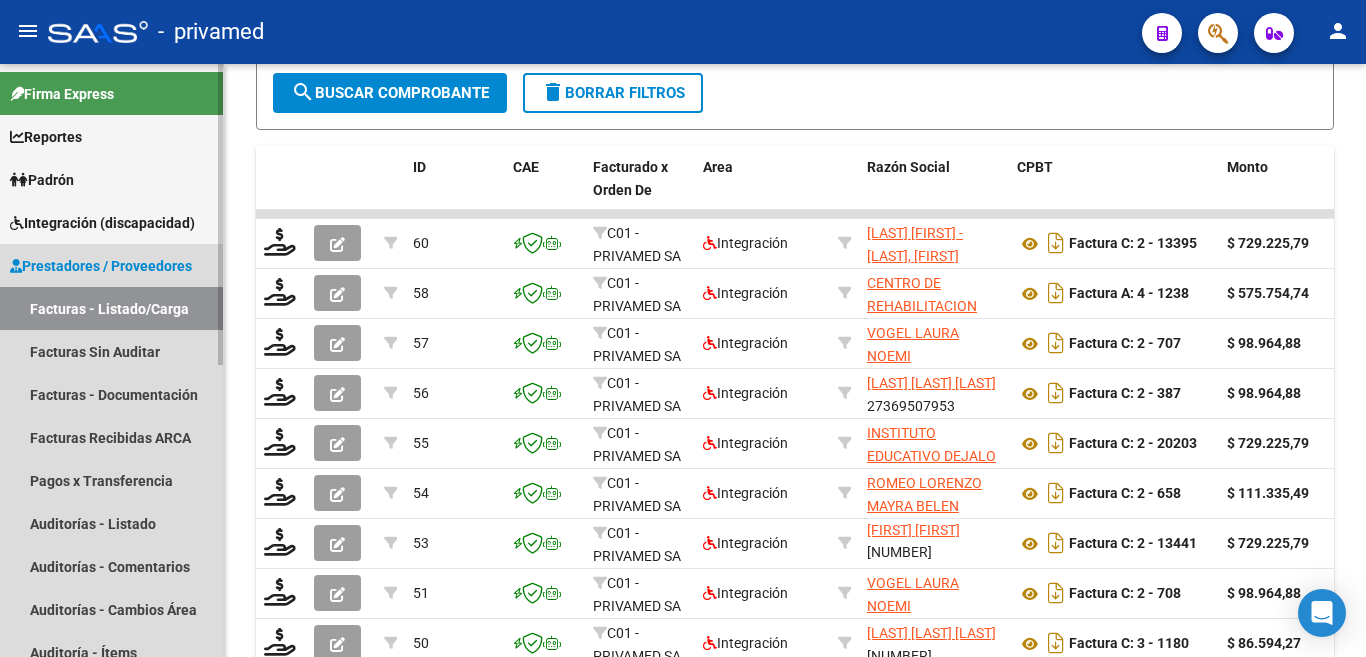 click on "Prestadores / Proveedores" at bounding box center (101, 266) 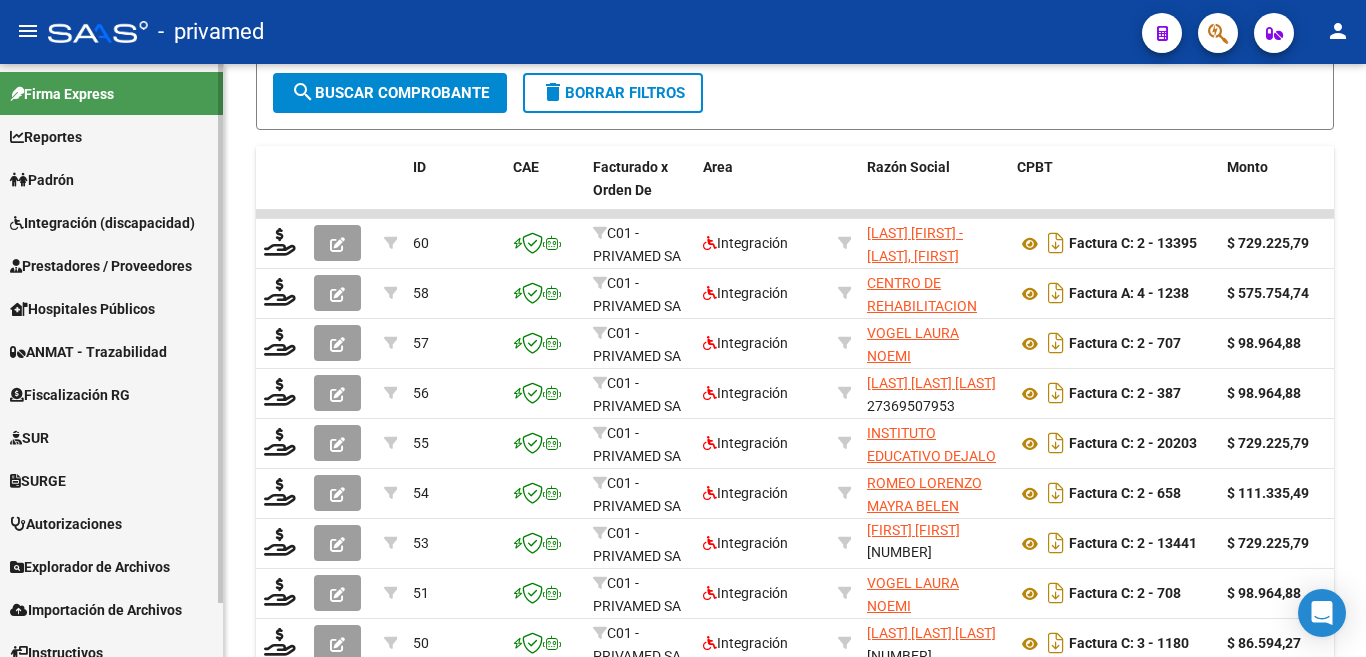 click on "Prestadores / Proveedores" at bounding box center [101, 266] 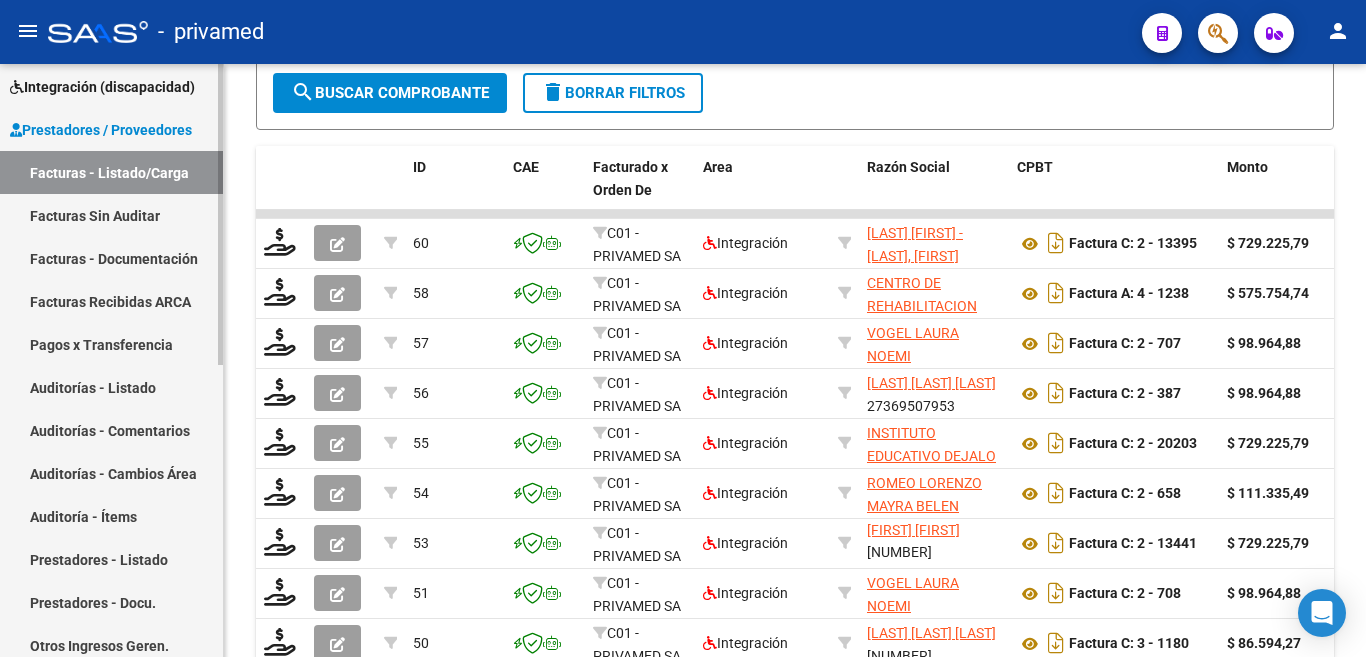 scroll, scrollTop: 100, scrollLeft: 0, axis: vertical 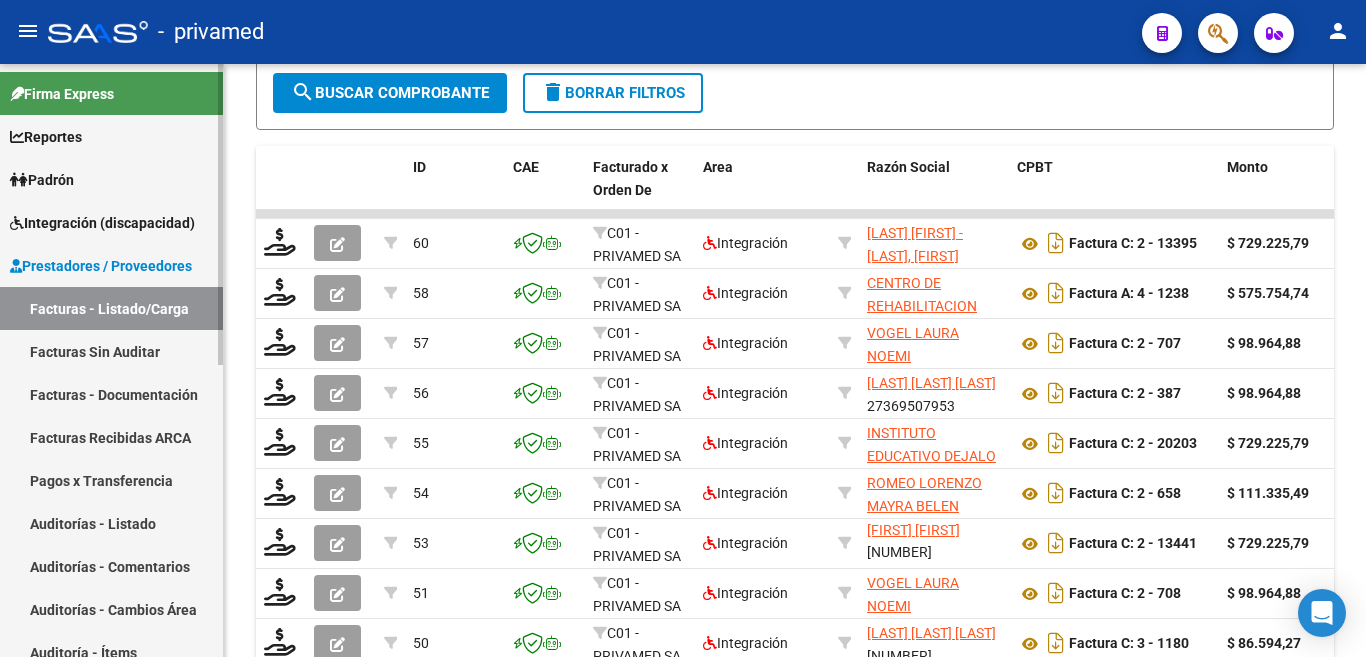 click on "Integración (discapacidad)" at bounding box center [102, 223] 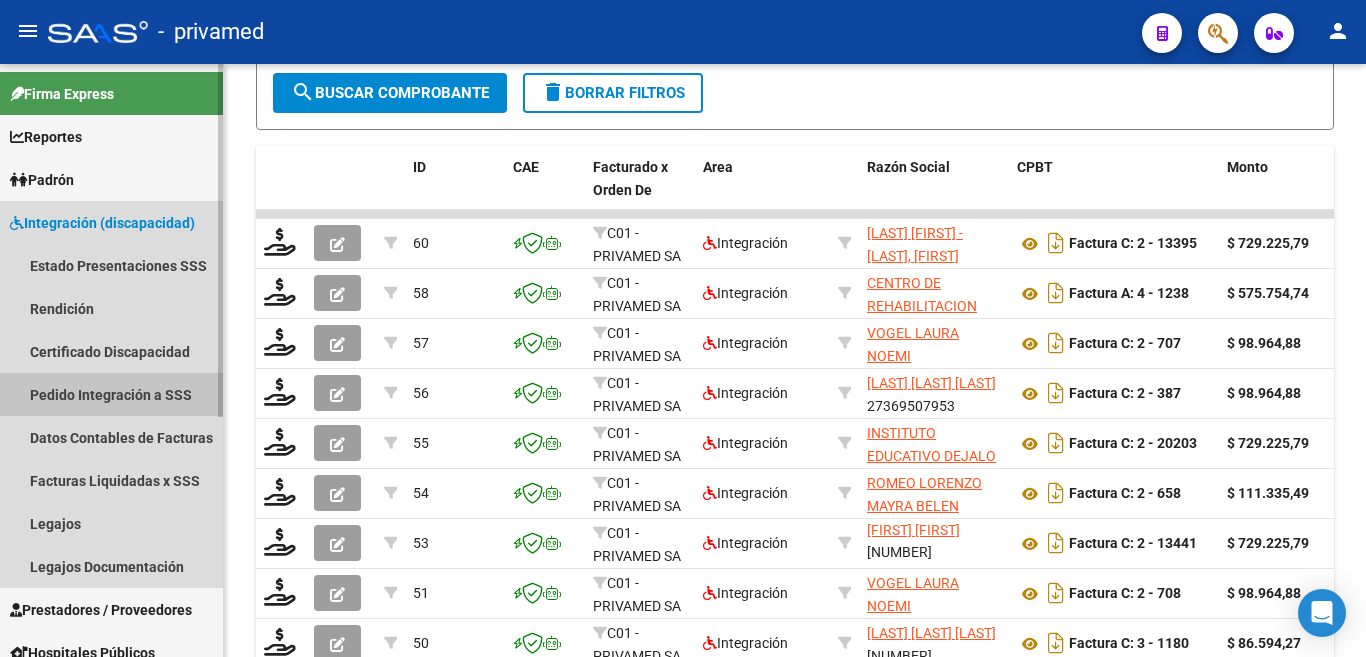 click on "Pedido Integración a SSS" at bounding box center (111, 394) 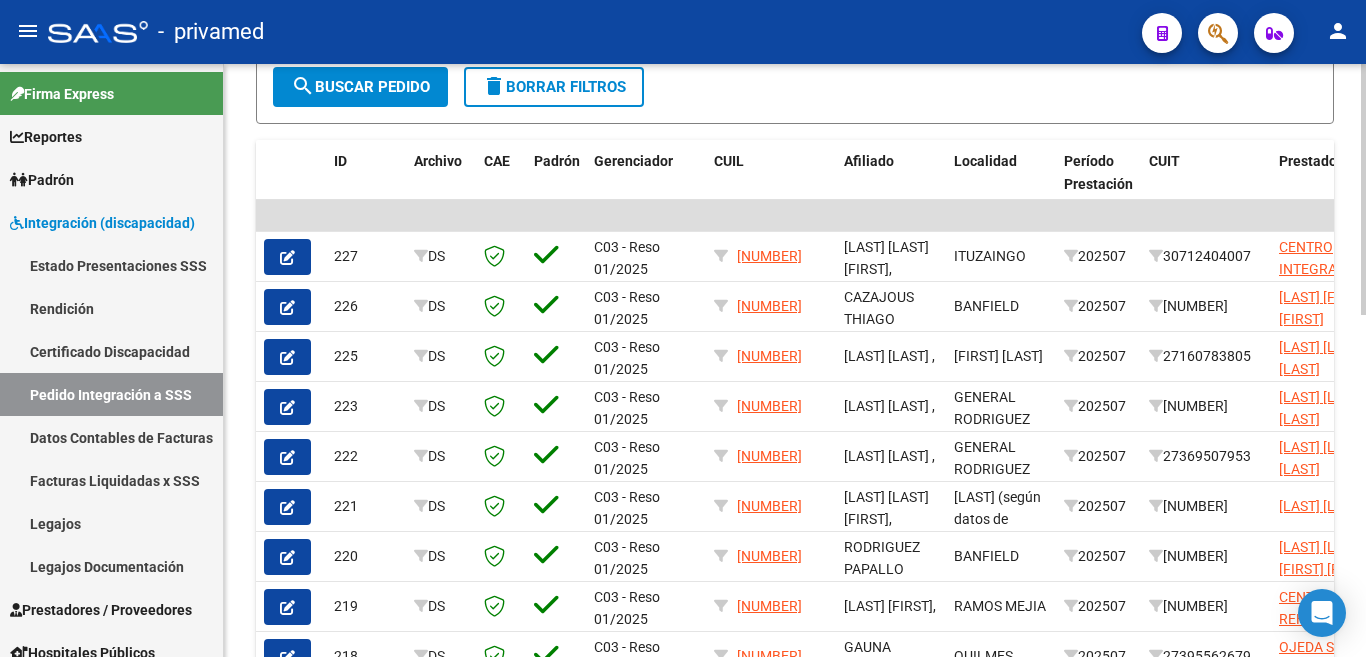 scroll, scrollTop: 600, scrollLeft: 0, axis: vertical 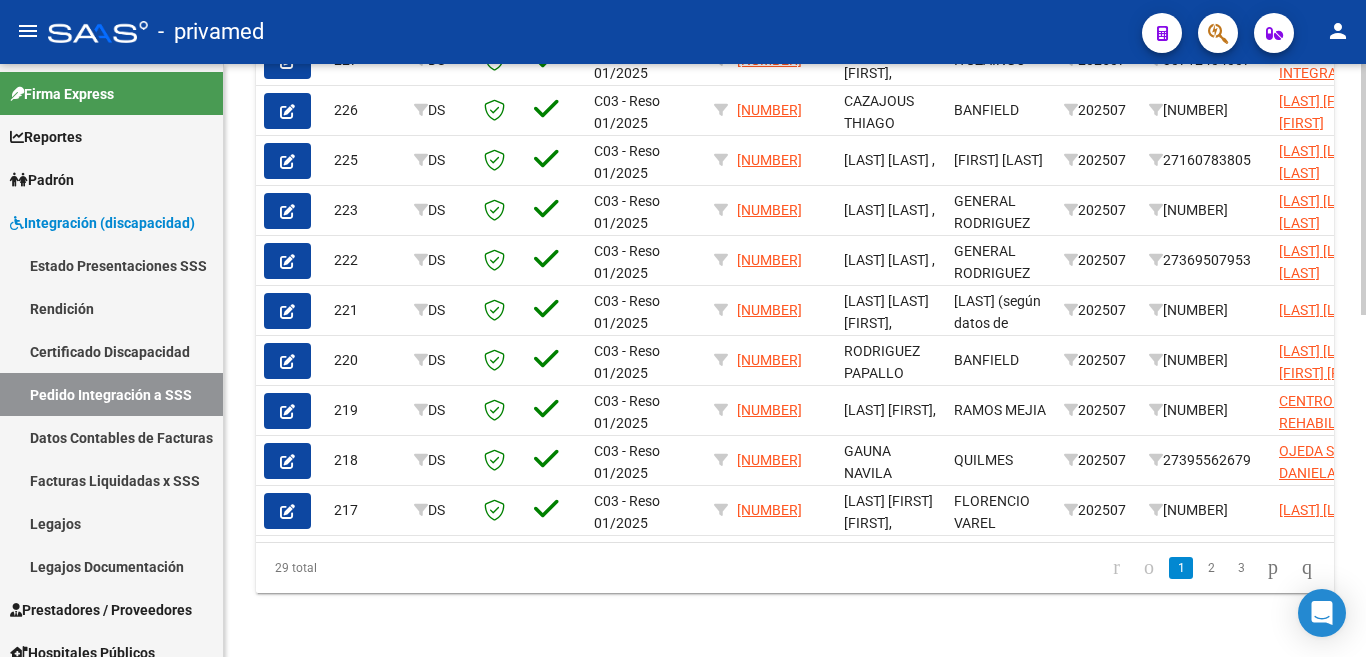 click on "menu -   privamed  person    Firma Express     Reportes SUR Expedientes Internos Movimiento de Expte. SSS    Padrón Afiliados Empadronados Movimientos de Afiliados Cambios de Gerenciador Padrón Ágil Análisis Afiliado    Integración (discapacidad) Estado Presentaciones SSS Rendición Certificado Discapacidad Pedido Integración a SSS Datos Contables de Facturas Facturas Liquidadas x SSS Legajos Legajos Documentación    Prestadores / Proveedores Facturas - Listado/Carga Facturas Sin Auditar Facturas - Documentación Facturas Recibidas ARCA Pagos x Transferencia Auditorías - Listado Auditorías - Comentarios Auditorías - Cambios Área Auditoría - Ítems Prestadores - Listado Prestadores - Docu. Otros Ingresos Geren.    Hospitales Públicos SSS - Censo Hospitalario SSS - Preliquidación SSS - Comprobantes SSS - CPBTs Atenciones Notificaciones Internación Débitos Autogestión (viejo)    ANMAT - Trazabilidad    Fiscalización RG Deuda X Empresa Listado de Empresas Análisis Empresa Actas" at bounding box center (683, 328) 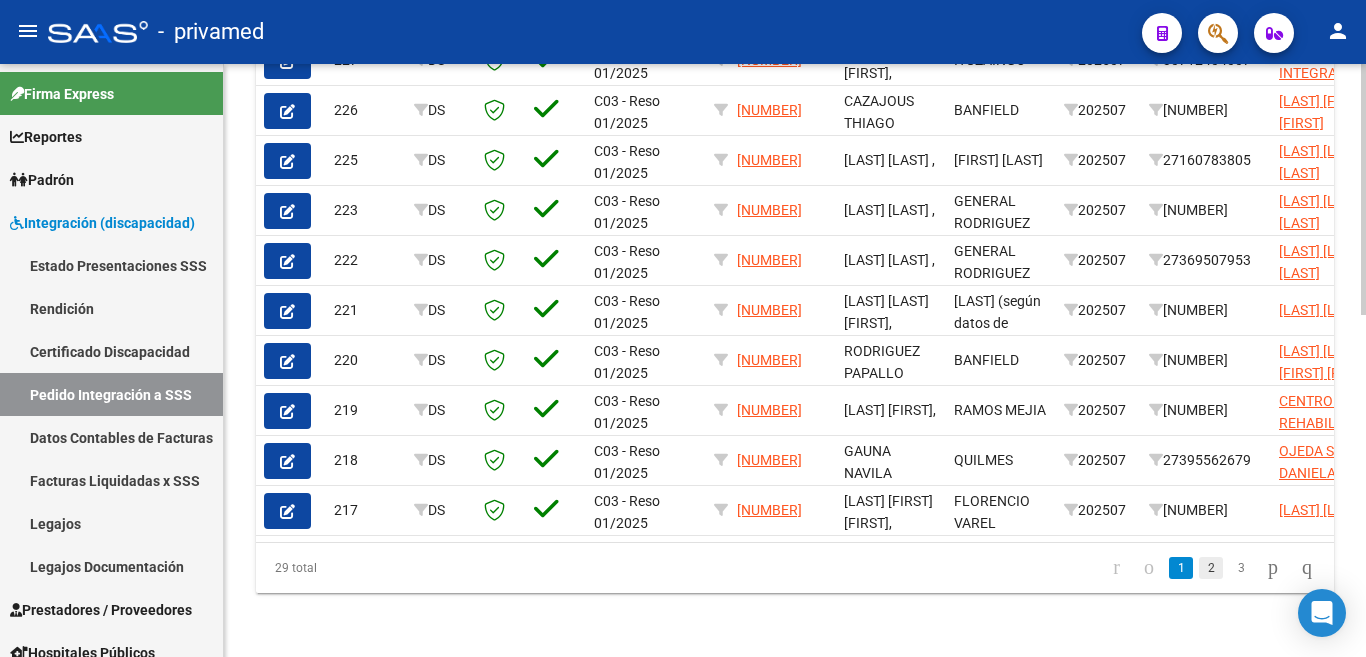 click on "2" 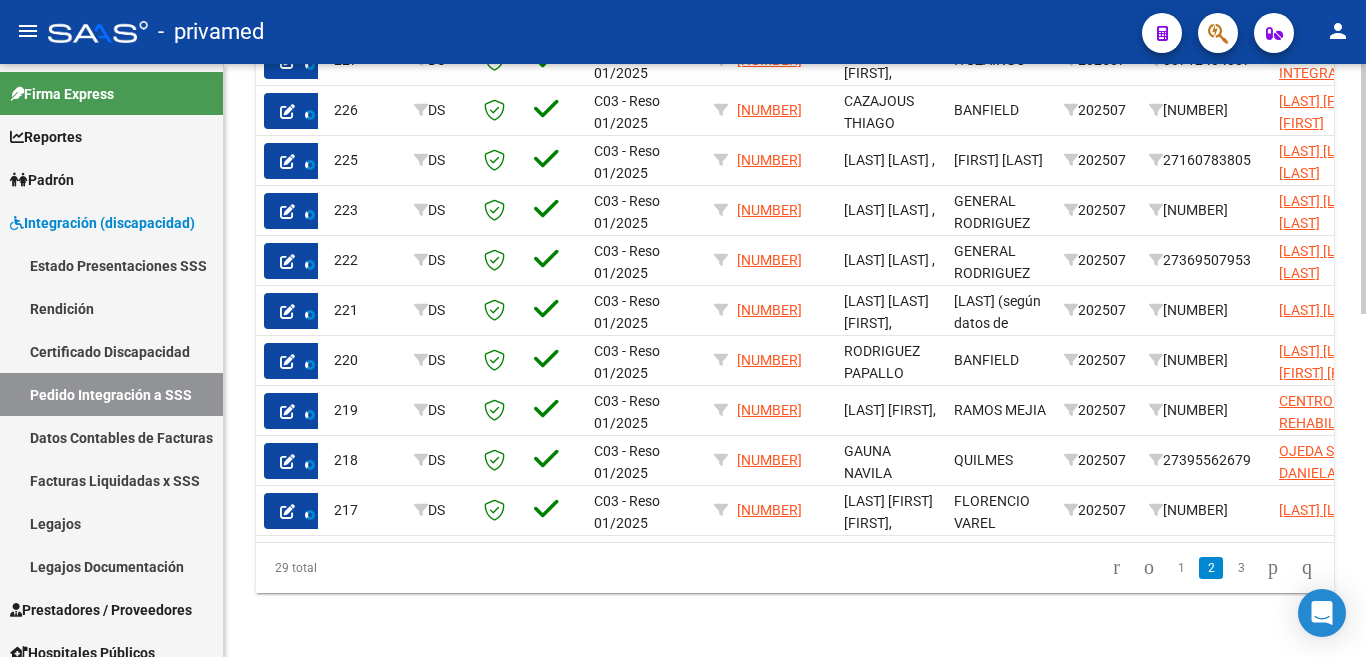 scroll, scrollTop: 808, scrollLeft: 0, axis: vertical 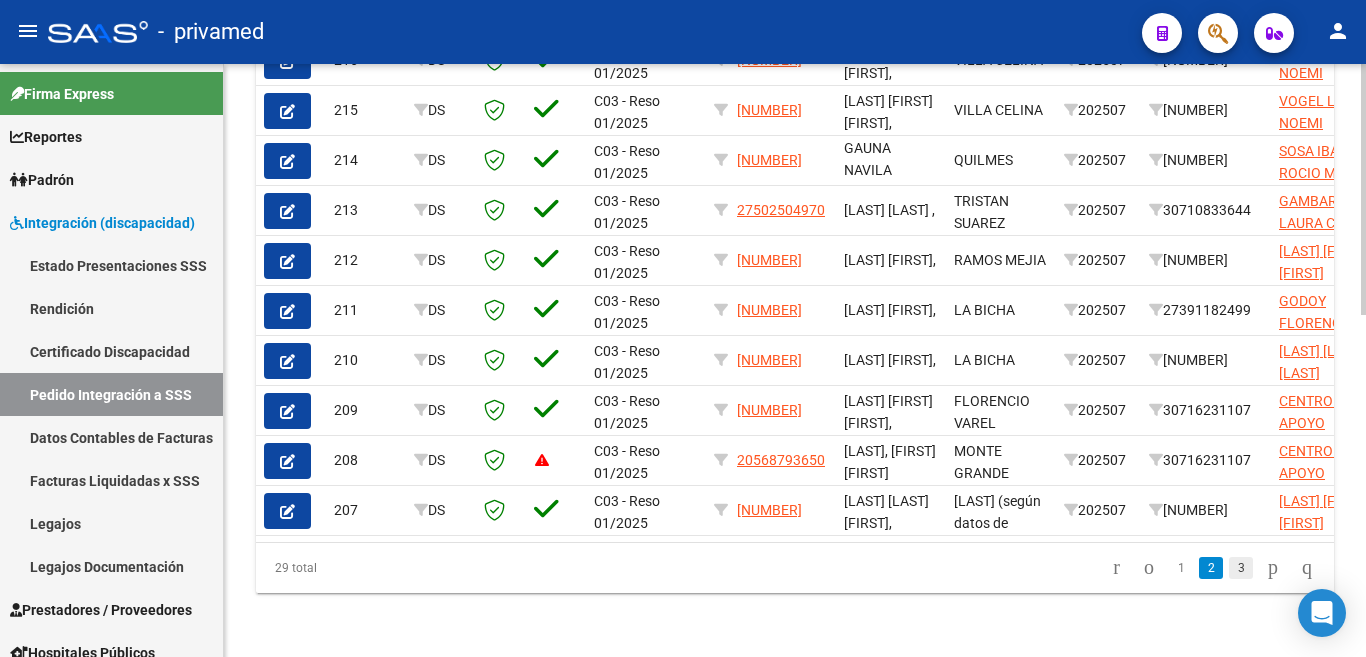 click on "3" 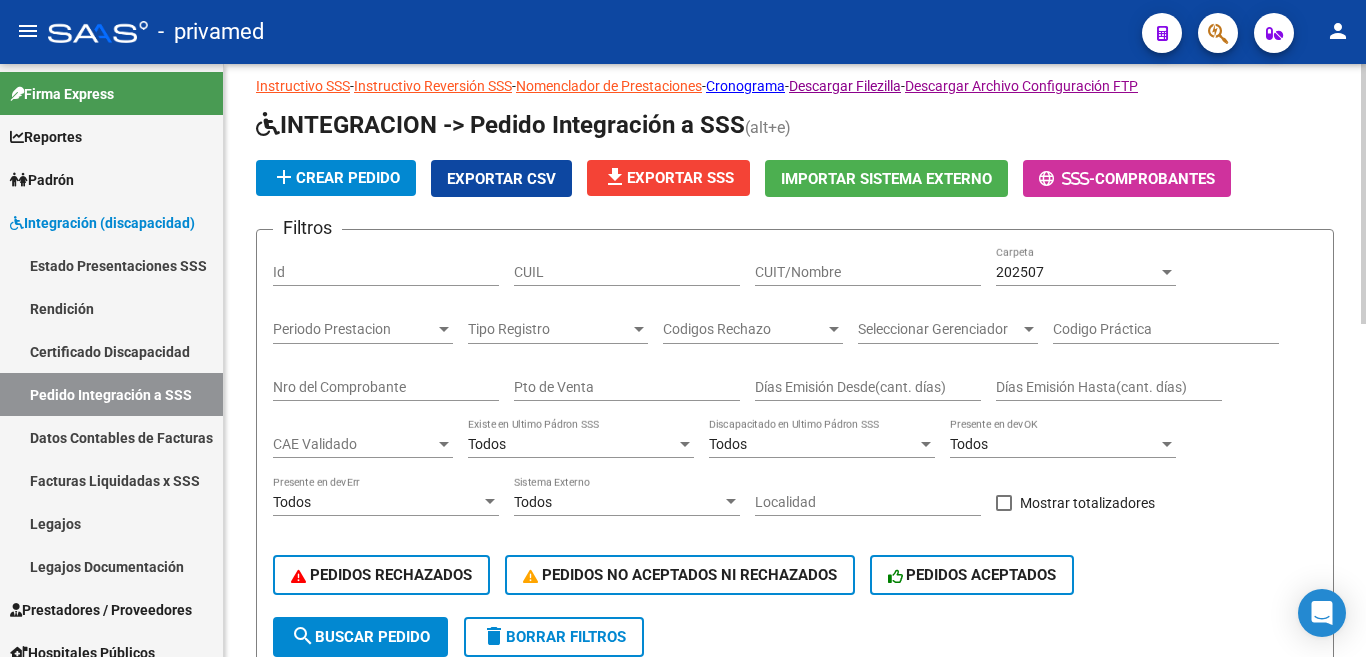 scroll, scrollTop: 0, scrollLeft: 0, axis: both 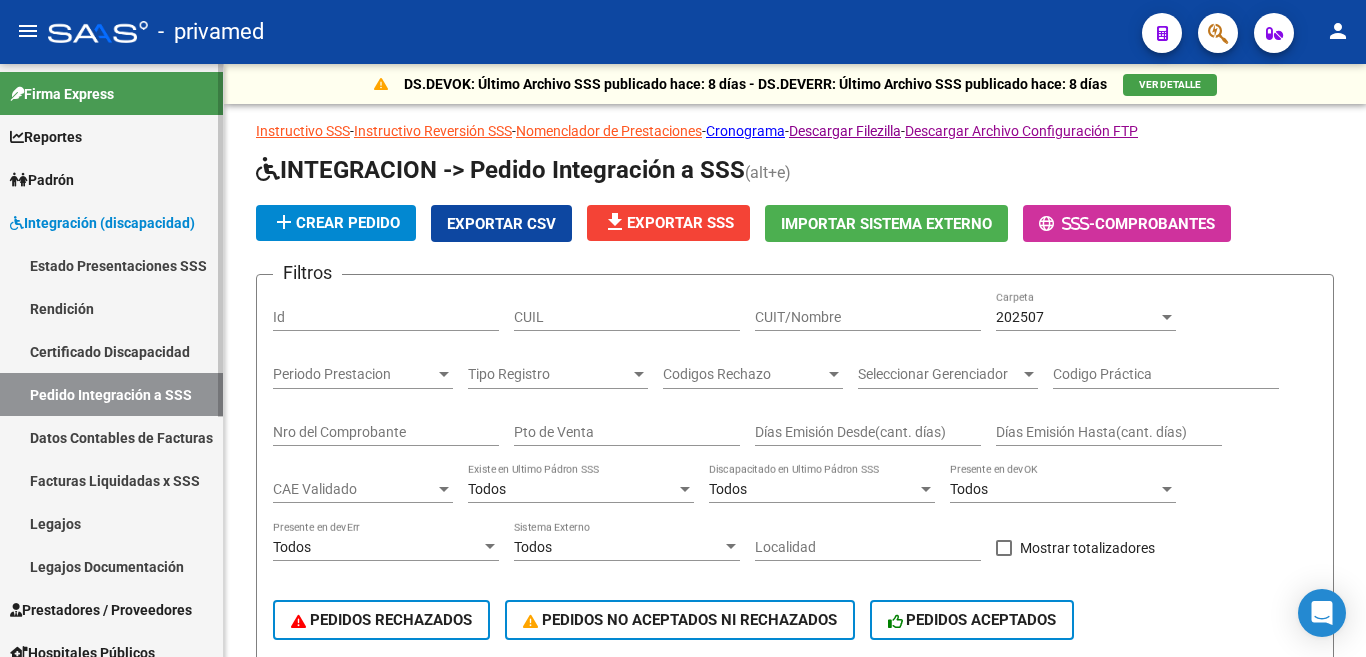 click on "Firma Express     Reportes SUR Expedientes Internos Movimiento de Expte. SSS    Padrón Afiliados Empadronados Movimientos de Afiliados Cambios de Gerenciador Padrón Ágil Análisis Afiliado    Integración (discapacidad) Estado Presentaciones SSS Rendición Certificado Discapacidad Pedido Integración a SSS Datos Contables de Facturas Facturas Liquidadas x SSS Legajos Legajos Documentación    Prestadores / Proveedores Facturas - Listado/Carga Facturas Sin Auditar Facturas - Documentación Facturas Recibidas ARCA Pagos x Transferencia Auditorías - Listado Auditorías - Comentarios Auditorías - Cambios Área Auditoría - Ítems Prestadores - Listado Prestadores - Docu. Otros Ingresos Geren.    Hospitales Públicos SSS - Censo Hospitalario SSS - Preliquidación SSS - Comprobantes SSS - CPBTs Atenciones Notificaciones Internación Débitos Autogestión (viejo)    ANMAT - Trazabilidad    Fiscalización RG Deuda X Empresa Listado de Empresas Análisis Empresa Actas Ingresos Percibidos    SUR SUR Id" 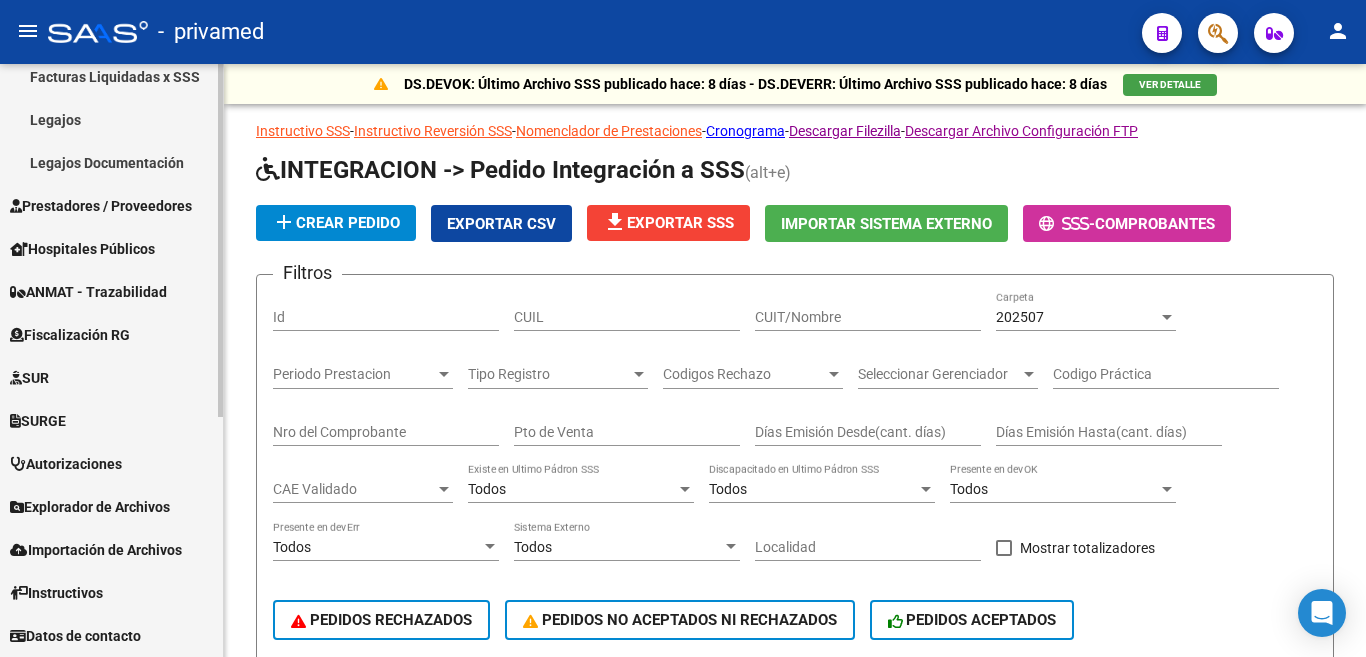 scroll, scrollTop: 0, scrollLeft: 0, axis: both 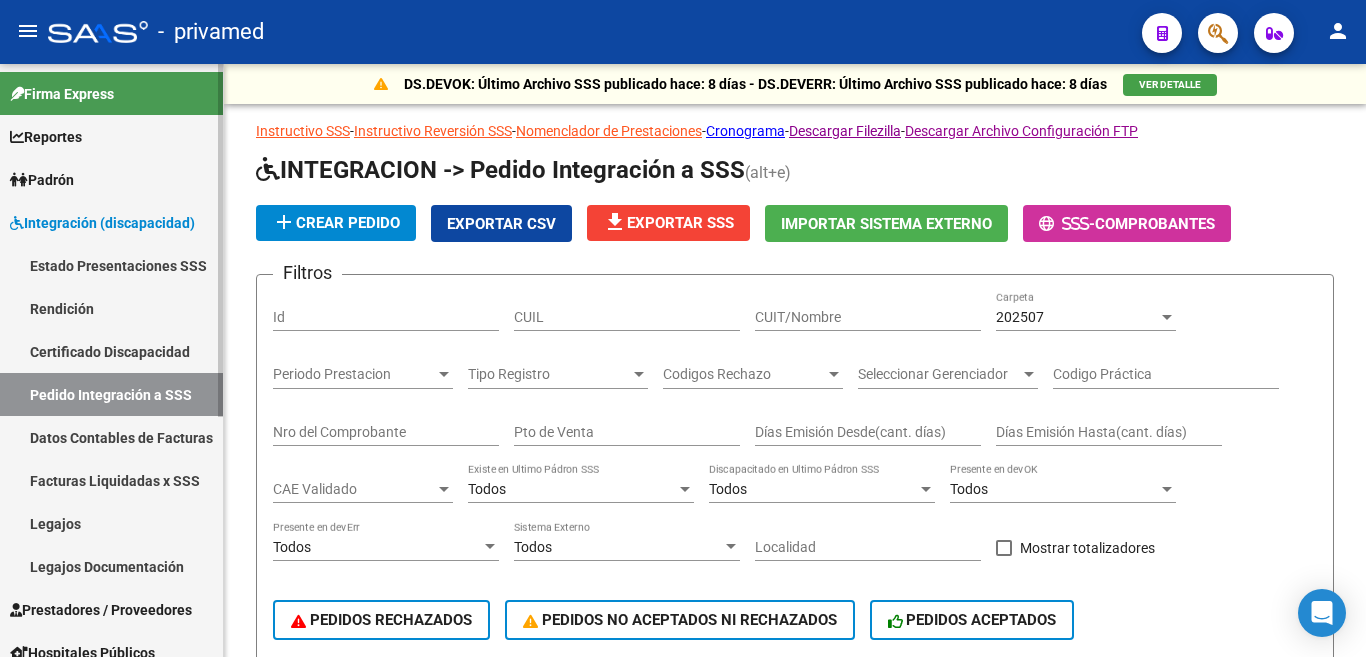 click on "Firma Express     Reportes SUR Expedientes Internos Movimiento de Expte. SSS    Padrón Afiliados Empadronados Movimientos de Afiliados Cambios de Gerenciador Padrón Ágil Análisis Afiliado    Integración (discapacidad) Estado Presentaciones SSS Rendición Certificado Discapacidad Pedido Integración a SSS Datos Contables de Facturas Facturas Liquidadas x SSS Legajos Legajos Documentación    Prestadores / Proveedores Facturas - Listado/Carga Facturas Sin Auditar Facturas - Documentación Facturas Recibidas ARCA Pagos x Transferencia Auditorías - Listado Auditorías - Comentarios Auditorías - Cambios Área Auditoría - Ítems Prestadores - Listado Prestadores - Docu. Otros Ingresos Geren.    Hospitales Públicos SSS - Censo Hospitalario SSS - Preliquidación SSS - Comprobantes SSS - CPBTs Atenciones Notificaciones Internación Débitos Autogestión (viejo)    ANMAT - Trazabilidad    Fiscalización RG Deuda X Empresa Listado de Empresas Análisis Empresa Actas Ingresos Percibidos    SUR SUR Id" 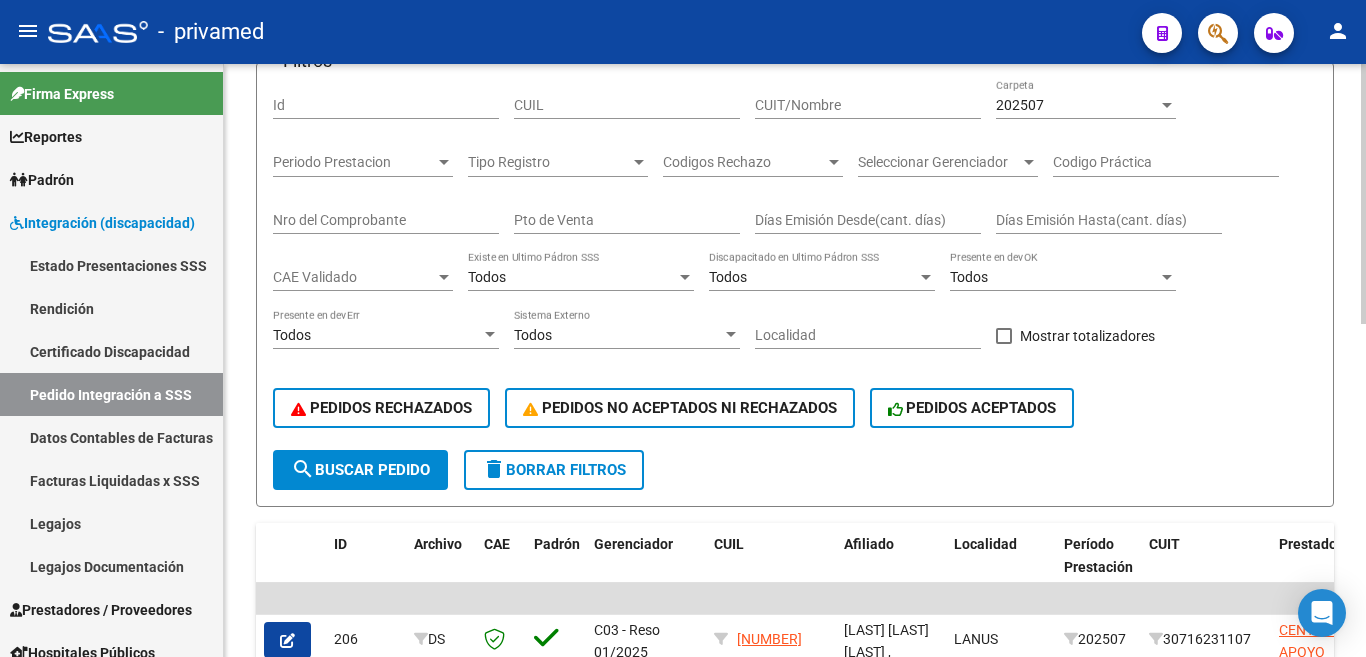 scroll, scrollTop: 0, scrollLeft: 0, axis: both 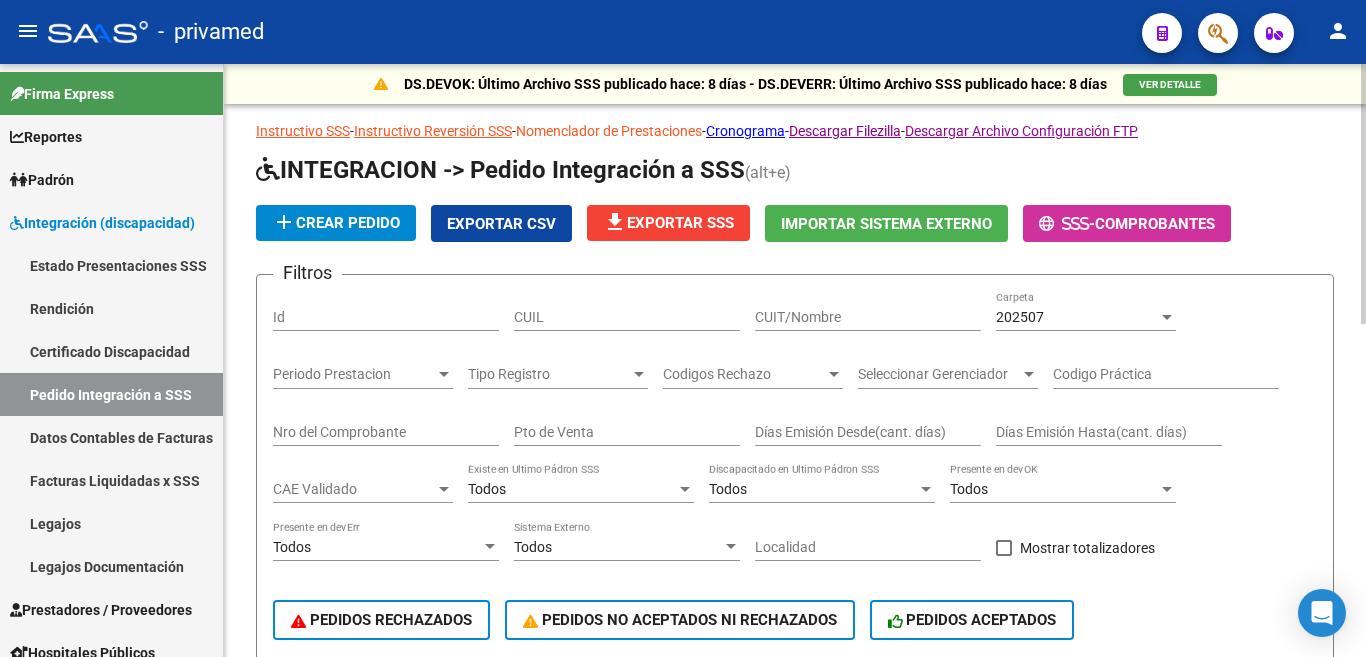 click on "Nomenclador de Prestaciones" 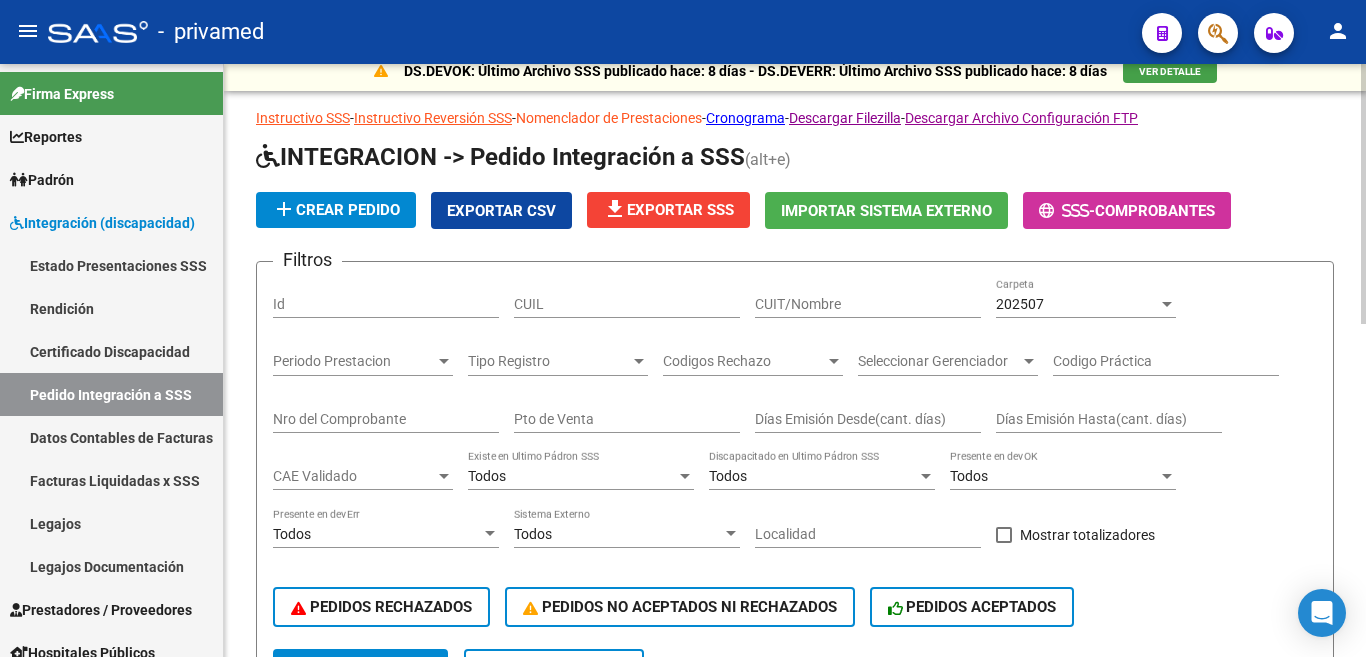 scroll, scrollTop: 0, scrollLeft: 0, axis: both 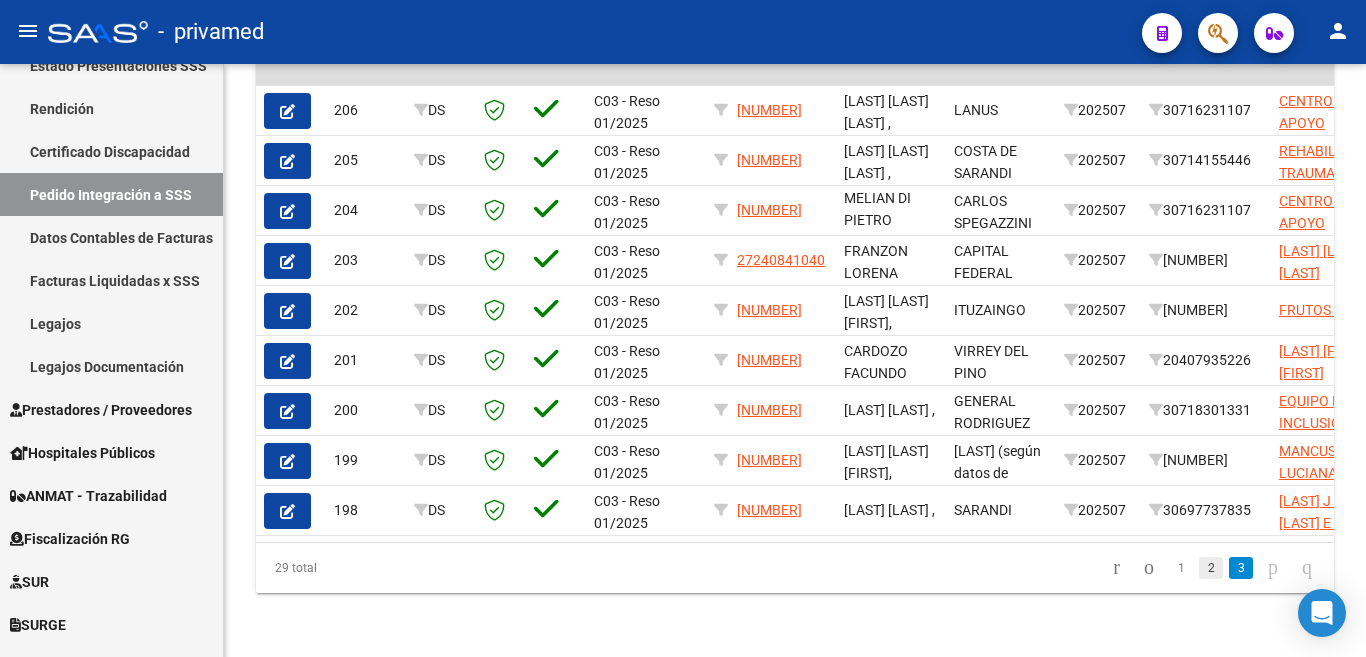 click on "2" 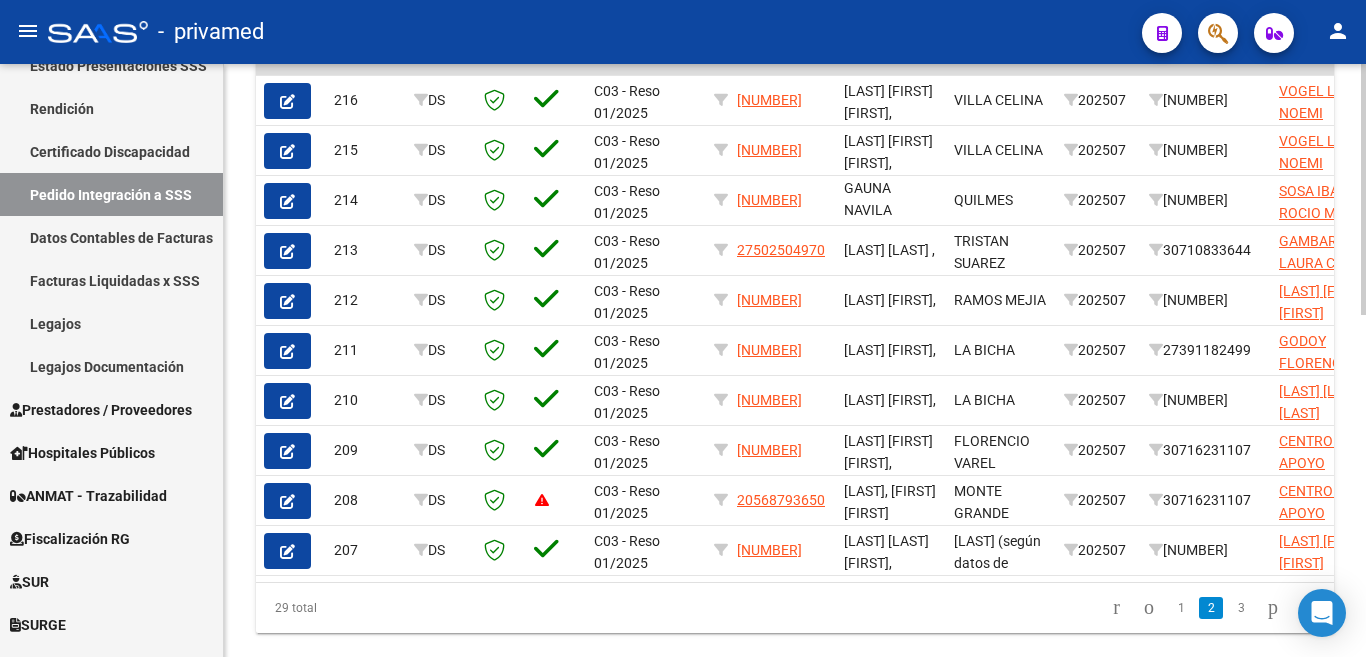 scroll, scrollTop: 808, scrollLeft: 0, axis: vertical 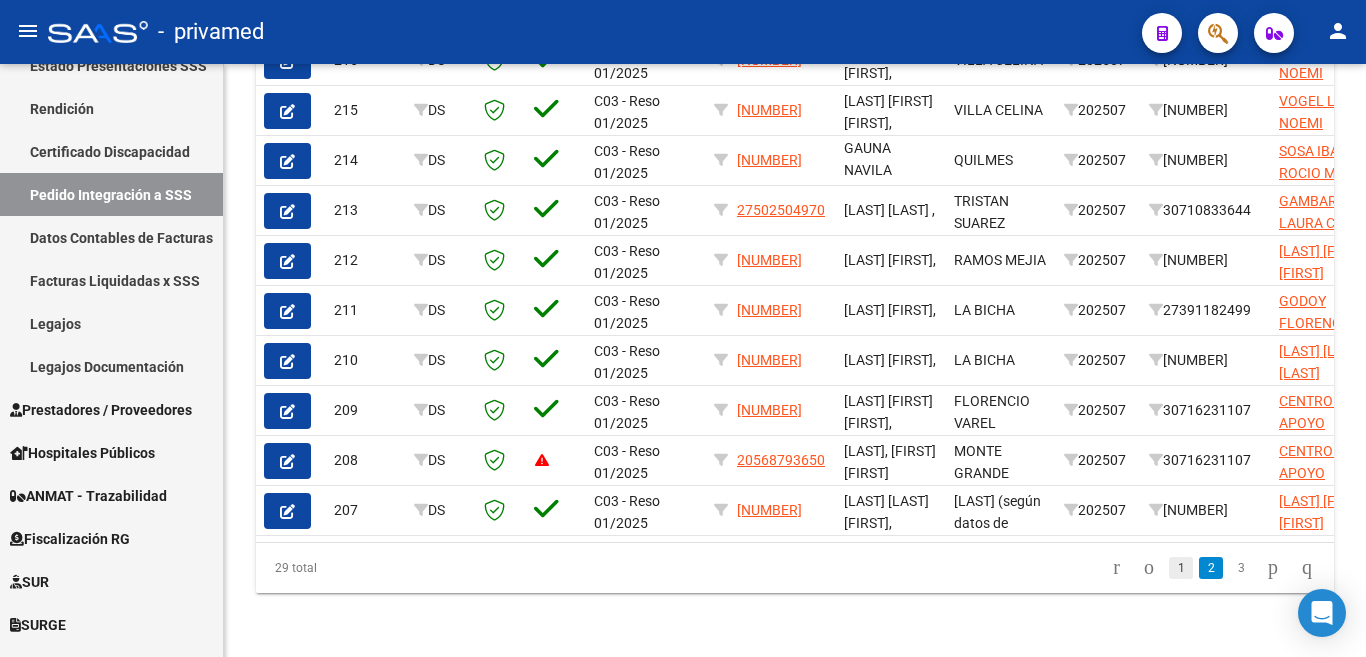 click on "1" 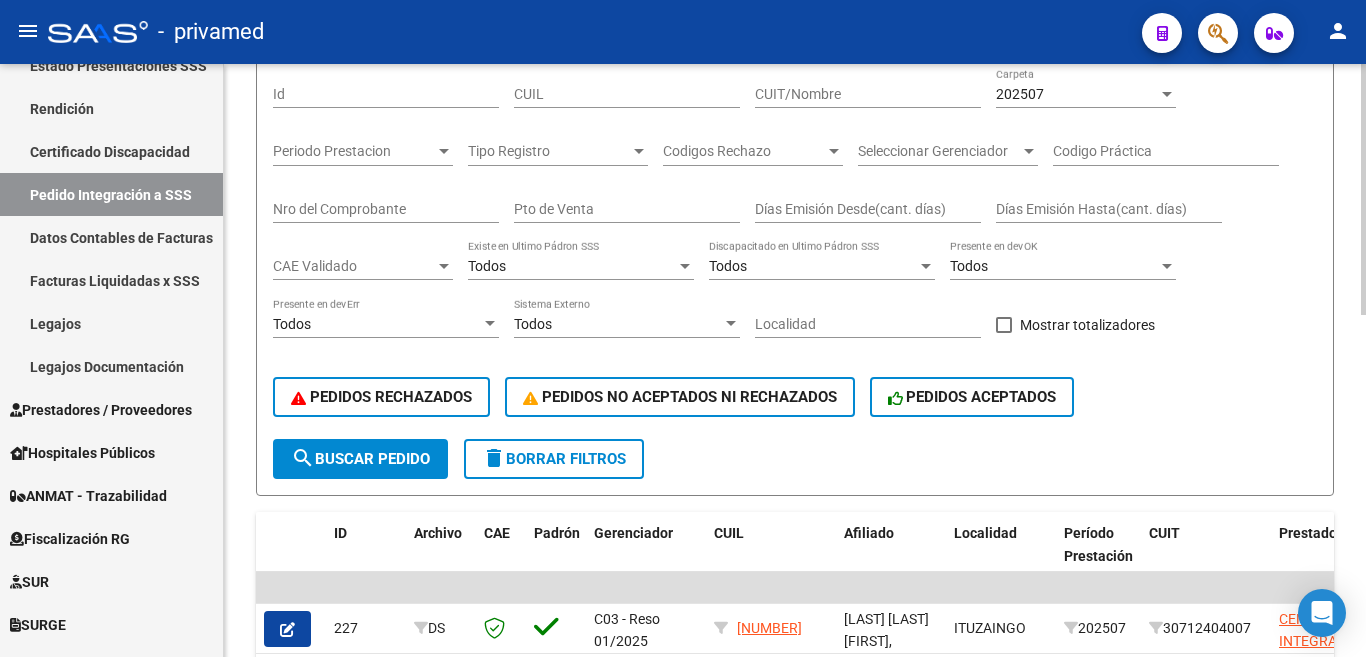 scroll, scrollTop: 500, scrollLeft: 0, axis: vertical 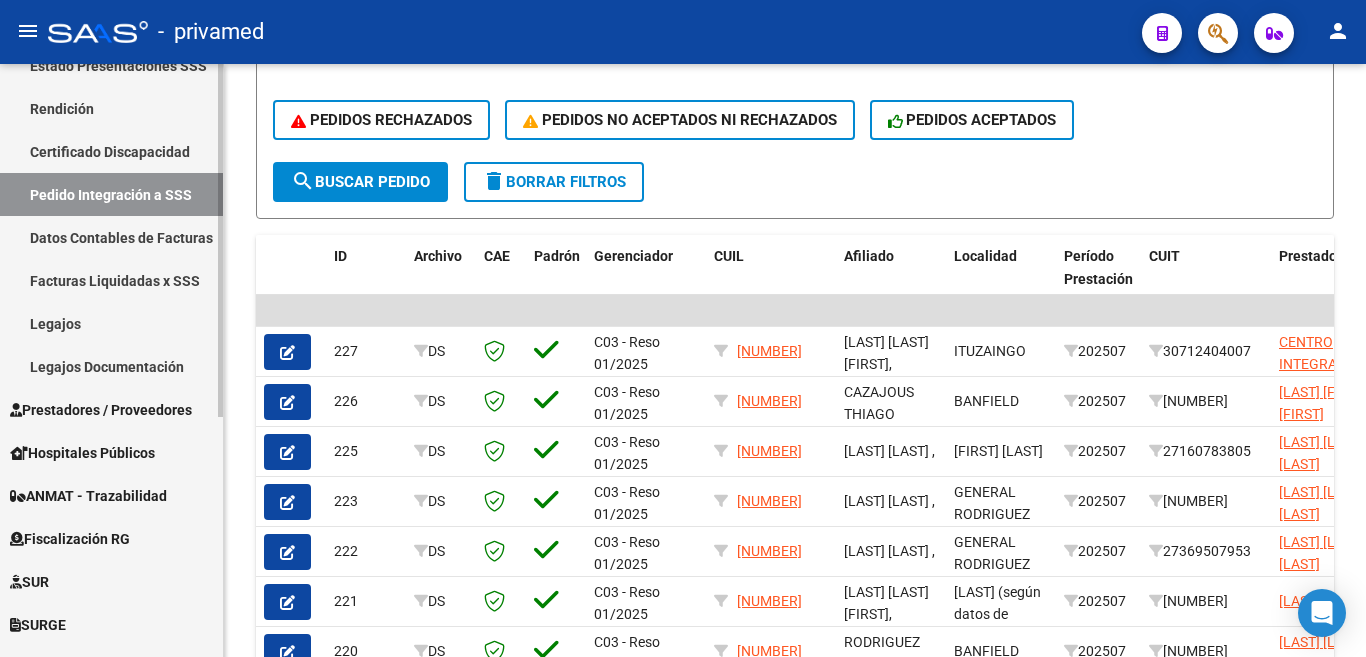 click on "Prestadores / Proveedores" at bounding box center [101, 410] 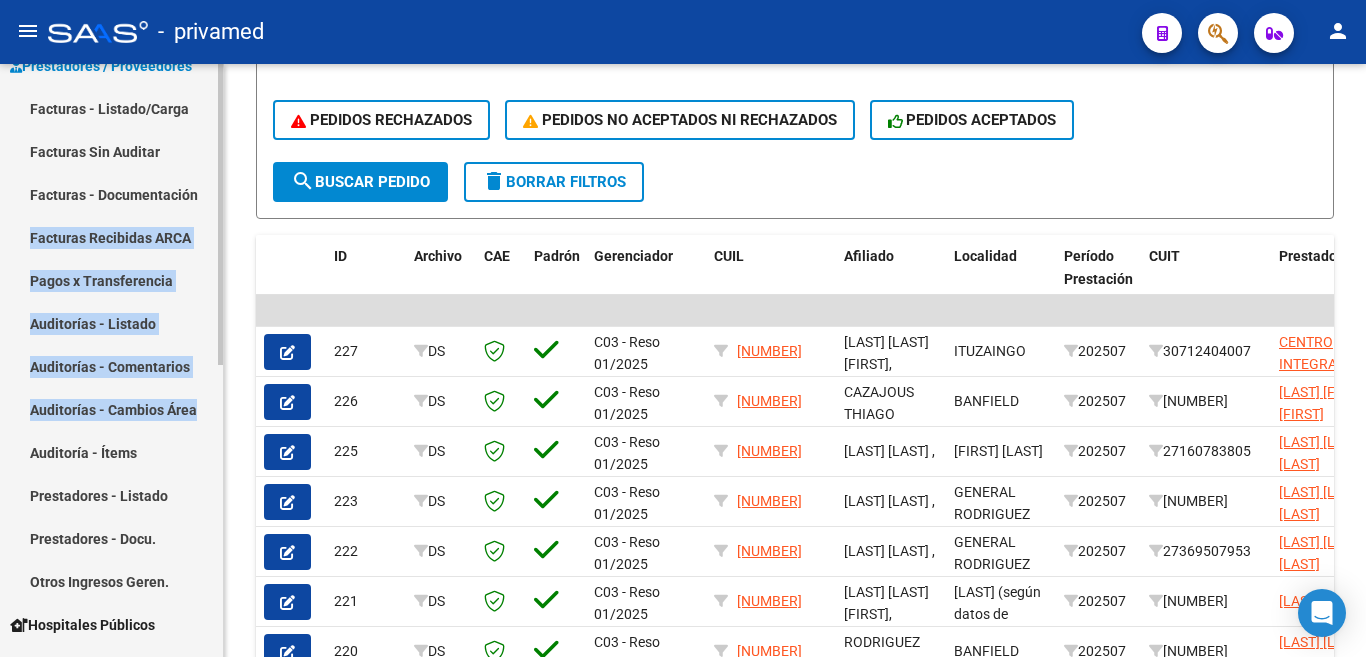 drag, startPoint x: 223, startPoint y: 413, endPoint x: 214, endPoint y: 198, distance: 215.1883 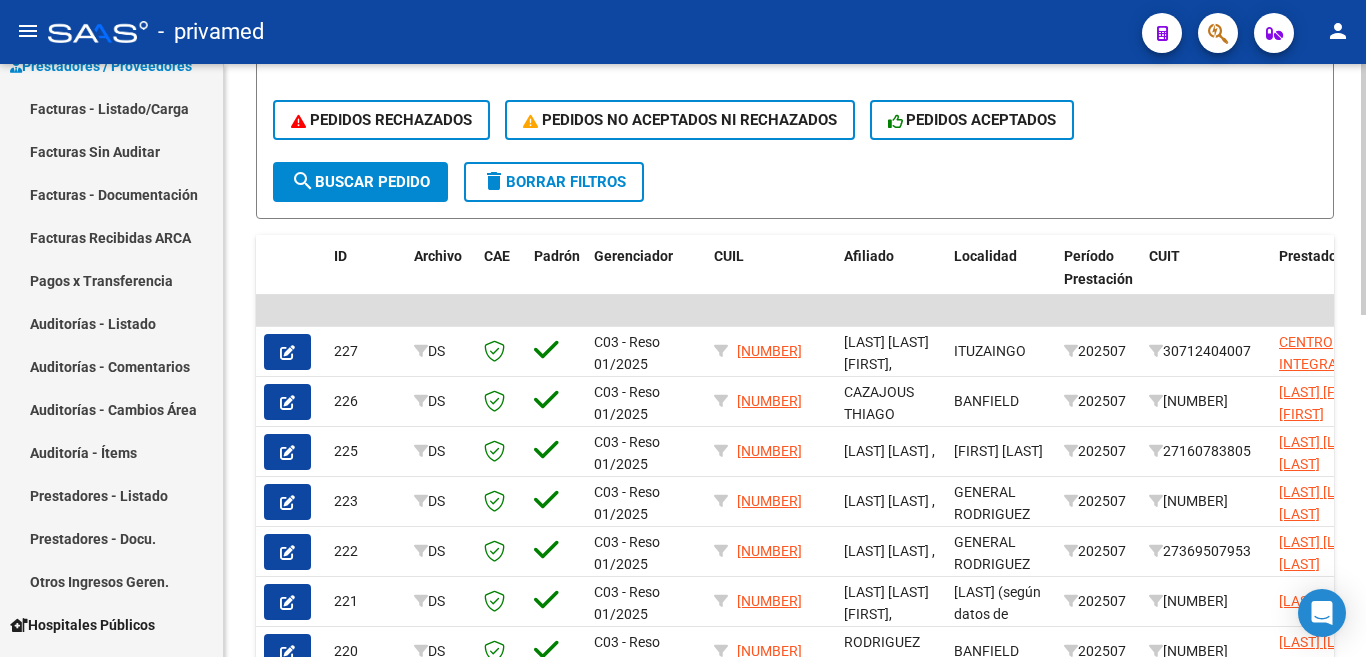 click on "DS.DEVOK: Último Archivo SSS publicado hace: 8 días - DS.DEVERR: Último Archivo SSS publicado hace: 8 días VER DETALLE Instructivo SSS - Instructivo Reversión SSS - Nomenclador de Prestaciones - Cronograma - Descargar Filezilla - Descargar Archivo Configuración FTP INTEGRACION -> Pedido Integración a SSS (alt+e) add Crear Pedido Exportar CSV file_download Exportar SSS Importar Sistema Externo - Comprobantes Filtros Id CUIL CUIT/Nombre 202507 Carpeta Periodo Prestacion Periodo Prestacion Tipo Registro Tipo Registro Codigos Rechazo Codigos Rechazo Seleccionar Gerenciador Seleccionar Gerenciador Codigo Práctica Nro del Comprobante Pto de Venta Días Emisión Desde(cant. días) Días Emisión Hasta(cant. días) CAE Validado CAE Validado Todos Existe en Ultimo Pádron SSS Todos Discapacitado en Ultimo Pádron SSS Todos Presente en devOK Todos Presente en devErr Todos Sistema Externo Localidad - Mostrar totalizadores - PEDIDOS RECHAZADOS - PEDIDOS NO ACEPTADOS NI RECHAZADOS" 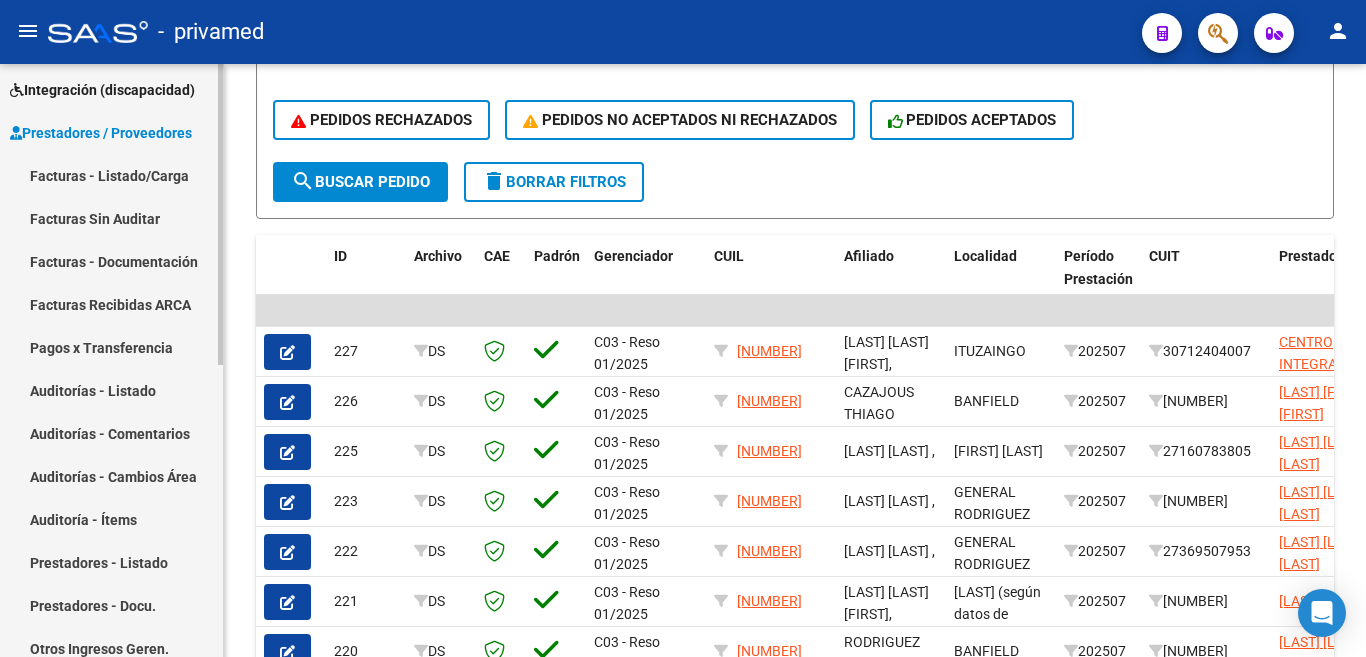 scroll, scrollTop: 0, scrollLeft: 0, axis: both 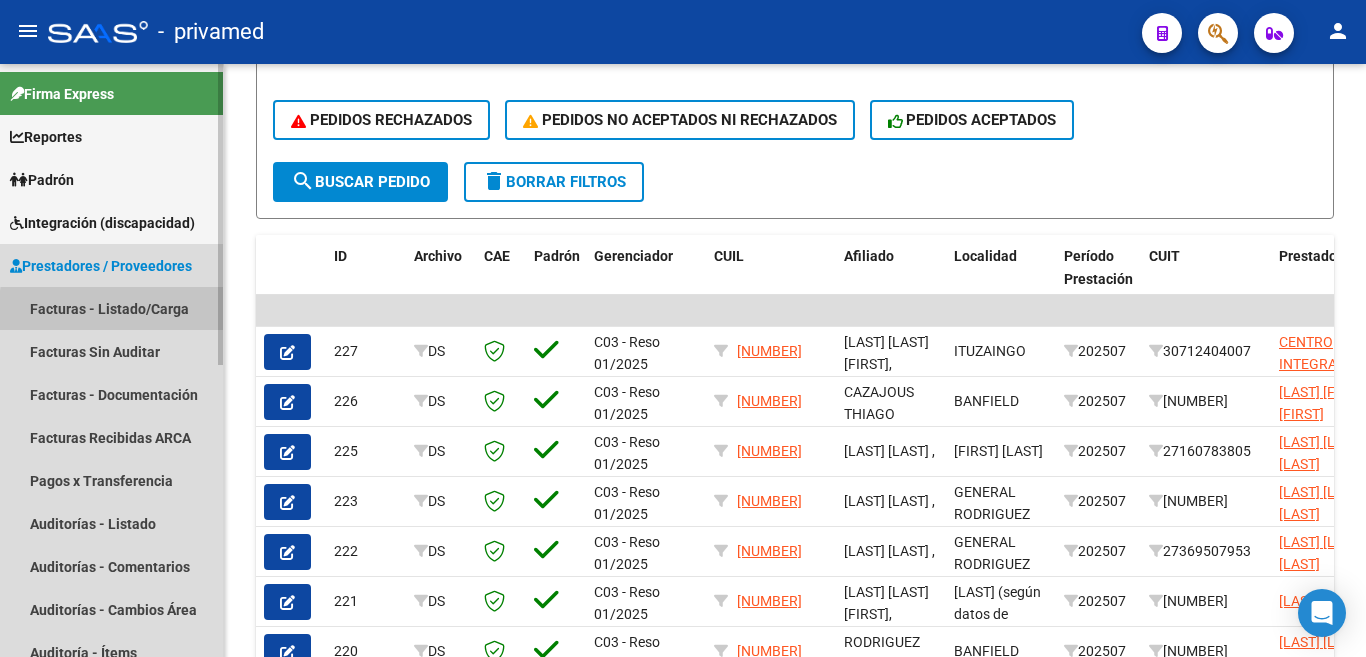 click on "Facturas - Listado/Carga" at bounding box center [111, 308] 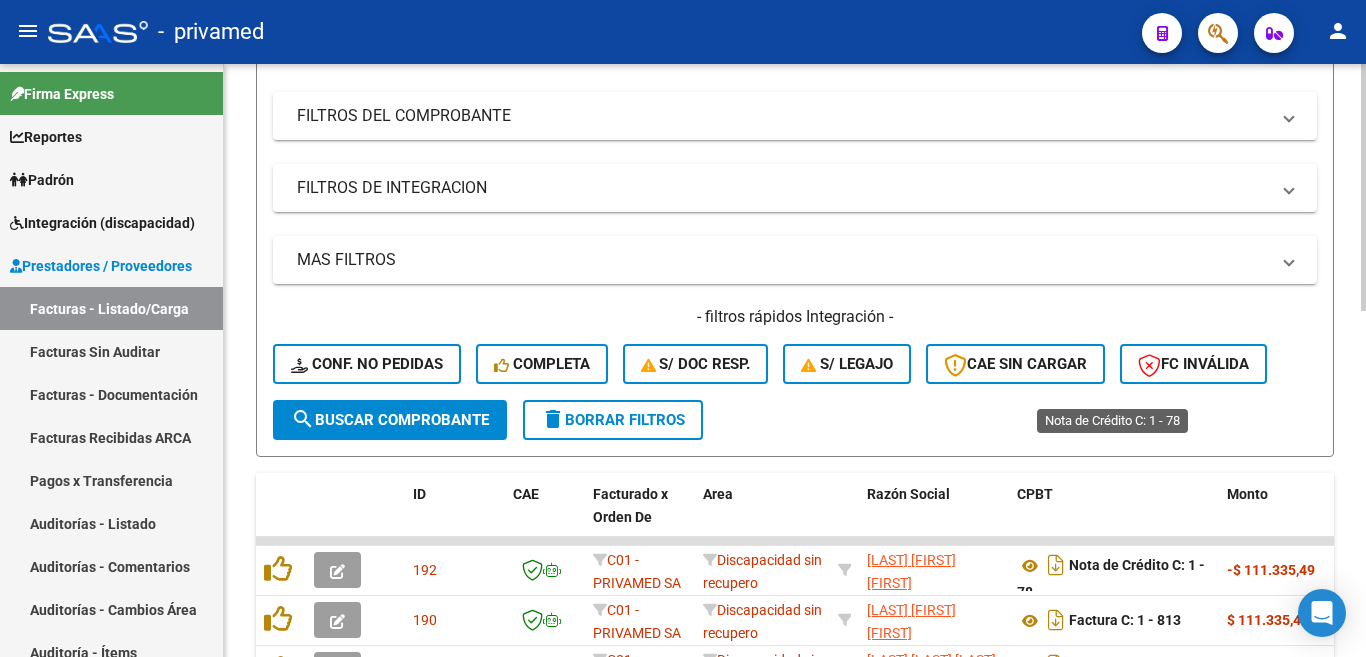 scroll, scrollTop: 500, scrollLeft: 0, axis: vertical 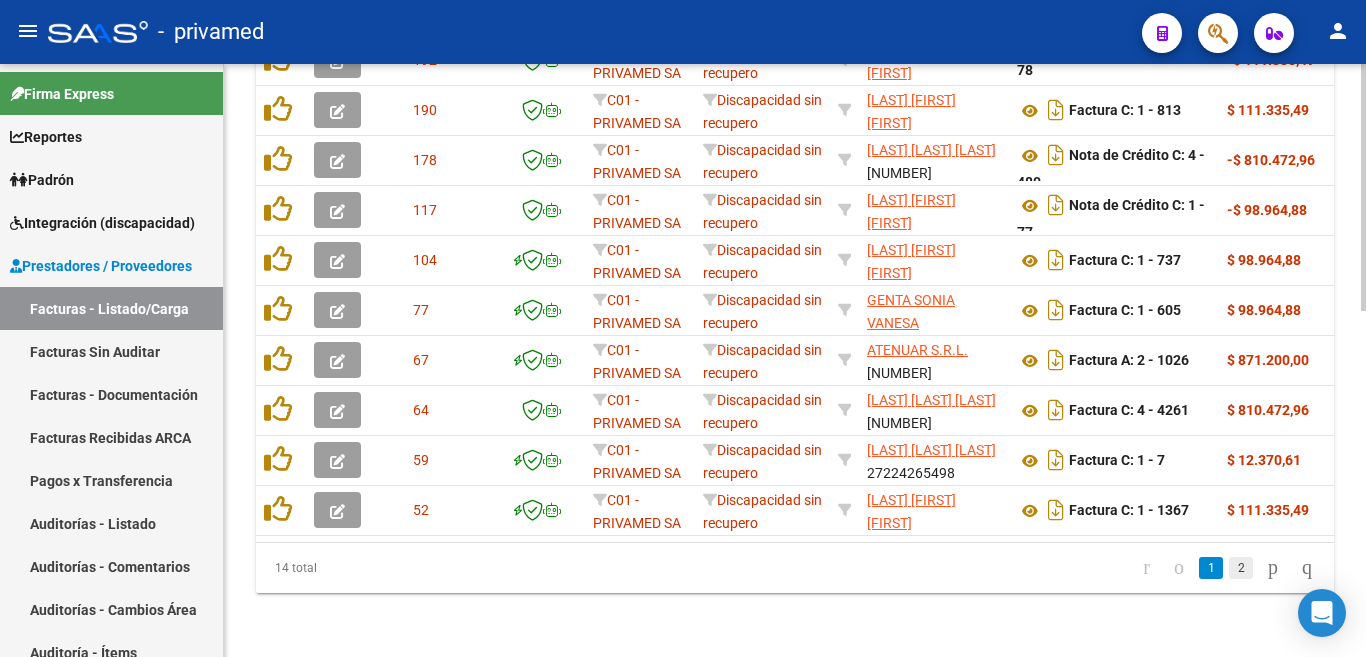 click on "2" 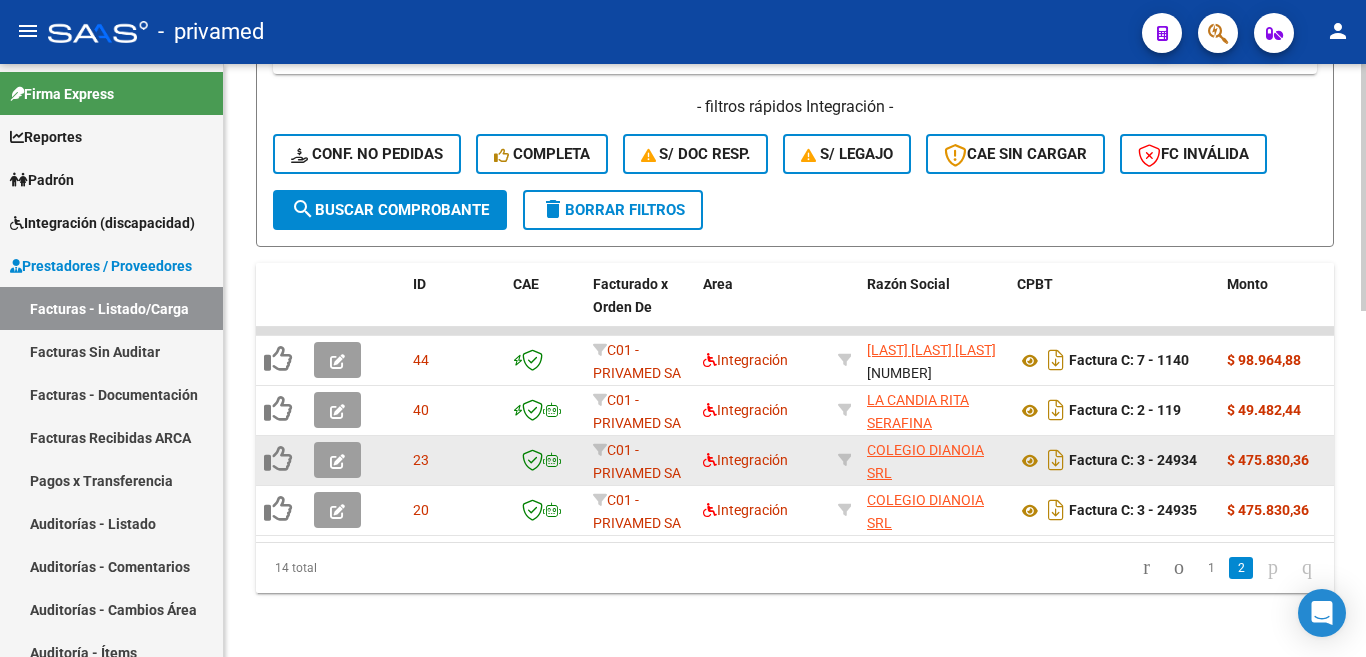 scroll, scrollTop: 0, scrollLeft: 0, axis: both 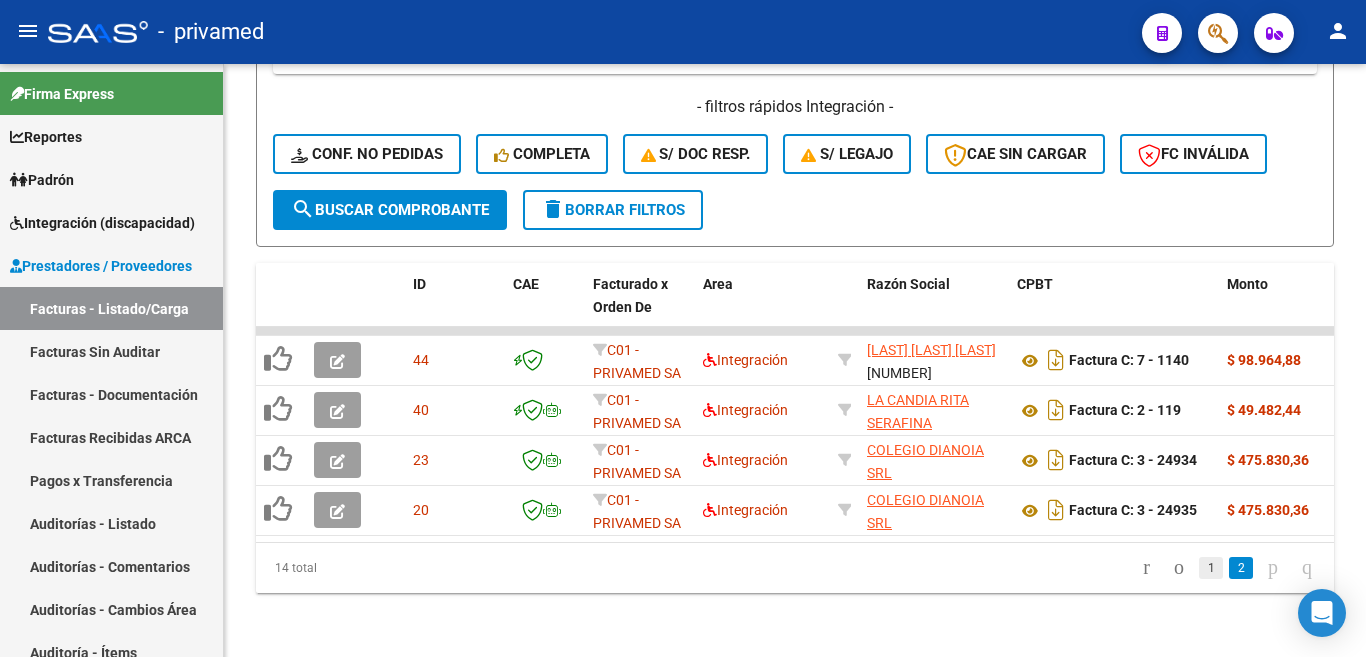 click on "1" 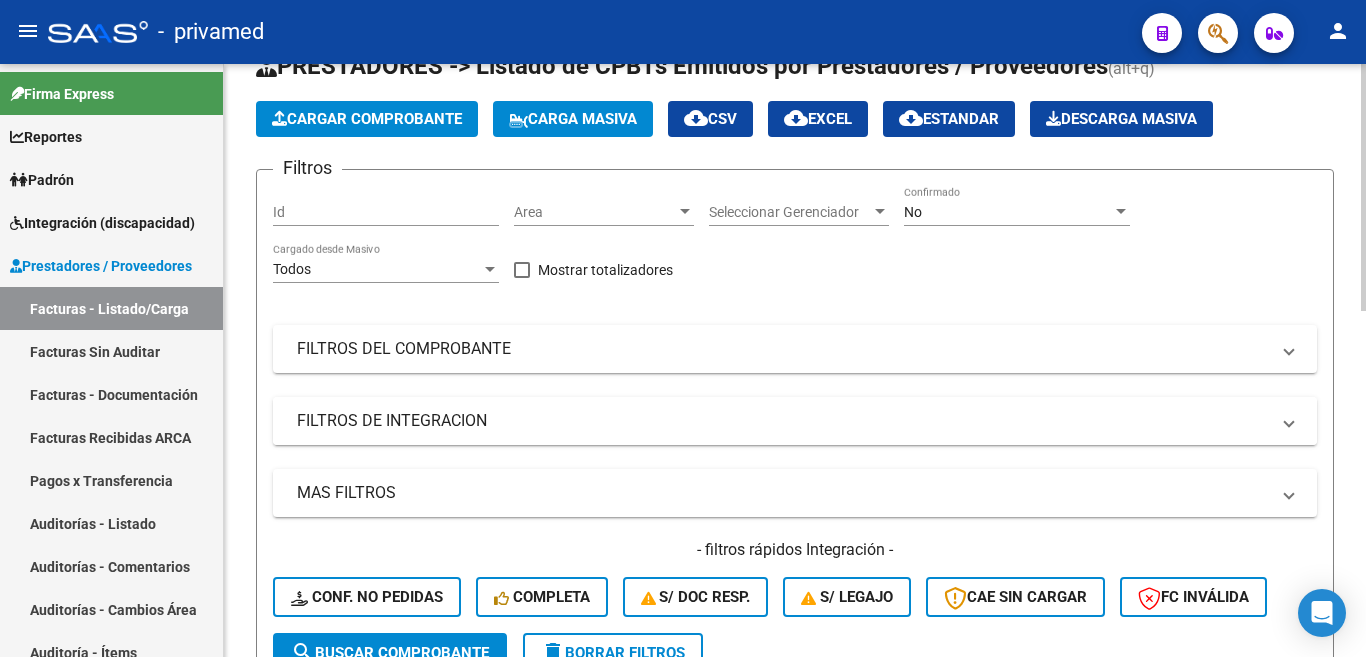 scroll, scrollTop: 0, scrollLeft: 0, axis: both 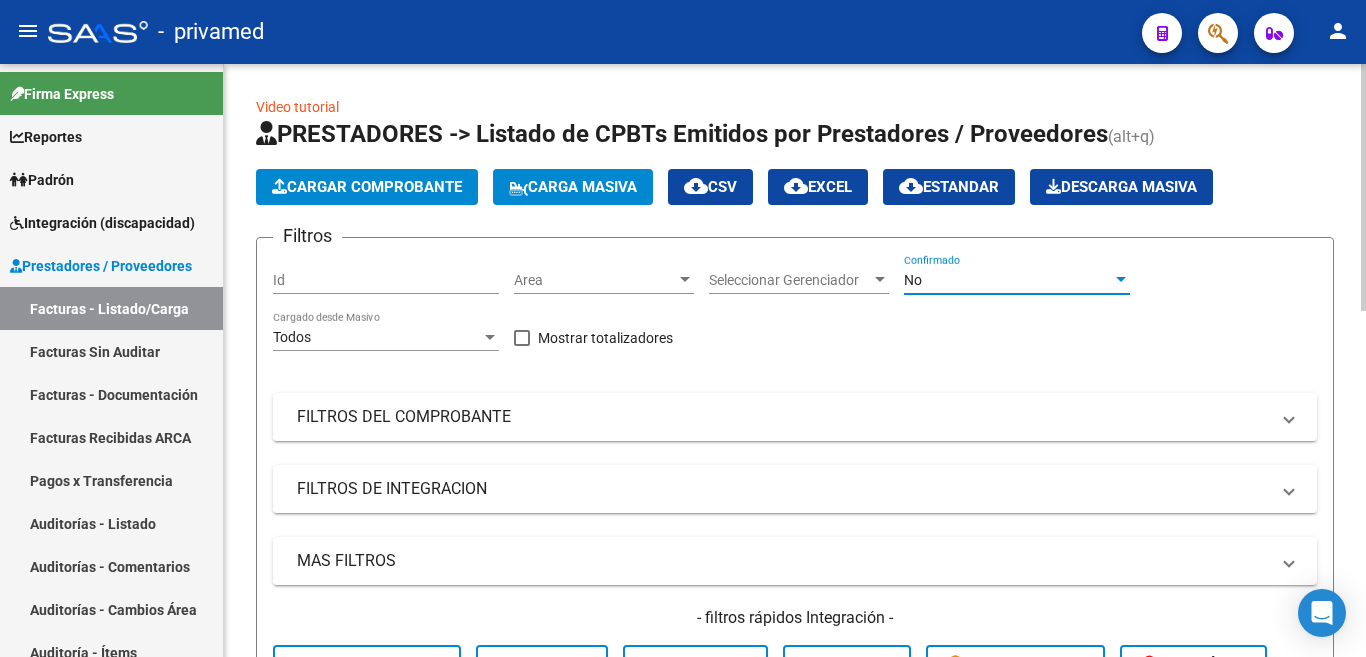 click on "No" at bounding box center [1008, 280] 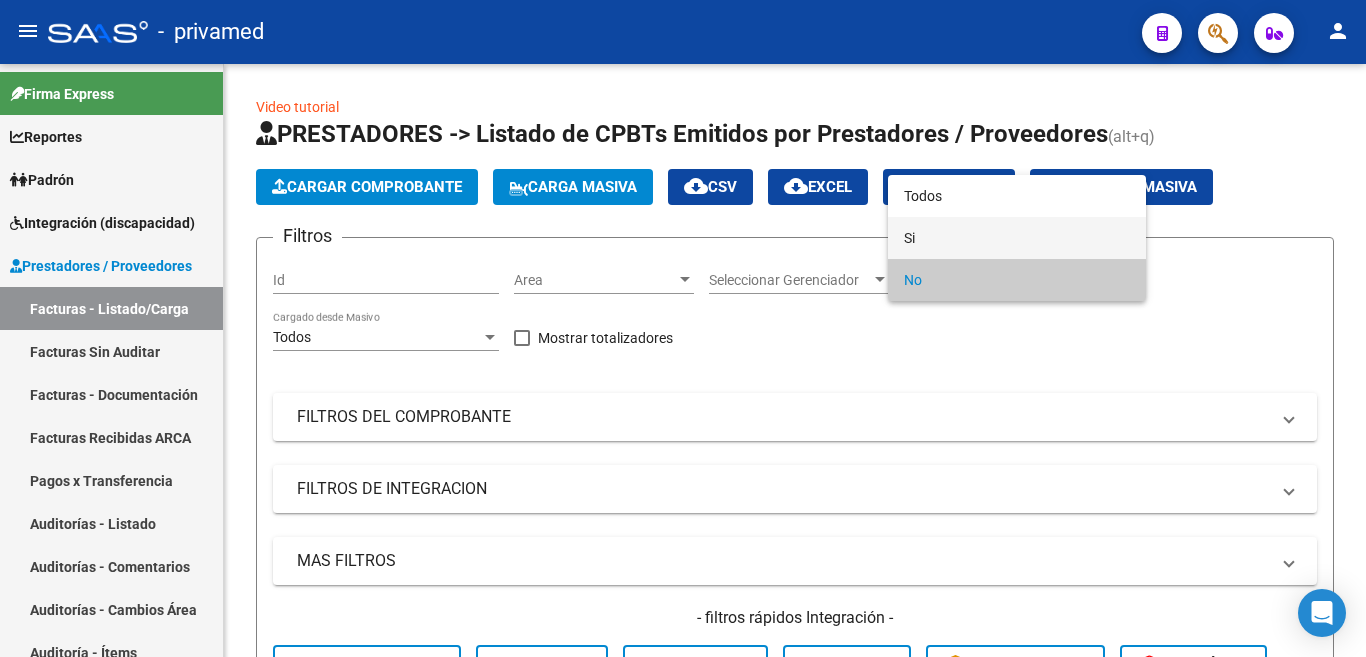 click on "Si" at bounding box center (1017, 238) 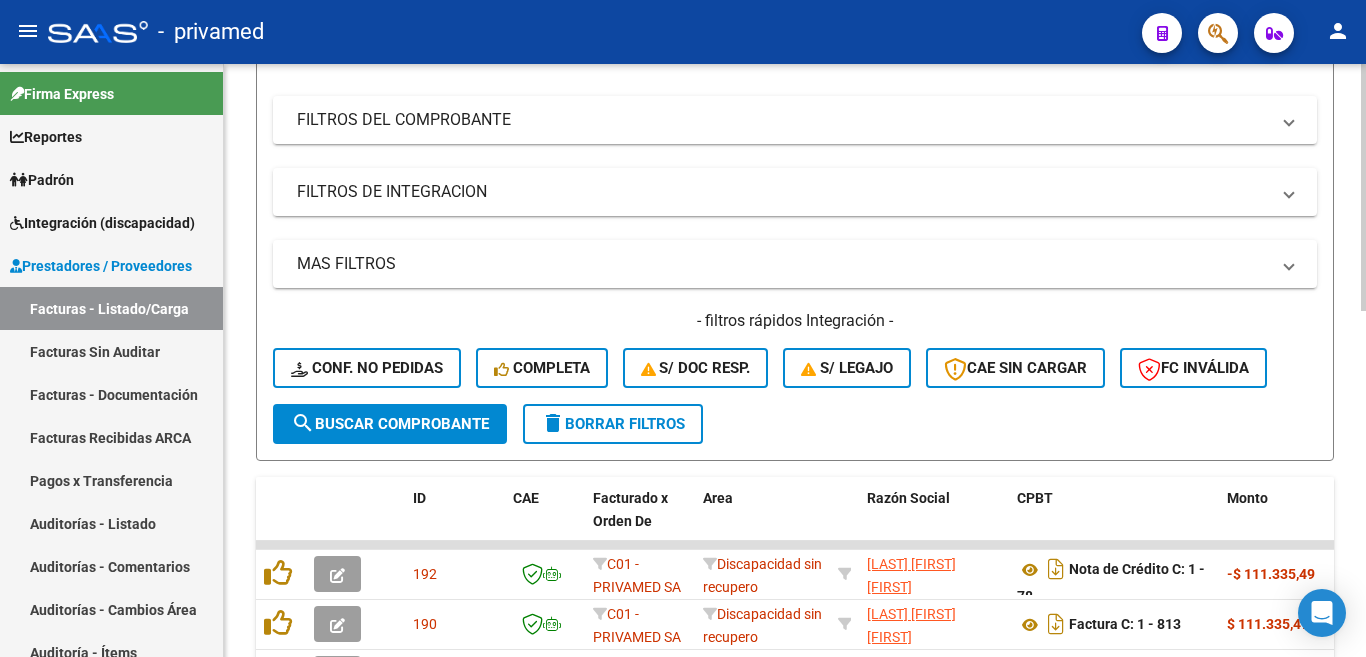 scroll, scrollTop: 300, scrollLeft: 0, axis: vertical 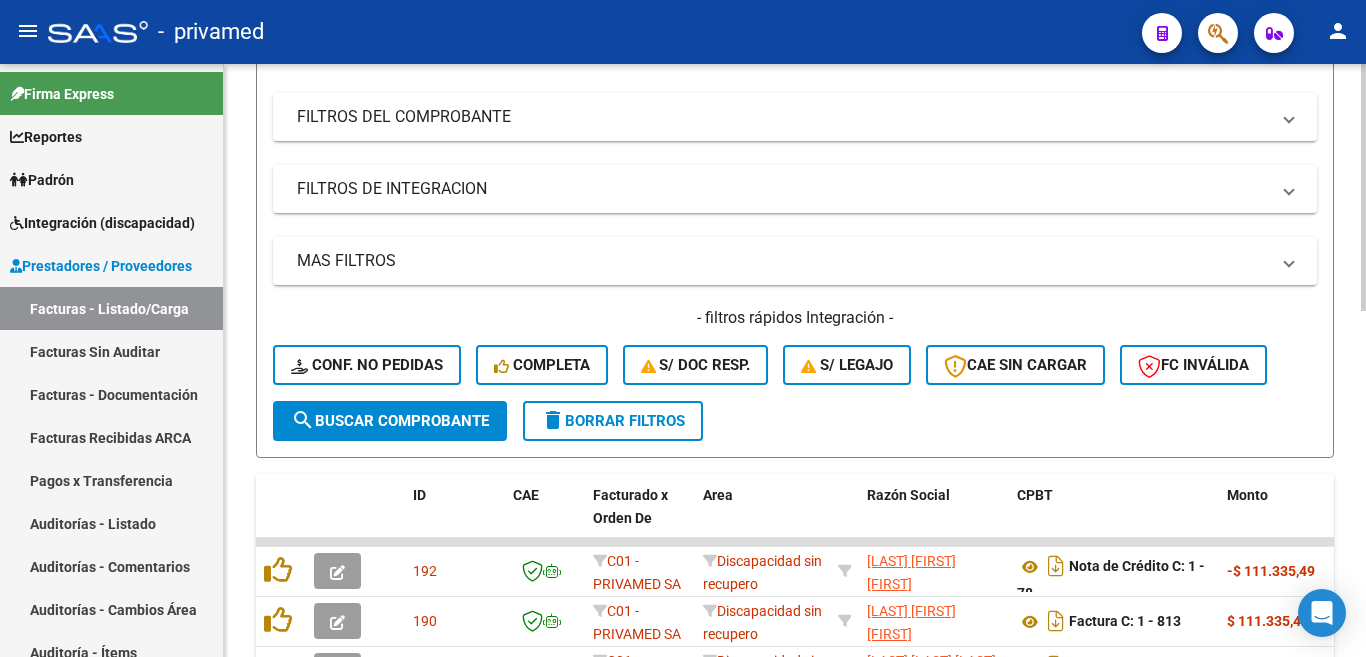 click on "- filtros rápidos Integración -    Conf. no pedidas    Completa    S/ Doc Resp.    S/ legajo  CAE SIN CARGAR  FC Inválida" 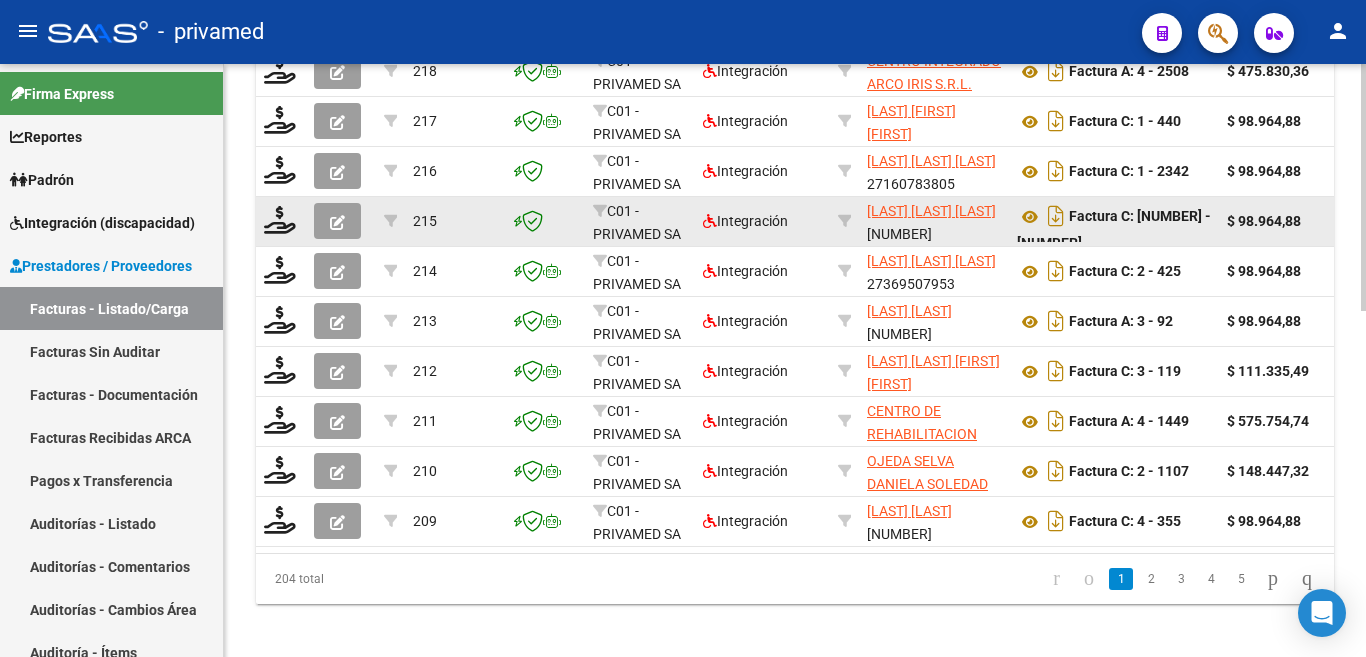 scroll, scrollTop: 828, scrollLeft: 0, axis: vertical 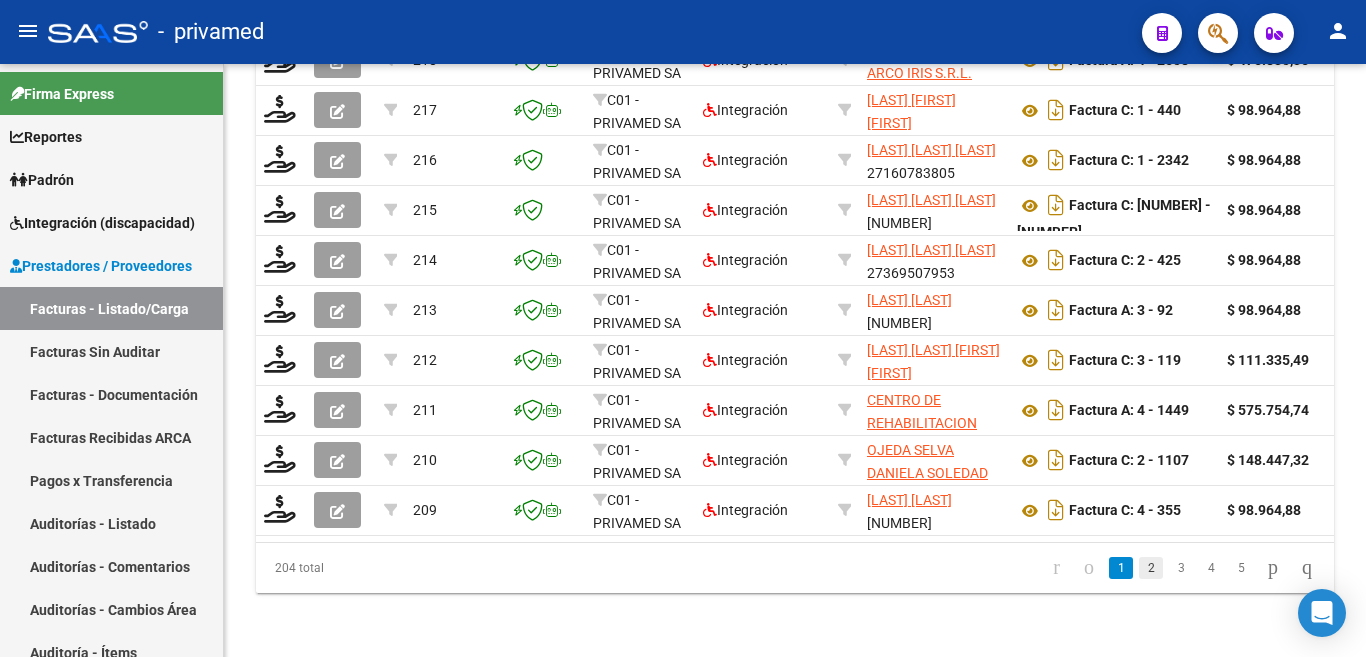 click on "2" 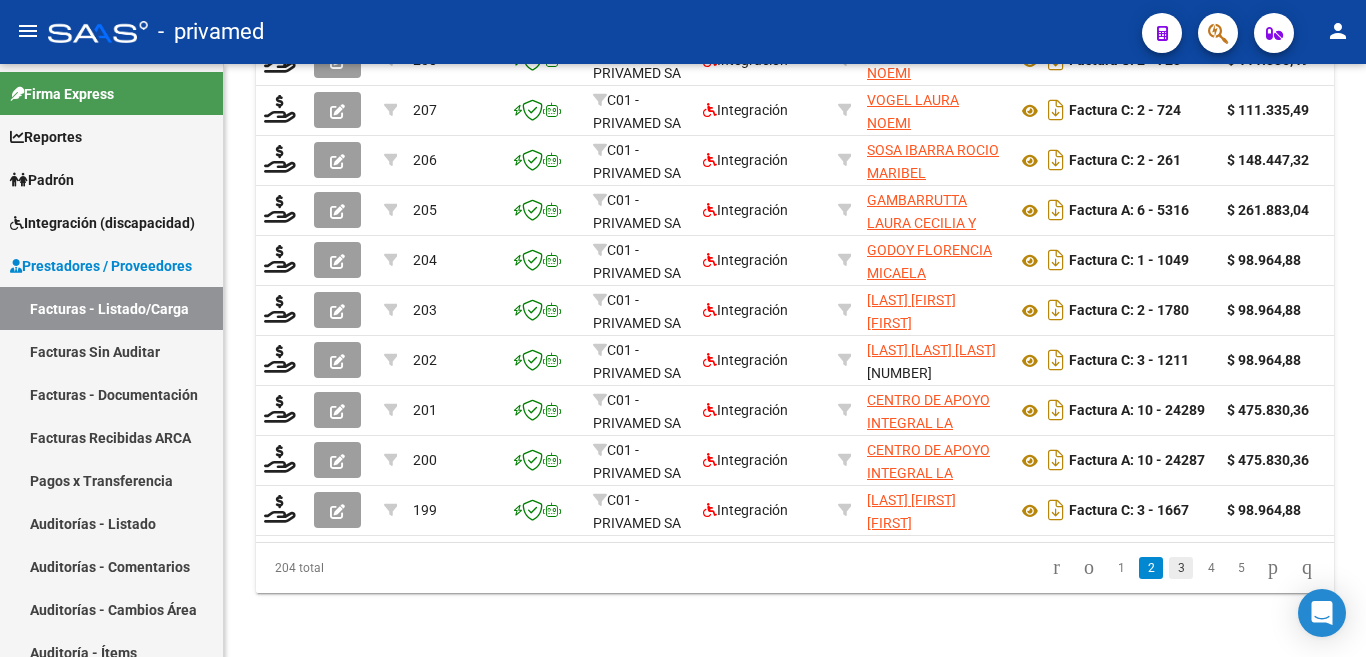 click on "3" 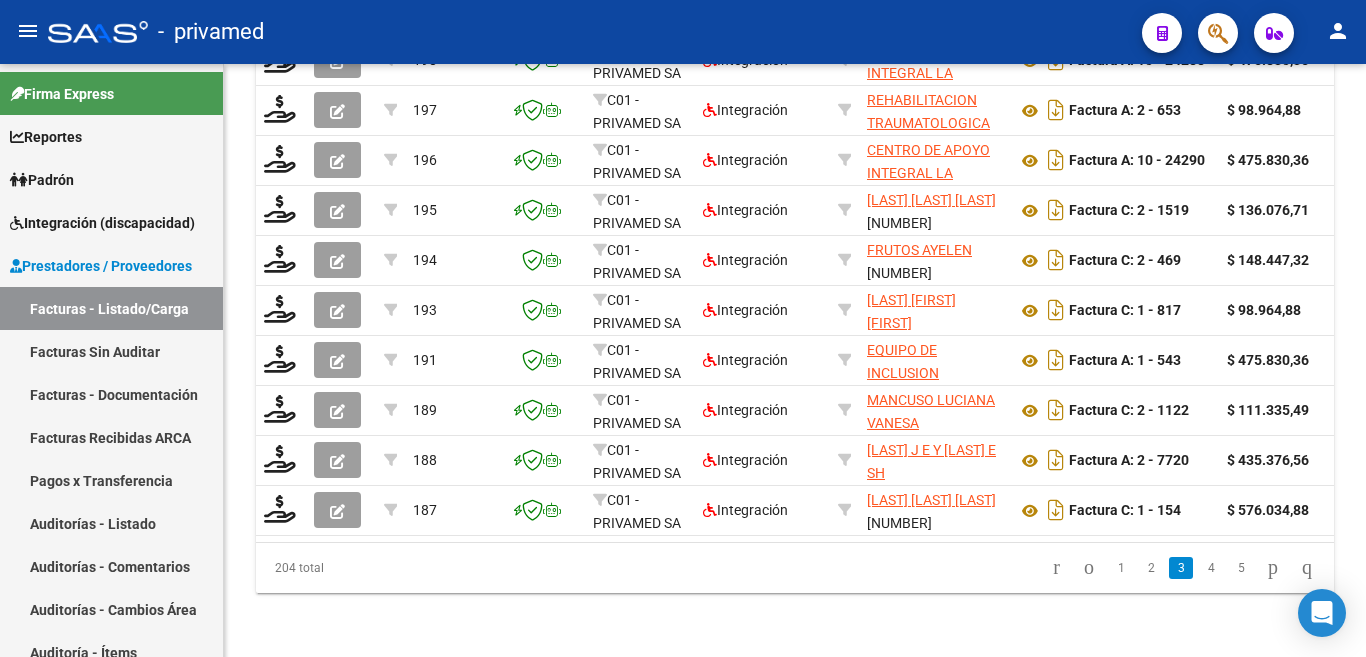 scroll, scrollTop: 828, scrollLeft: 0, axis: vertical 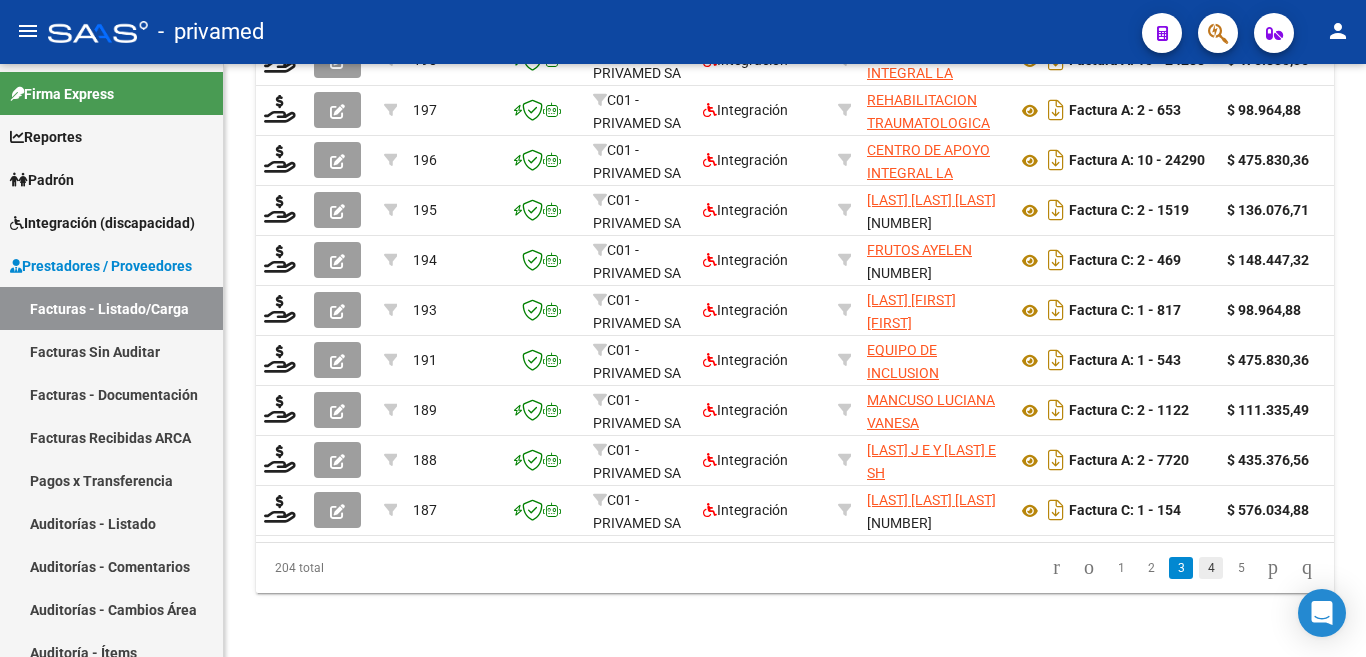 click on "4" 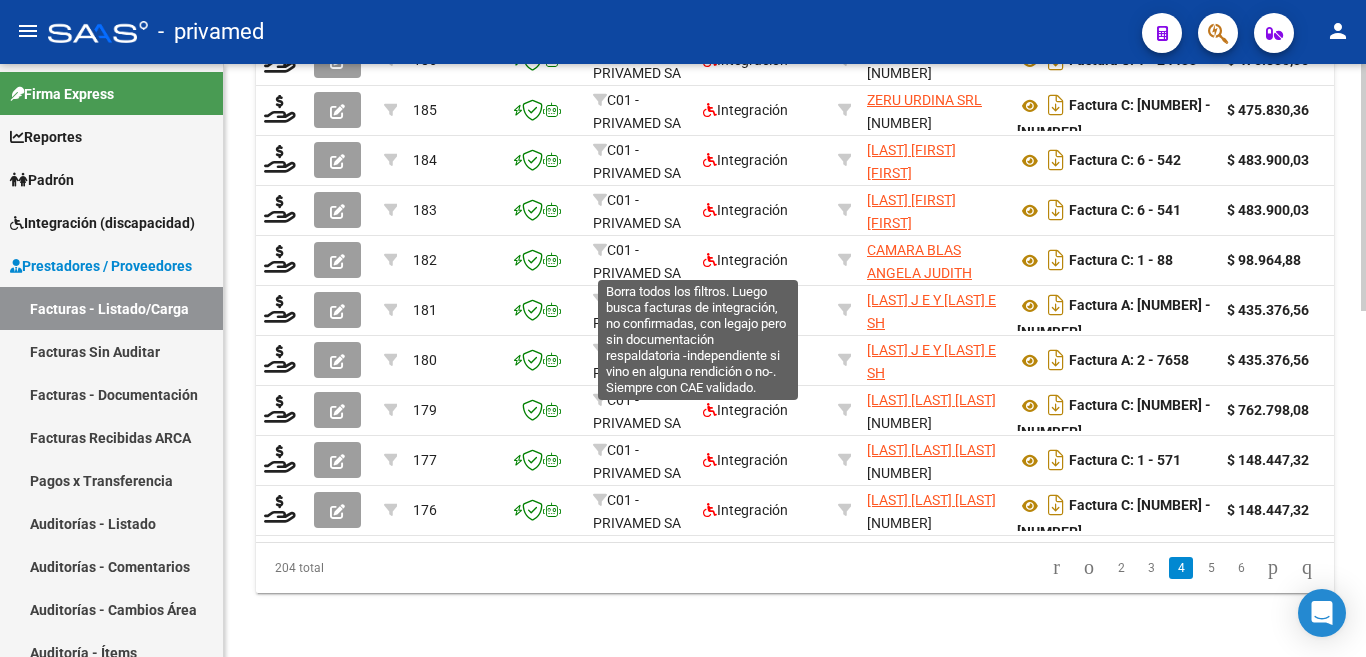 scroll, scrollTop: 828, scrollLeft: 0, axis: vertical 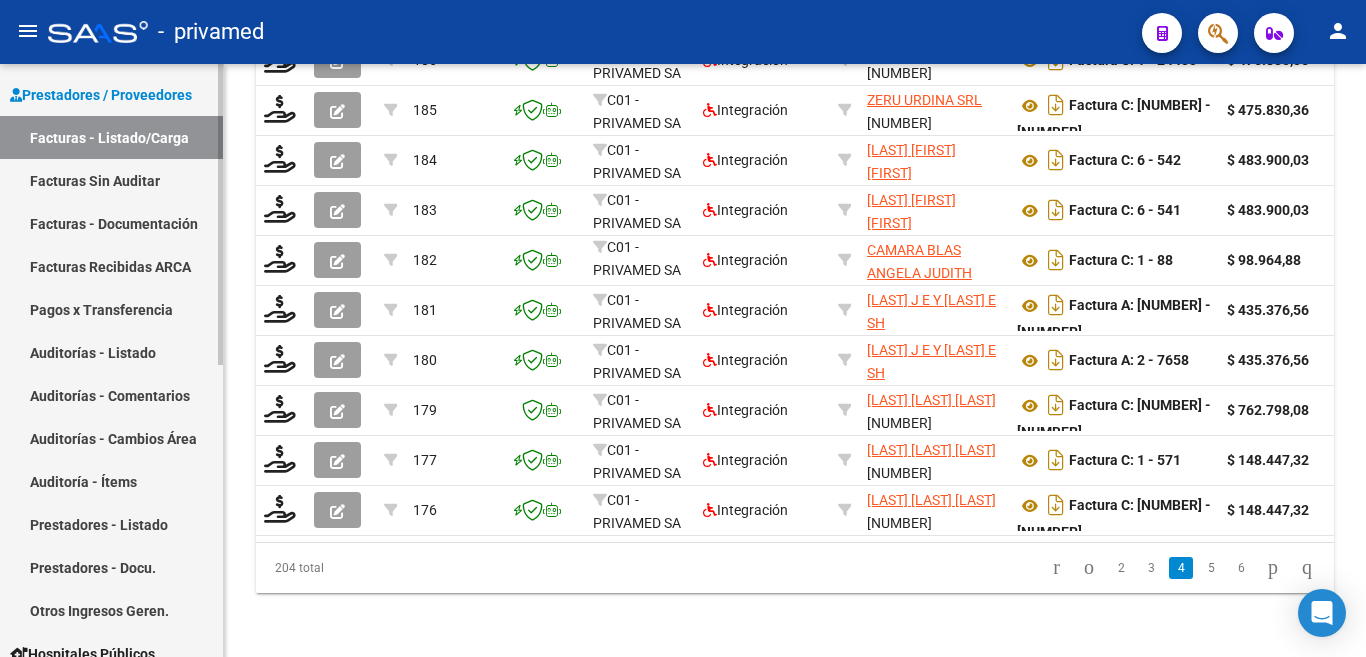 click on "Firma Express     Reportes SUR Expedientes Internos Movimiento de Expte. SSS    Padrón Afiliados Empadronados Movimientos de Afiliados Cambios de Gerenciador Padrón Ágil Análisis Afiliado    Integración (discapacidad) Estado Presentaciones SSS Rendición Certificado Discapacidad Pedido Integración a SSS Datos Contables de Facturas Facturas Liquidadas x SSS Legajos Legajos Documentación    Prestadores / Proveedores Facturas - Listado/Carga Facturas Sin Auditar Facturas - Documentación Facturas Recibidas ARCA Pagos x Transferencia Auditorías - Listado Auditorías - Comentarios Auditorías - Cambios Área Auditoría - Ítems Prestadores - Listado Prestadores - Docu. Otros Ingresos Geren.    Hospitales Públicos SSS - Censo Hospitalario SSS - Preliquidación SSS - Comprobantes SSS - CPBTs Atenciones Notificaciones Internación Débitos Autogestión (viejo)    ANMAT - Trazabilidad    Fiscalización RG Deuda X Empresa Listado de Empresas Análisis Empresa Actas Ingresos Percibidos    SUR SUR Id" 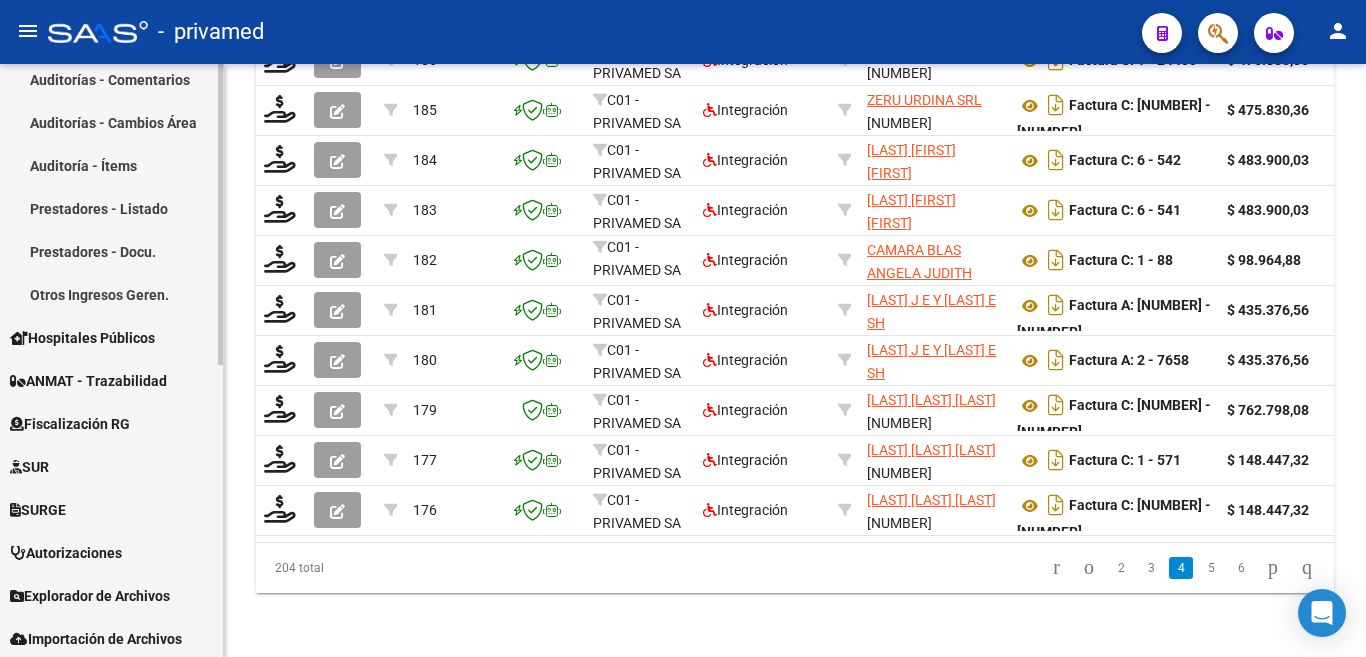 scroll, scrollTop: 576, scrollLeft: 0, axis: vertical 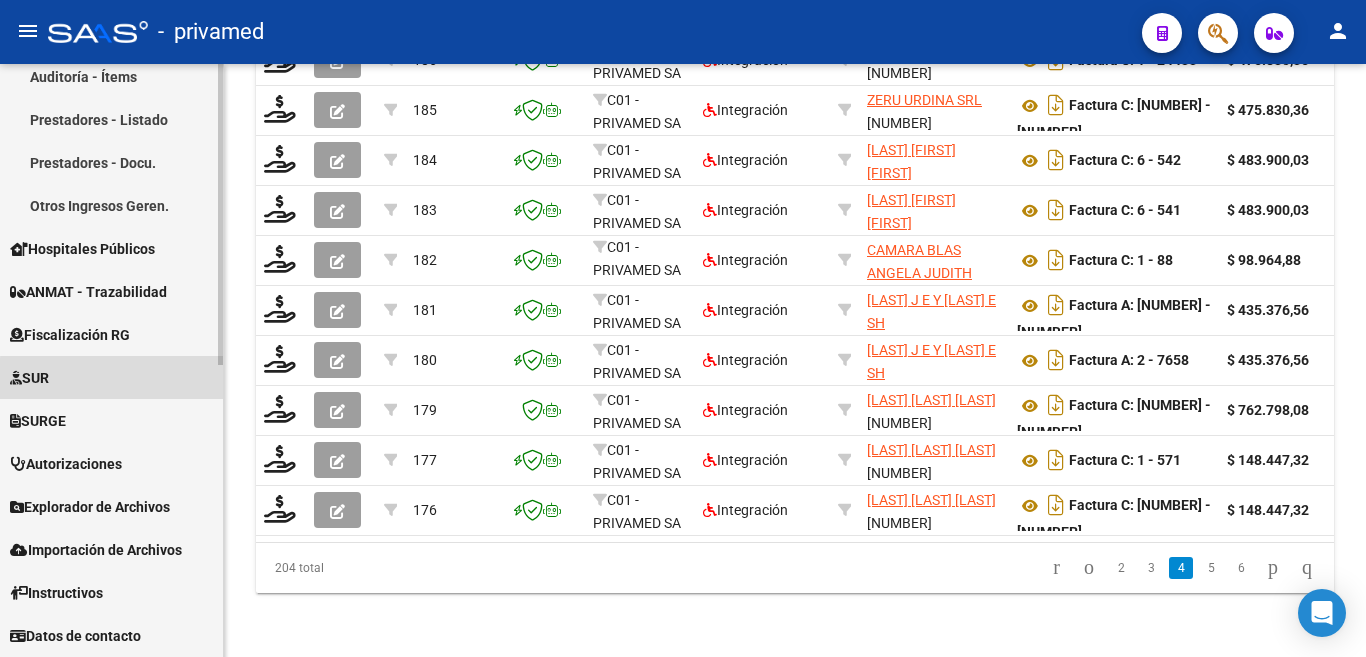 click on "SUR" at bounding box center (111, 377) 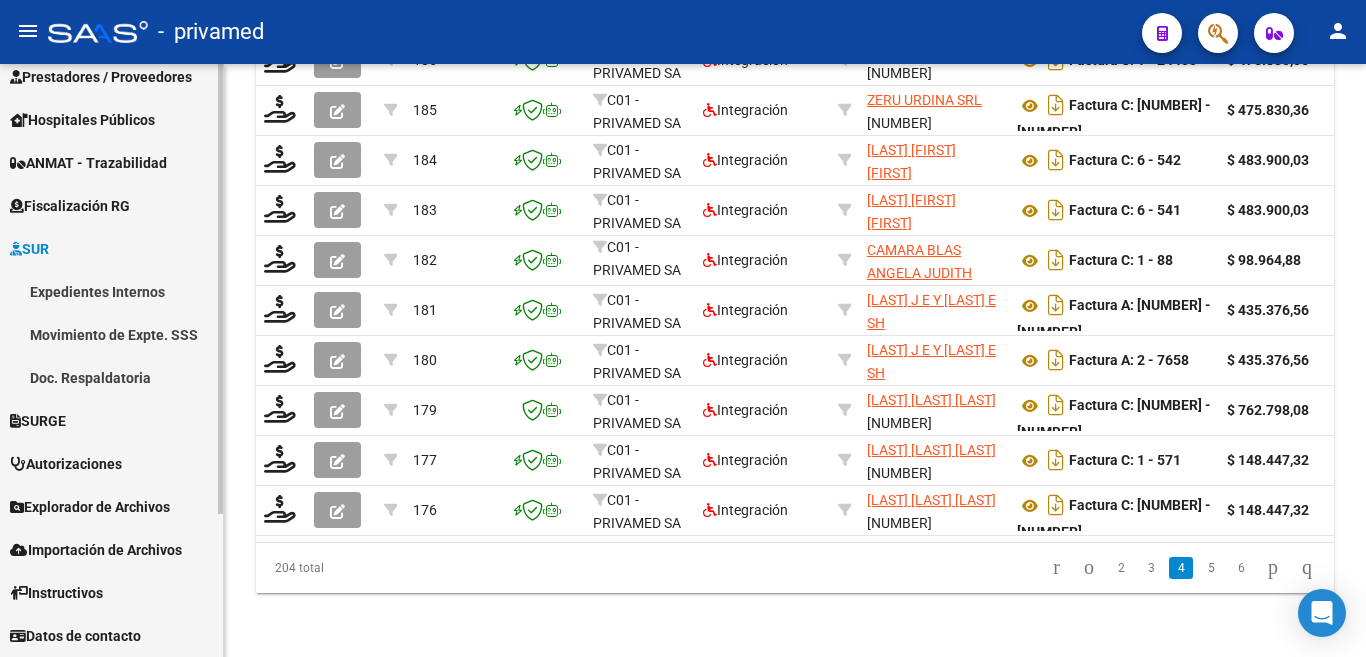 scroll, scrollTop: 189, scrollLeft: 0, axis: vertical 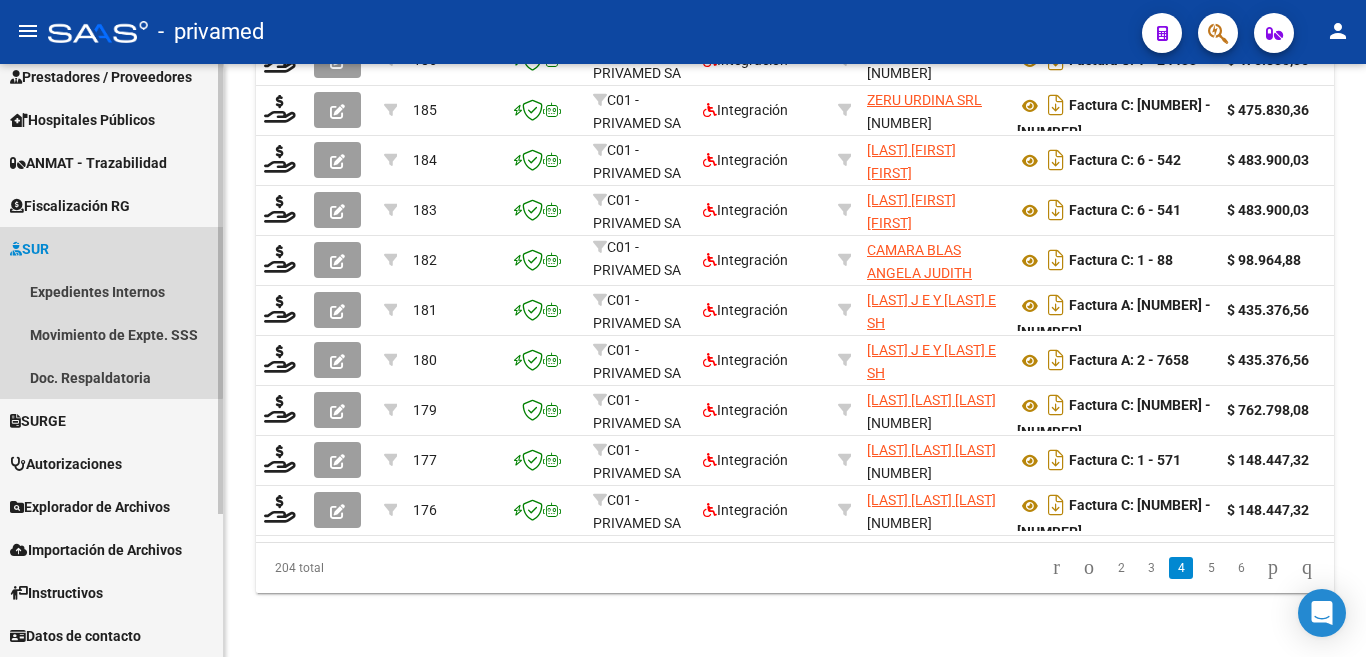 click on "SUR" at bounding box center [29, 249] 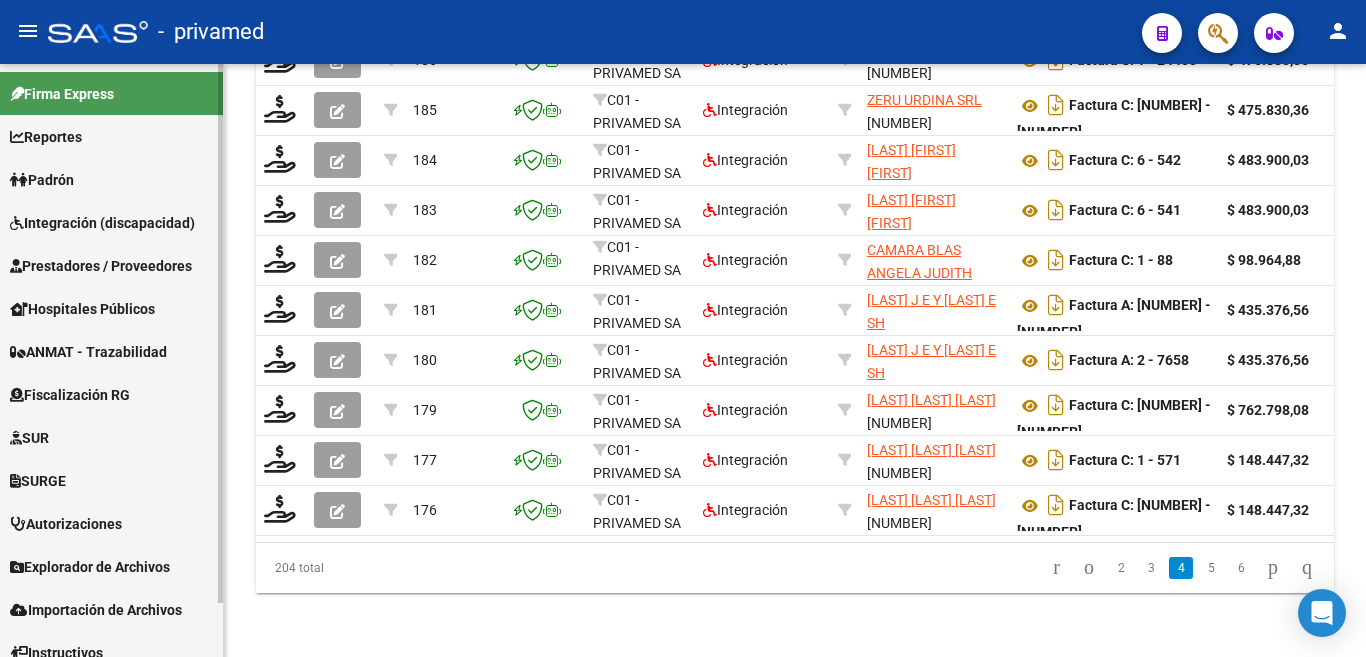 scroll, scrollTop: 60, scrollLeft: 0, axis: vertical 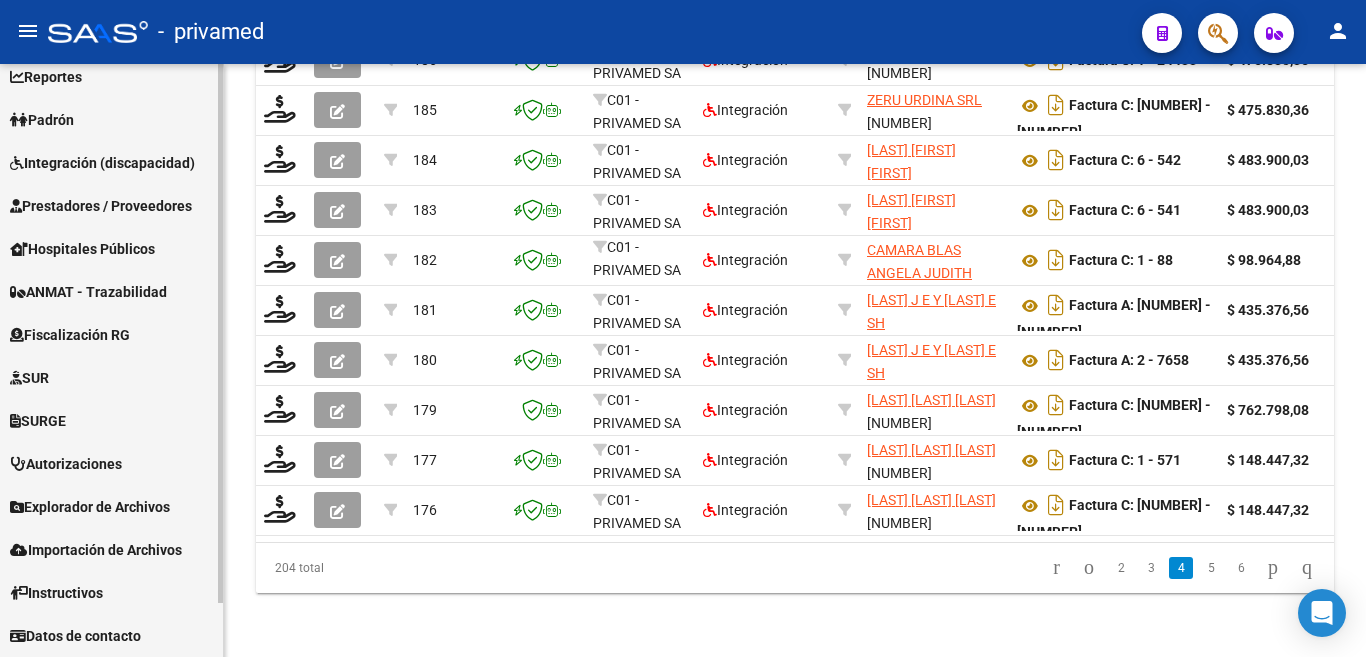 click on "Firma Express     Reportes SUR Expedientes Internos Movimiento de Expte. SSS    Padrón Afiliados Empadronados Movimientos de Afiliados Cambios de Gerenciador Padrón Ágil Análisis Afiliado    Integración (discapacidad) Estado Presentaciones SSS Rendición Certificado Discapacidad Pedido Integración a SSS Datos Contables de Facturas Facturas Liquidadas x SSS Legajos Legajos Documentación    Prestadores / Proveedores Facturas - Listado/Carga Facturas Sin Auditar Facturas - Documentación Facturas Recibidas ARCA Pagos x Transferencia Auditorías - Listado Auditorías - Comentarios Auditorías - Cambios Área Auditoría - Ítems Prestadores - Listado Prestadores - Docu. Otros Ingresos Geren.    Hospitales Públicos SSS - Censo Hospitalario SSS - Preliquidación SSS - Comprobantes SSS - CPBTs Atenciones Notificaciones Internación Débitos Autogestión (viejo)    ANMAT - Trazabilidad    Fiscalización RG Deuda X Empresa Listado de Empresas Análisis Empresa Actas Ingresos Percibidos    SUR SUR Id" 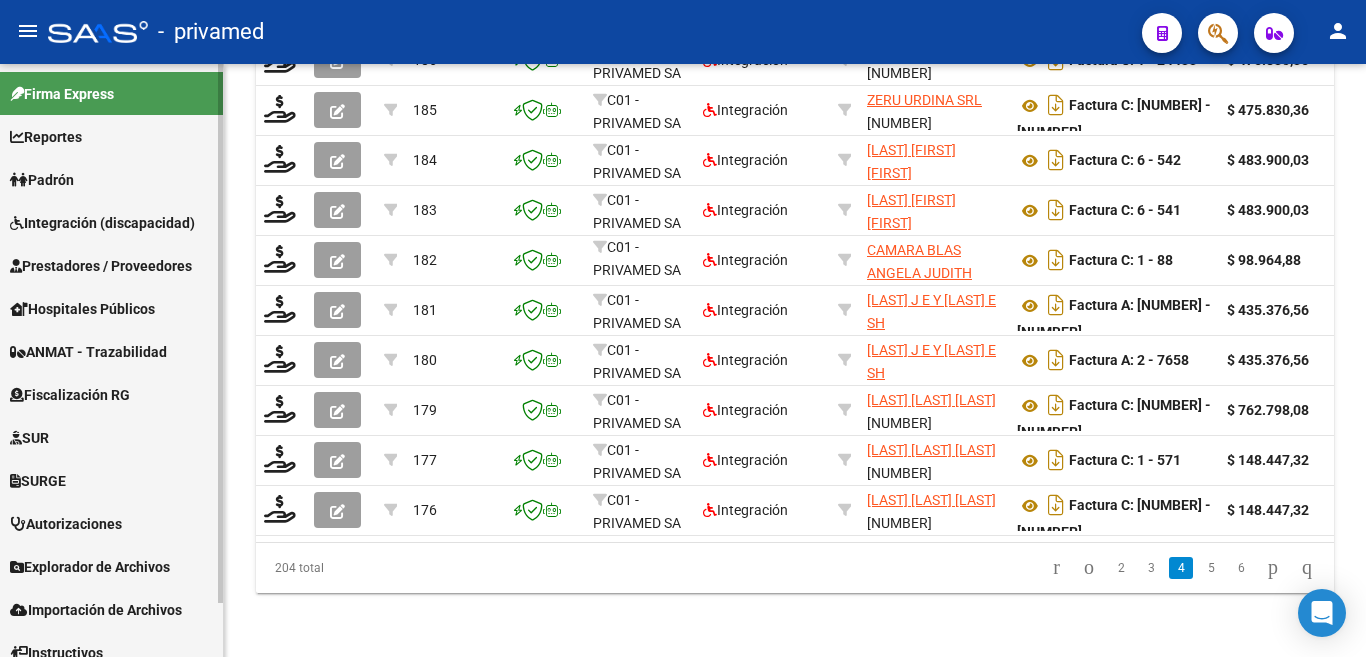 click on "Firma Express     Reportes SUR Expedientes Internos Movimiento de Expte. SSS    Padrón Afiliados Empadronados Movimientos de Afiliados Cambios de Gerenciador Padrón Ágil Análisis Afiliado    Integración (discapacidad) Estado Presentaciones SSS Rendición Certificado Discapacidad Pedido Integración a SSS Datos Contables de Facturas Facturas Liquidadas x SSS Legajos Legajos Documentación    Prestadores / Proveedores Facturas - Listado/Carga Facturas Sin Auditar Facturas - Documentación Facturas Recibidas ARCA Pagos x Transferencia Auditorías - Listado Auditorías - Comentarios Auditorías - Cambios Área Auditoría - Ítems Prestadores - Listado Prestadores - Docu. Otros Ingresos Geren.    Hospitales Públicos SSS - Censo Hospitalario SSS - Preliquidación SSS - Comprobantes SSS - CPBTs Atenciones Notificaciones Internación Débitos Autogestión (viejo)    ANMAT - Trazabilidad    Fiscalización RG Deuda X Empresa Listado de Empresas Análisis Empresa Actas Ingresos Percibidos    SUR SUR Id" 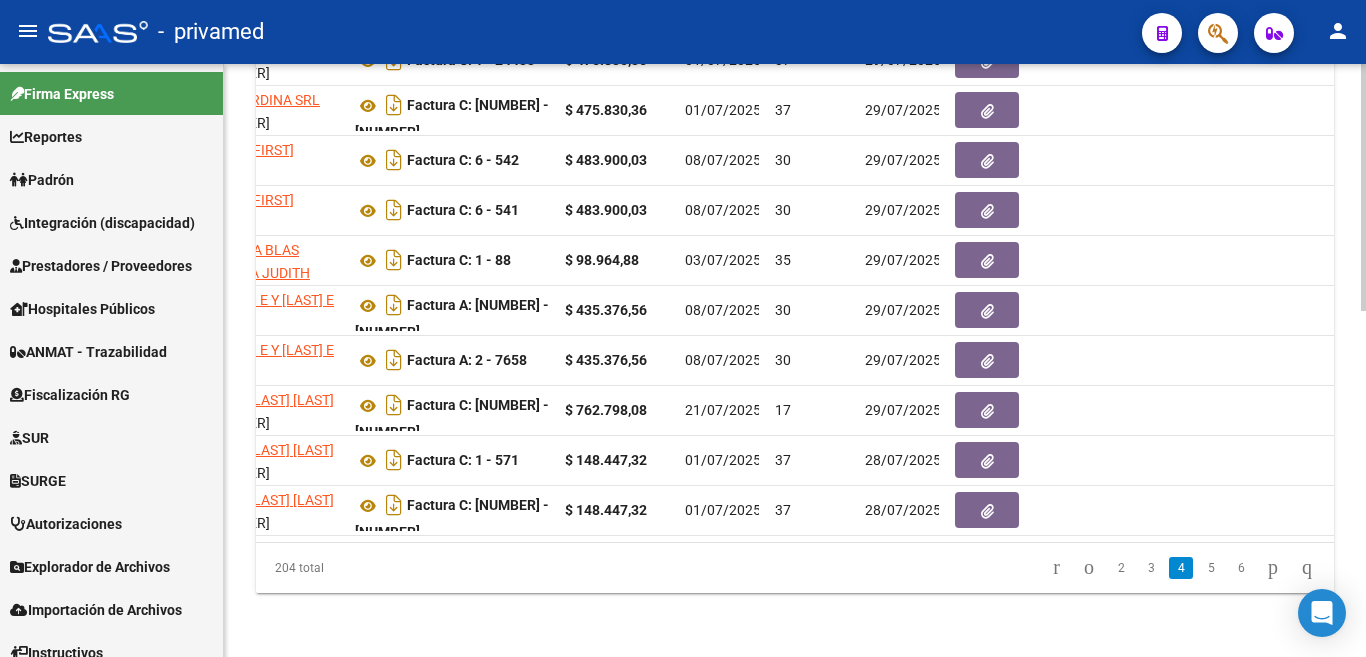 scroll, scrollTop: 0, scrollLeft: 0, axis: both 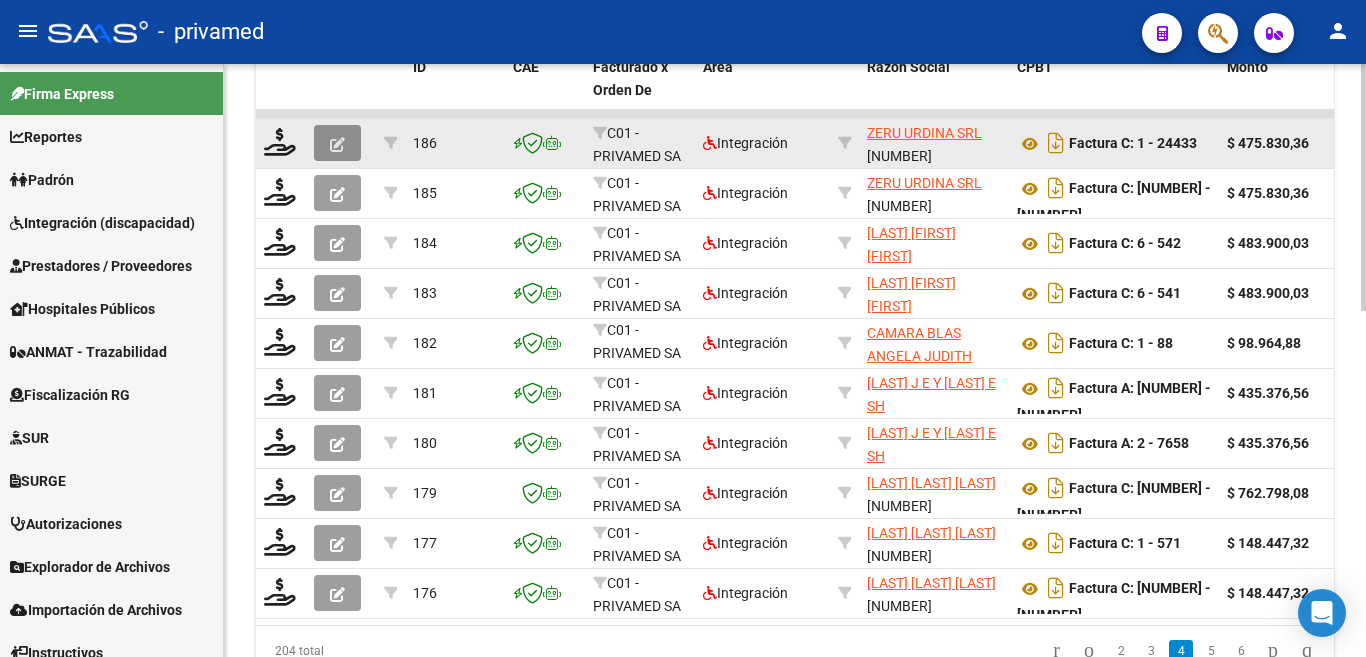 click 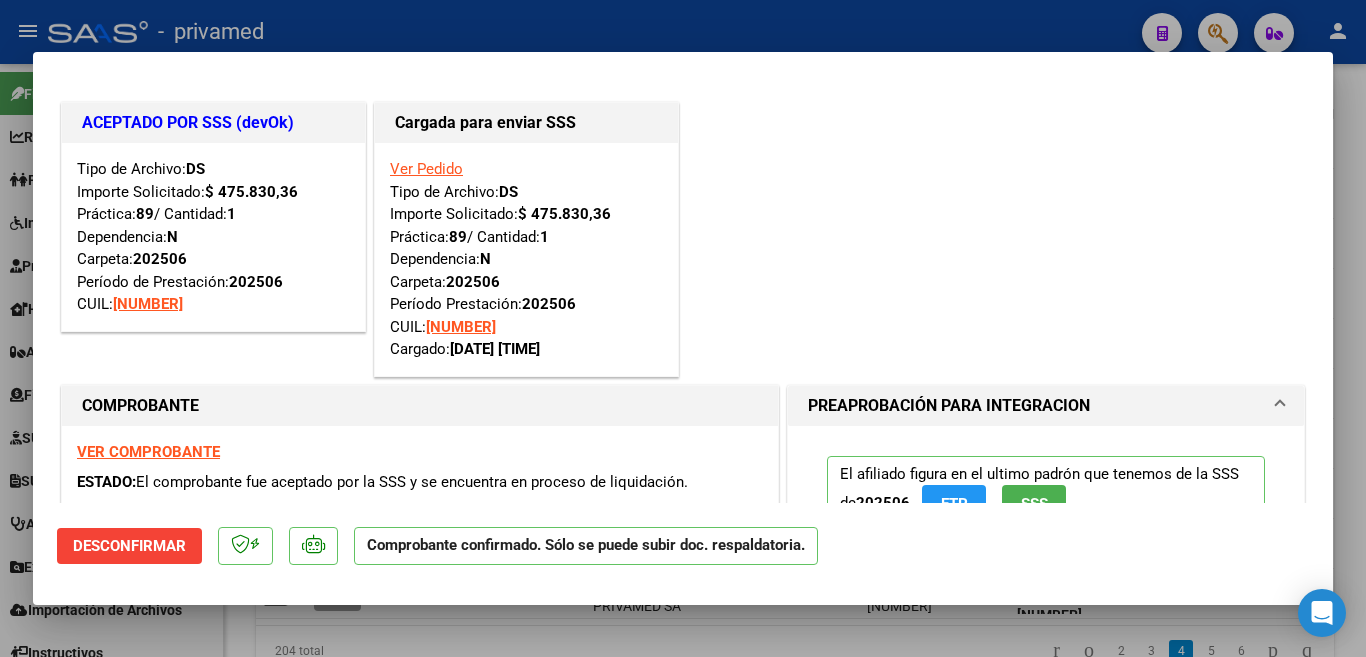 type 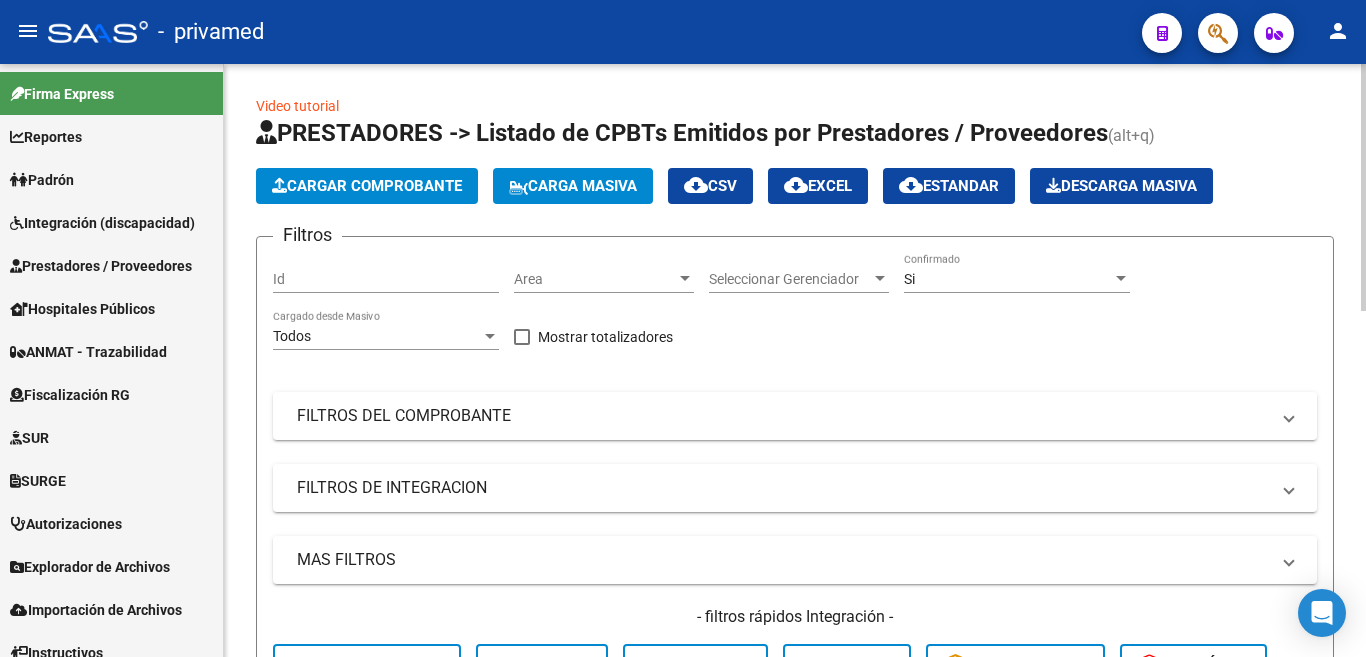 scroll, scrollTop: 0, scrollLeft: 0, axis: both 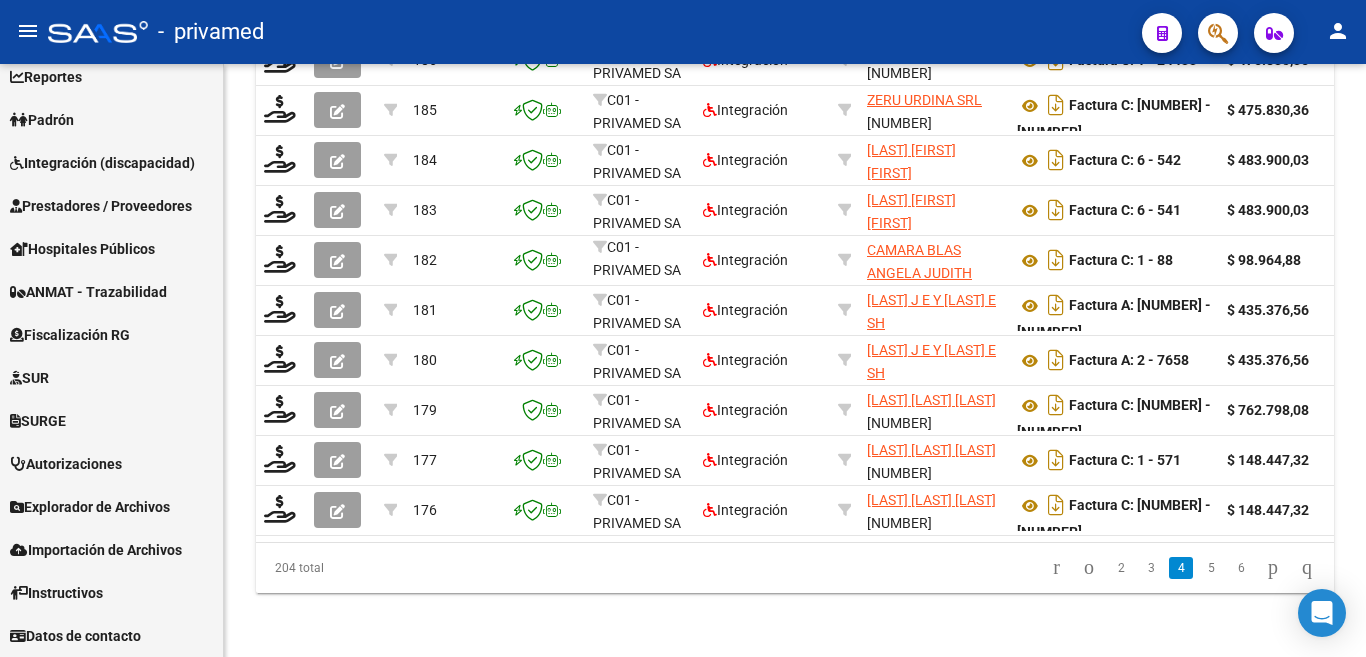 drag, startPoint x: 223, startPoint y: 151, endPoint x: 223, endPoint y: 76, distance: 75 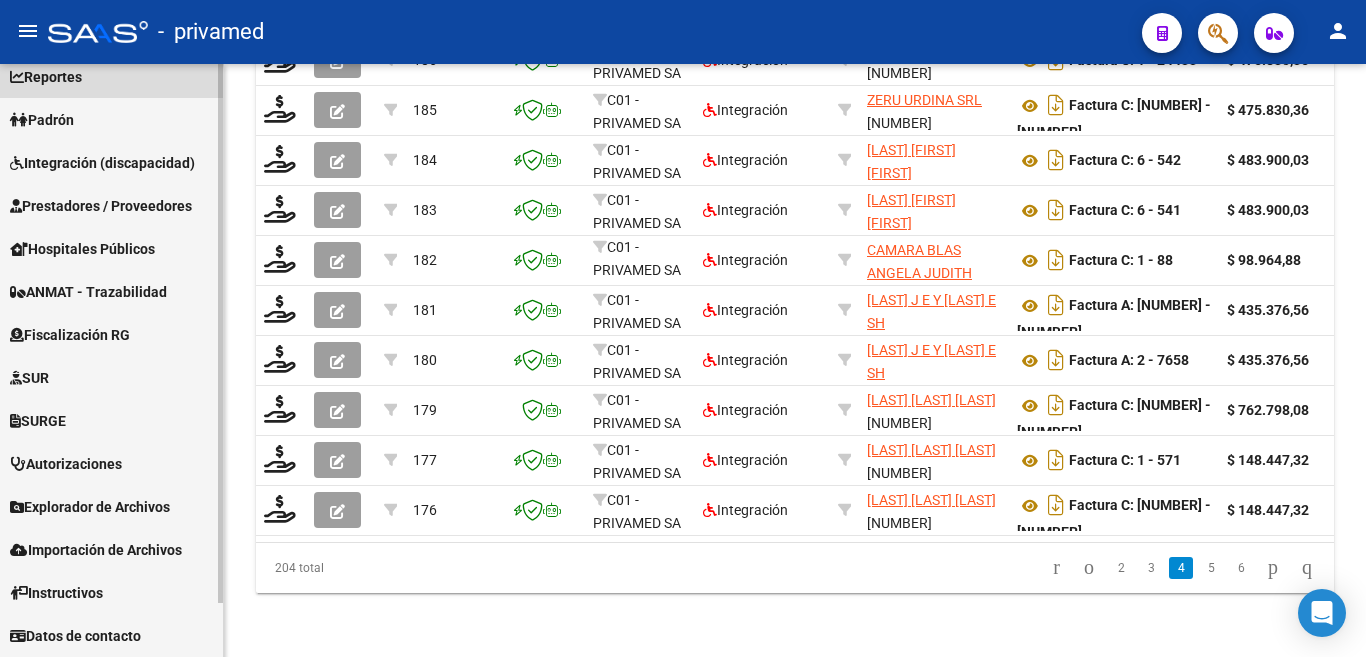 click on "Reportes" at bounding box center (111, 76) 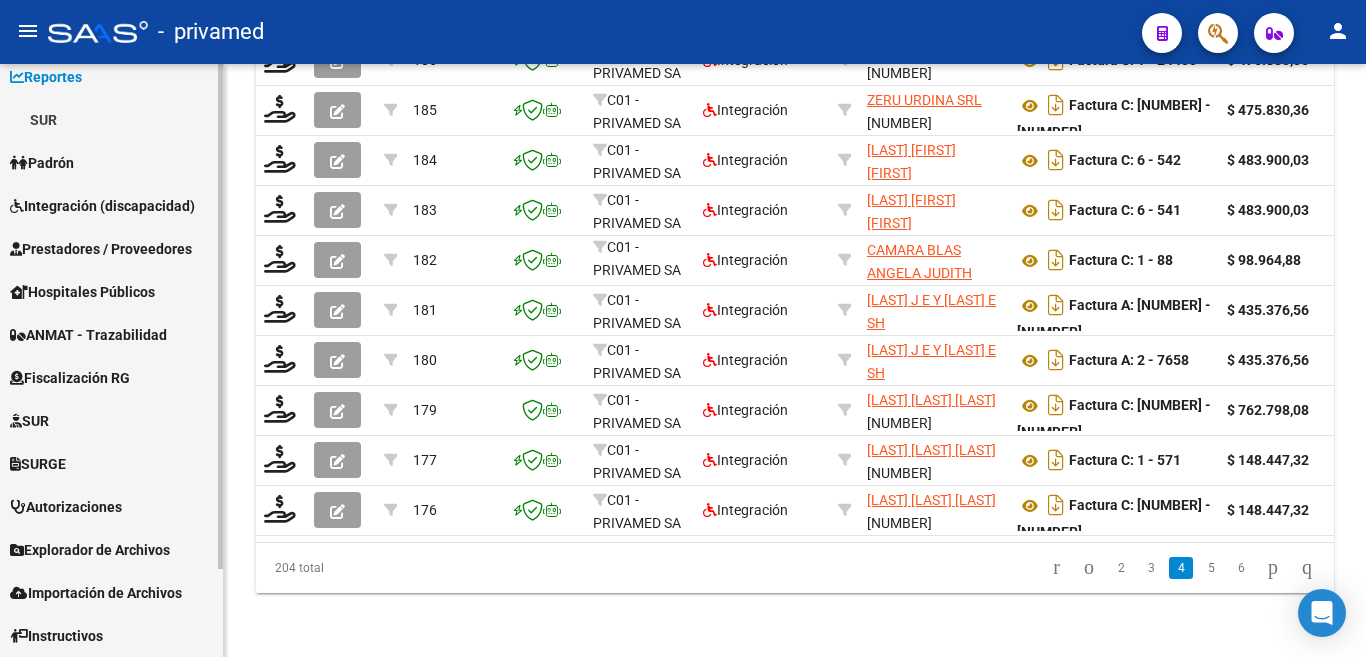 click on "Reportes" at bounding box center [111, 76] 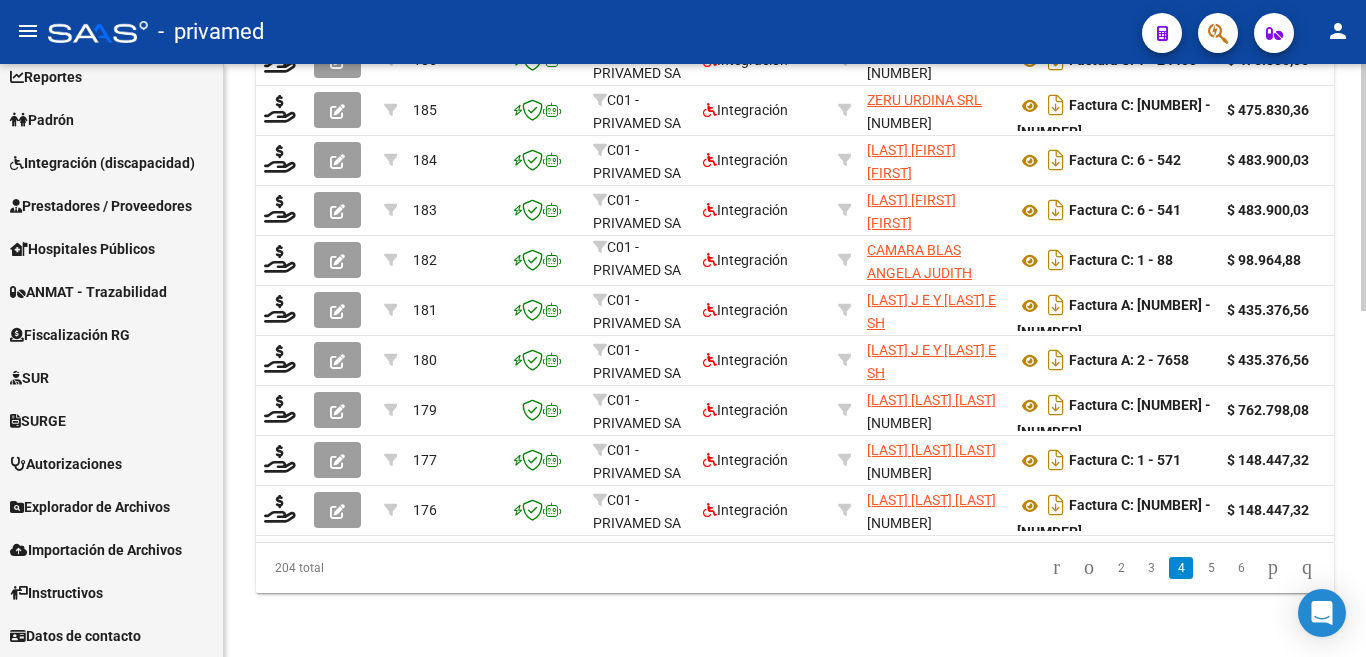 click on "Video tutorial   PRESTADORES -> Listado de CPBTs Emitidos por Prestadores / Proveedores (alt+q)   Cargar Comprobante
Carga Masiva  cloud_download  CSV  cloud_download  EXCEL  cloud_download  Estandar   Descarga Masiva
Filtros Id Area Area Seleccionar Gerenciador Seleccionar Gerenciador Si Confirmado Todos Cargado desde Masivo   Mostrar totalizadores   FILTROS DEL COMPROBANTE  Comprobante Tipo Comprobante Tipo Start date – End date Fec. Comprobante Desde / Hasta Días Emisión Desde(cant. días) Días Emisión Hasta(cant. días) CUIT / Razón Social Pto. Venta Nro. Comprobante Código SSS CAE Válido CAE Válido Todos Cargado Módulo Hosp. Todos Tiene facturacion Apócrifa Hospital Refes  FILTROS DE INTEGRACION  Todos Cargado en Para Enviar SSS Período De Prestación Campos del Archivo de Rendición Devuelto x SSS (dr_envio) Todos Rendido x SSS (dr_envio) Tipo de Registro Tipo de Registro Período Presentación Período Presentación Campos del Legajo Asociado (preaprobación) Todos  MAS FILTROS  Op" 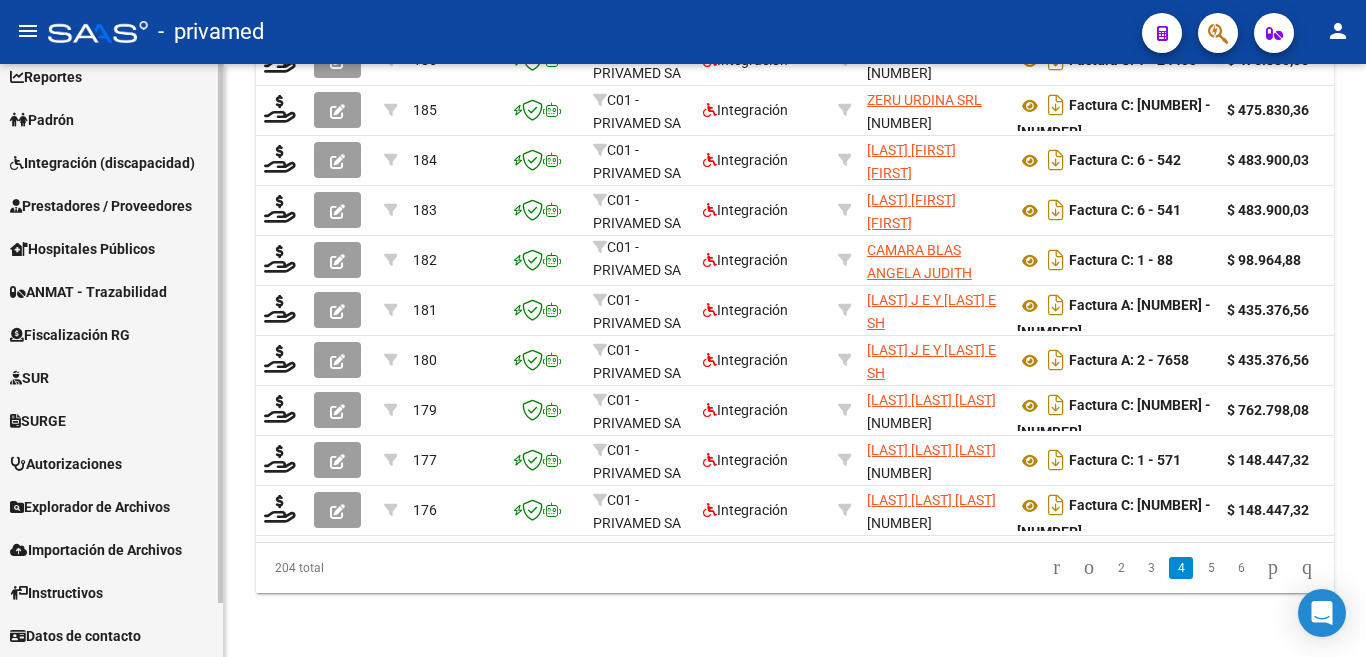 scroll, scrollTop: 0, scrollLeft: 0, axis: both 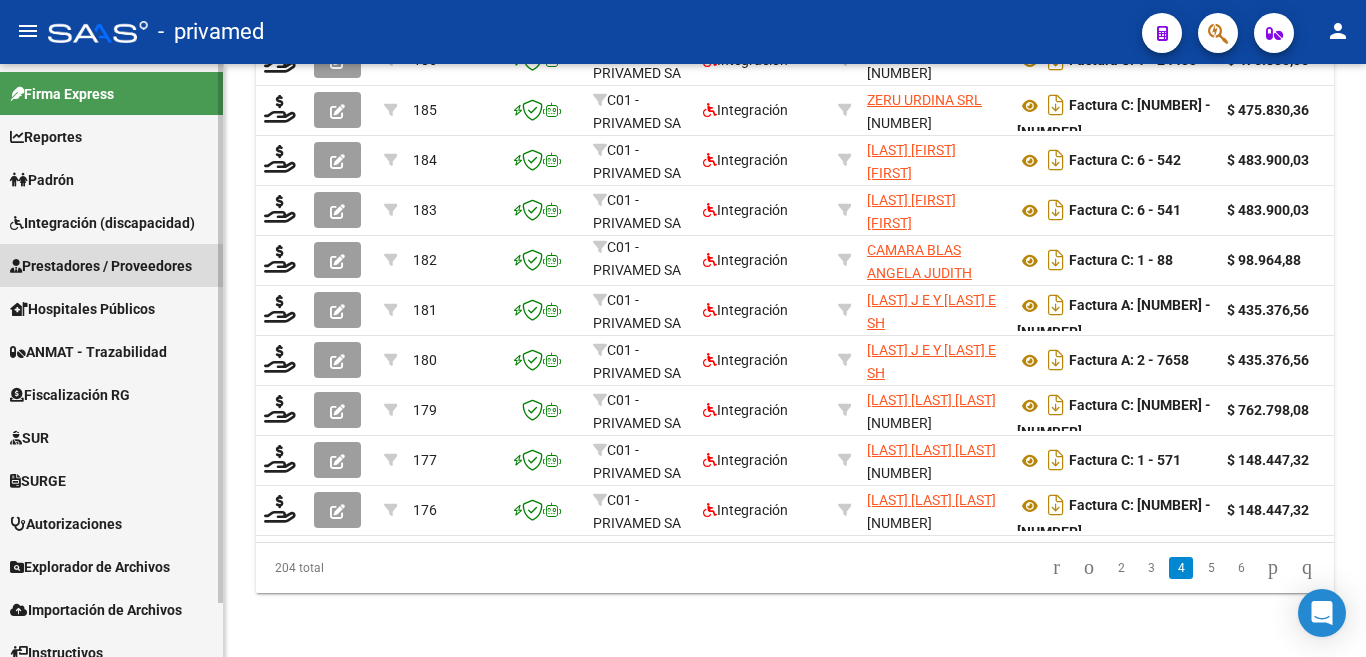 click on "Prestadores / Proveedores" at bounding box center (101, 266) 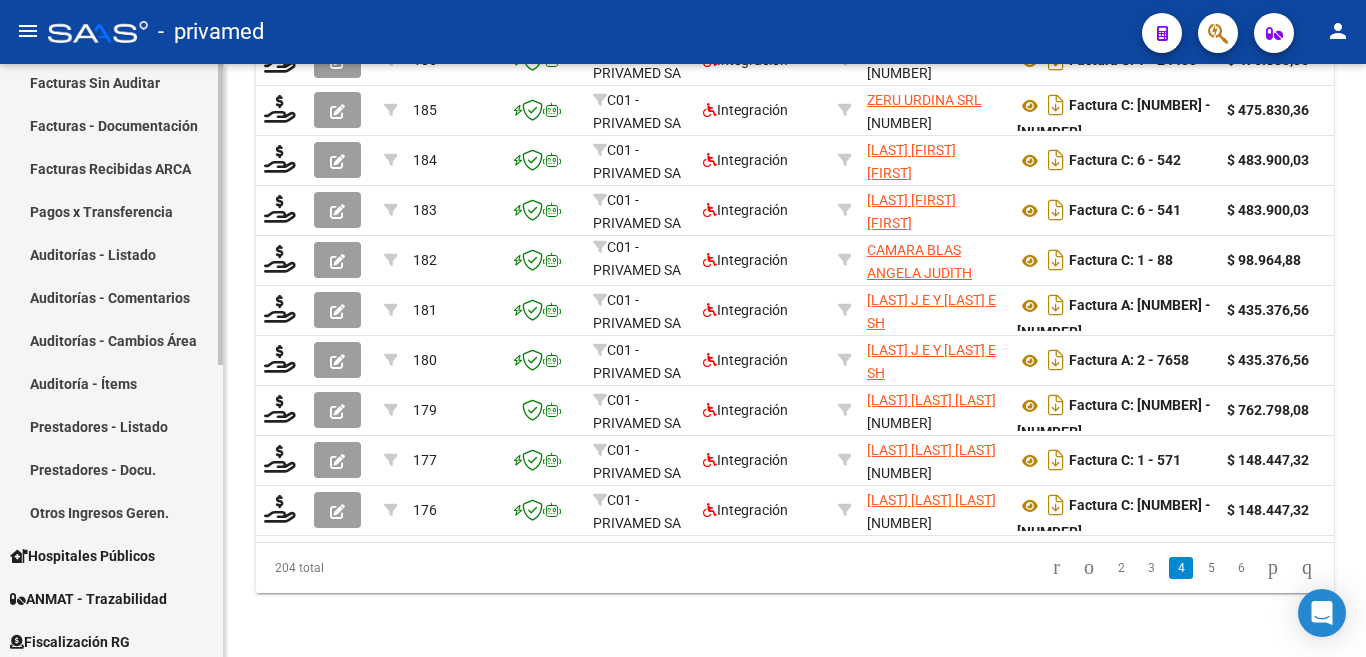 scroll, scrollTop: 300, scrollLeft: 0, axis: vertical 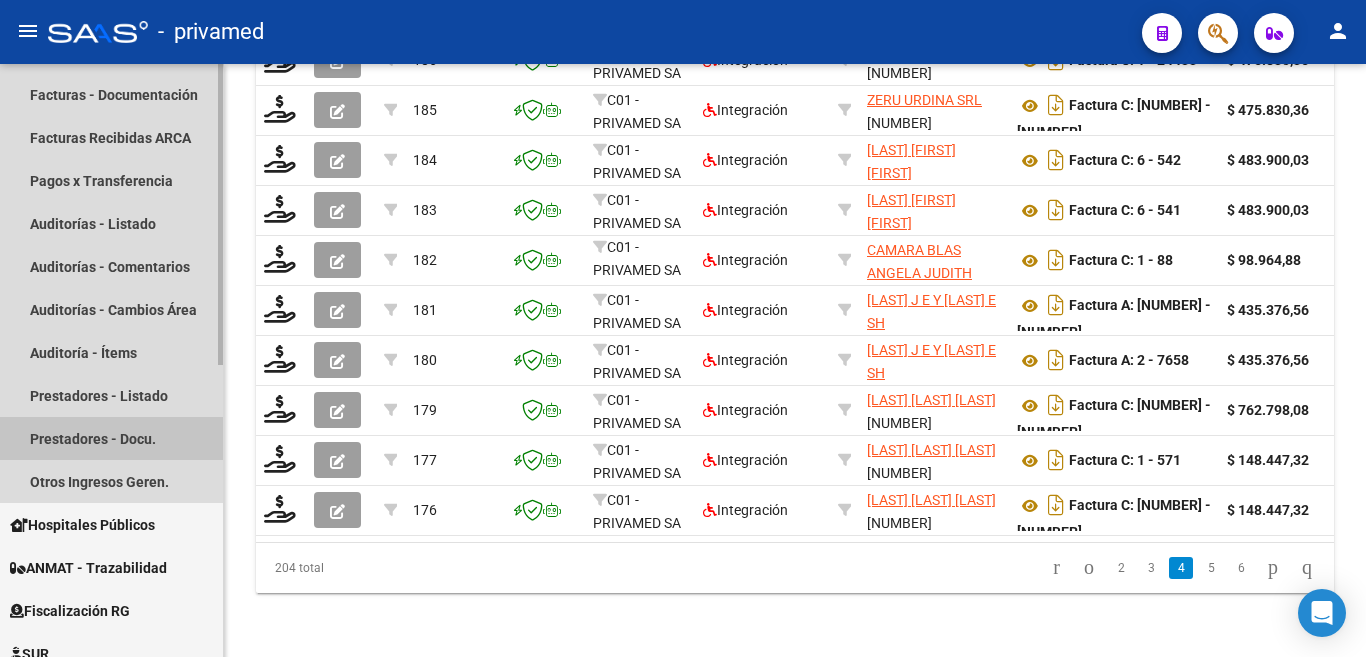 click on "Prestadores - Docu." at bounding box center [111, 438] 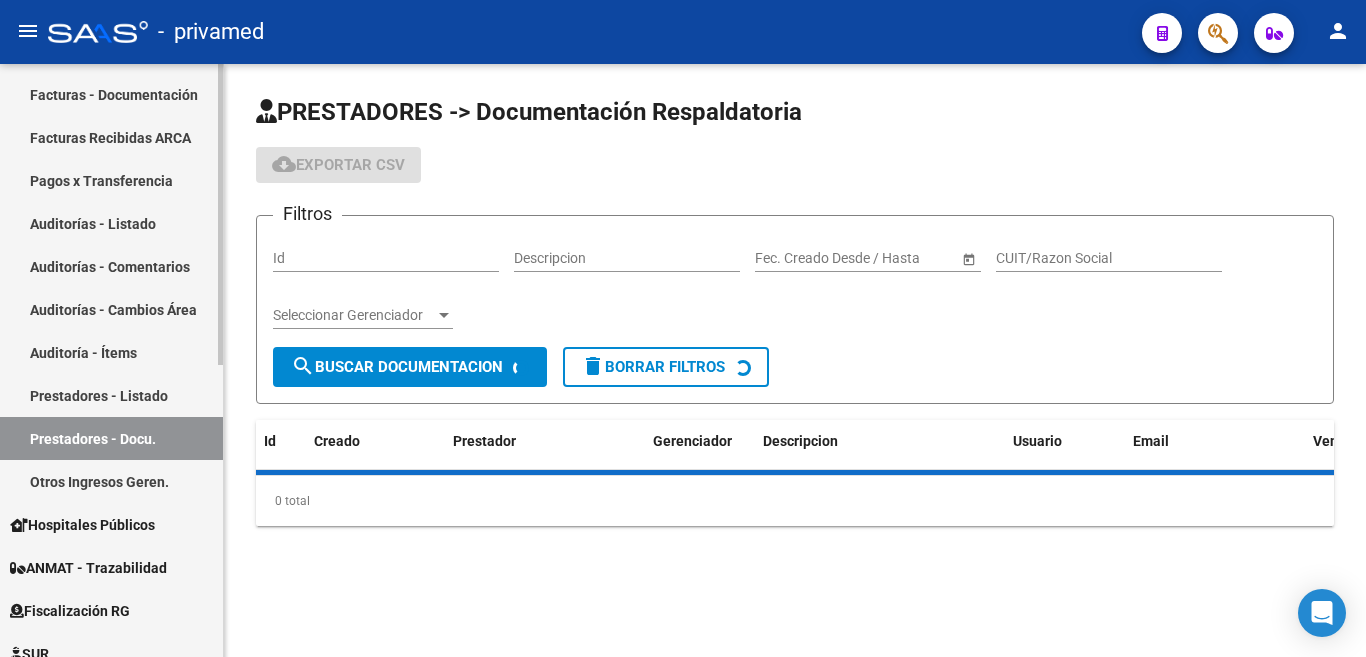 scroll, scrollTop: 0, scrollLeft: 0, axis: both 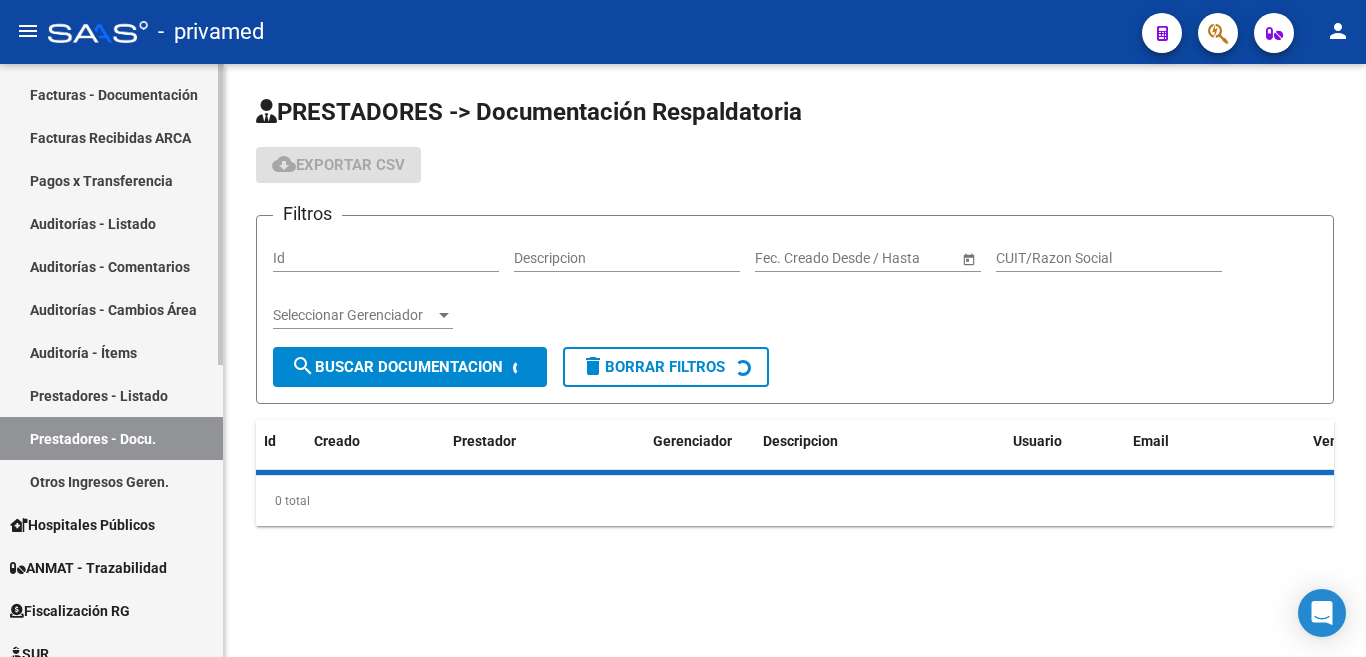 click on "Prestadores - Listado" at bounding box center [111, 395] 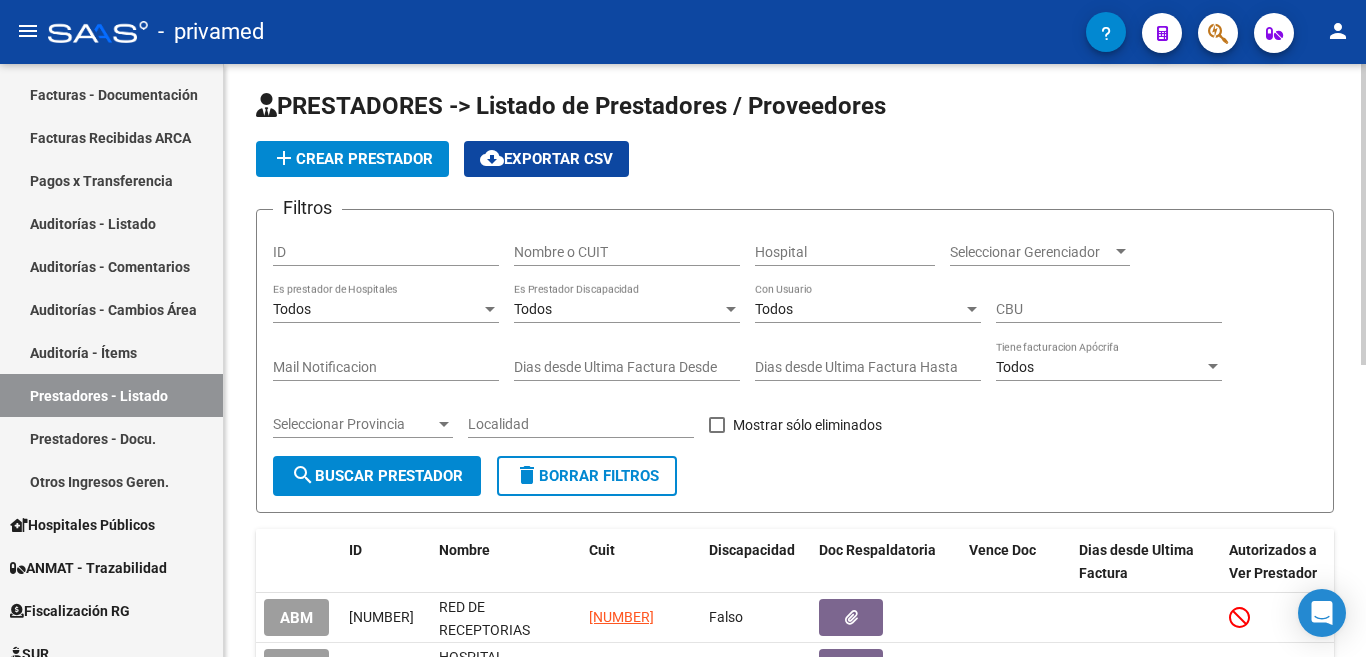 scroll, scrollTop: 0, scrollLeft: 0, axis: both 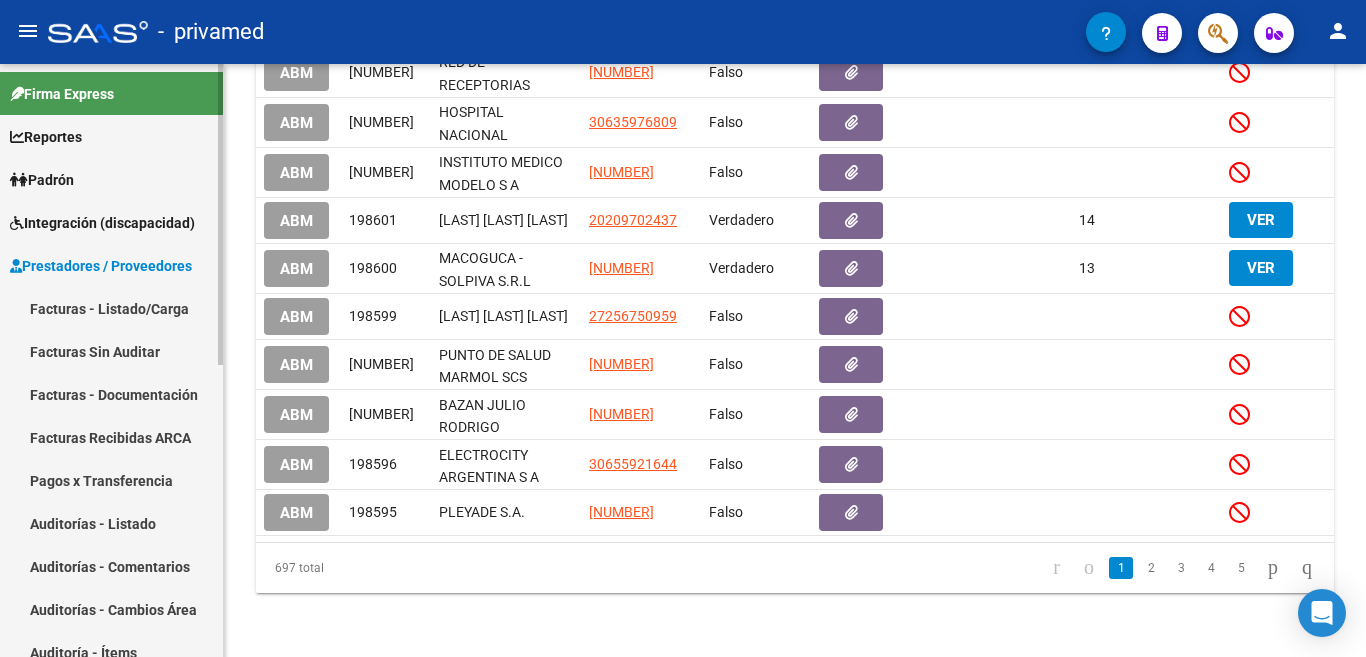 click on "Firma Express     Reportes SUR Expedientes Internos Movimiento de Expte. SSS    Padrón Afiliados Empadronados Movimientos de Afiliados Cambios de Gerenciador Padrón Ágil Análisis Afiliado    Integración (discapacidad) Estado Presentaciones SSS Rendición Certificado Discapacidad Pedido Integración a SSS Datos Contables de Facturas Facturas Liquidadas x SSS Legajos Legajos Documentación    Prestadores / Proveedores Facturas - Listado/Carga Facturas Sin Auditar Facturas - Documentación Facturas Recibidas ARCA Pagos x Transferencia Auditorías - Listado Auditorías - Comentarios Auditorías - Cambios Área Auditoría - Ítems Prestadores - Listado Prestadores - Docu. Otros Ingresos Geren.    Hospitales Públicos SSS - Censo Hospitalario SSS - Preliquidación SSS - Comprobantes SSS - CPBTs Atenciones Notificaciones Internación Débitos Autogestión (viejo)    ANMAT - Trazabilidad    Fiscalización RG Deuda X Empresa Listado de Empresas Análisis Empresa Actas Ingresos Percibidos    SUR SUR ID" 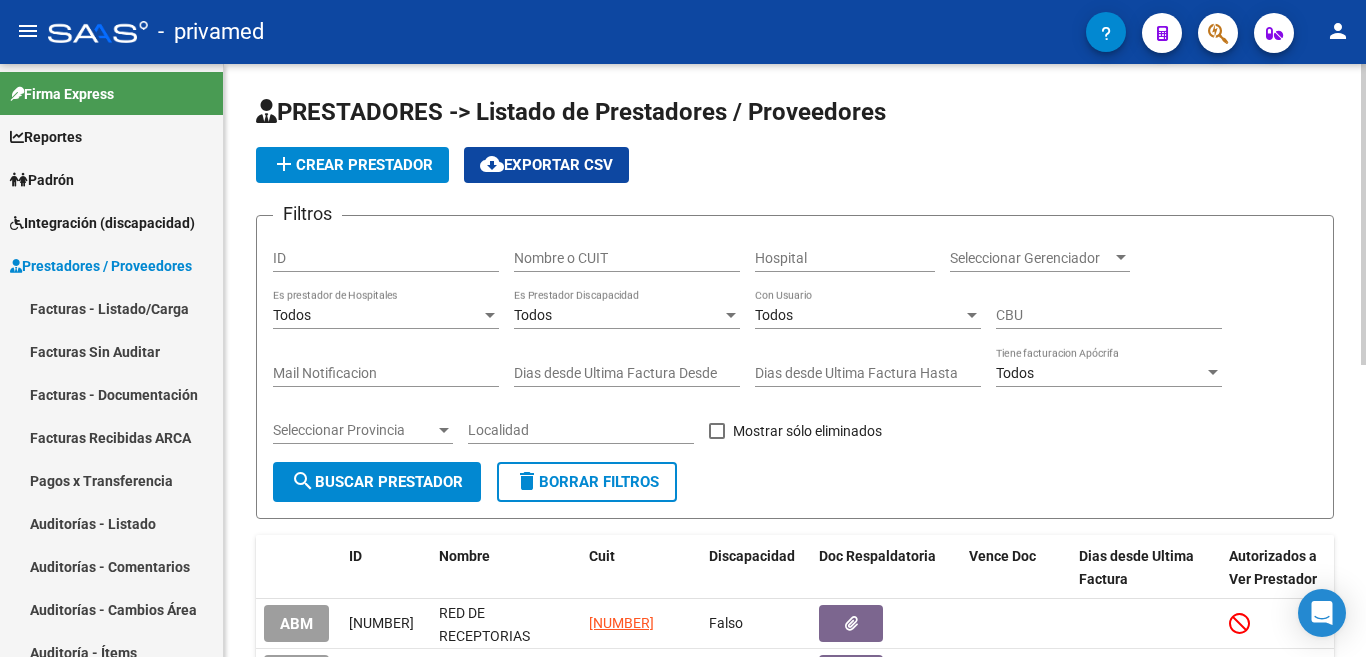 scroll, scrollTop: 500, scrollLeft: 0, axis: vertical 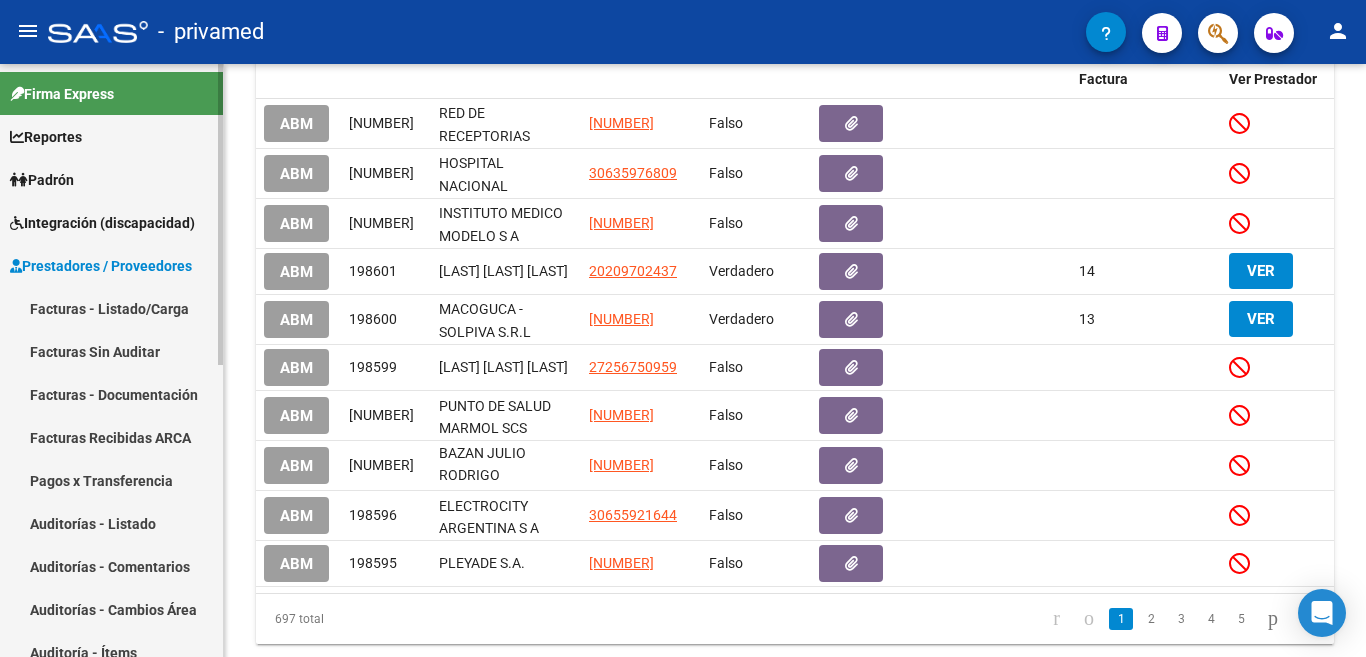 click on "Firma Express     Reportes SUR Expedientes Internos Movimiento de Expte. SSS    Padrón Afiliados Empadronados Movimientos de Afiliados Cambios de Gerenciador Padrón Ágil Análisis Afiliado    Integración (discapacidad) Estado Presentaciones SSS Rendición Certificado Discapacidad Pedido Integración a SSS Datos Contables de Facturas Facturas Liquidadas x SSS Legajos Legajos Documentación    Prestadores / Proveedores Facturas - Listado/Carga Facturas Sin Auditar Facturas - Documentación Facturas Recibidas ARCA Pagos x Transferencia Auditorías - Listado Auditorías - Comentarios Auditorías - Cambios Área Auditoría - Ítems Prestadores - Listado Prestadores - Docu. Otros Ingresos Geren.    Hospitales Públicos SSS - Censo Hospitalario SSS - Preliquidación SSS - Comprobantes SSS - CPBTs Atenciones Notificaciones Internación Débitos Autogestión (viejo)    ANMAT - Trazabilidad    Fiscalización RG Deuda X Empresa Listado de Empresas Análisis Empresa Actas Ingresos Percibidos    SUR SUR" at bounding box center (114, 648) 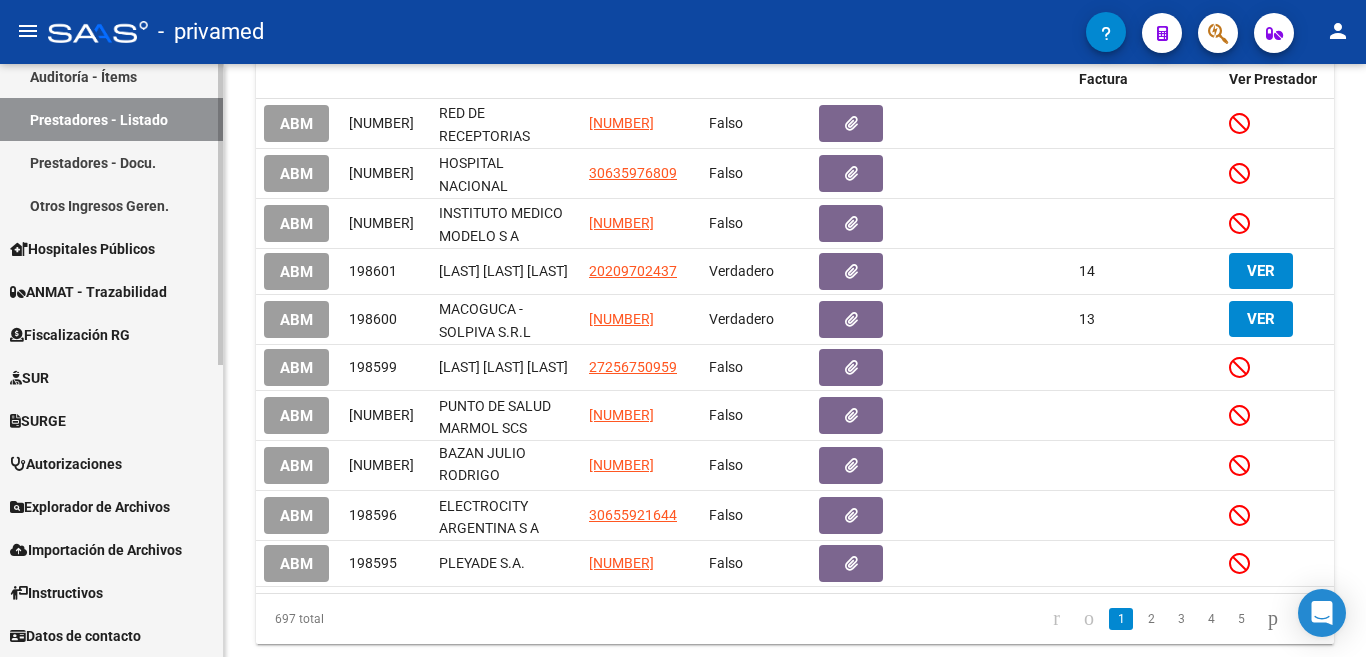 scroll, scrollTop: 0, scrollLeft: 0, axis: both 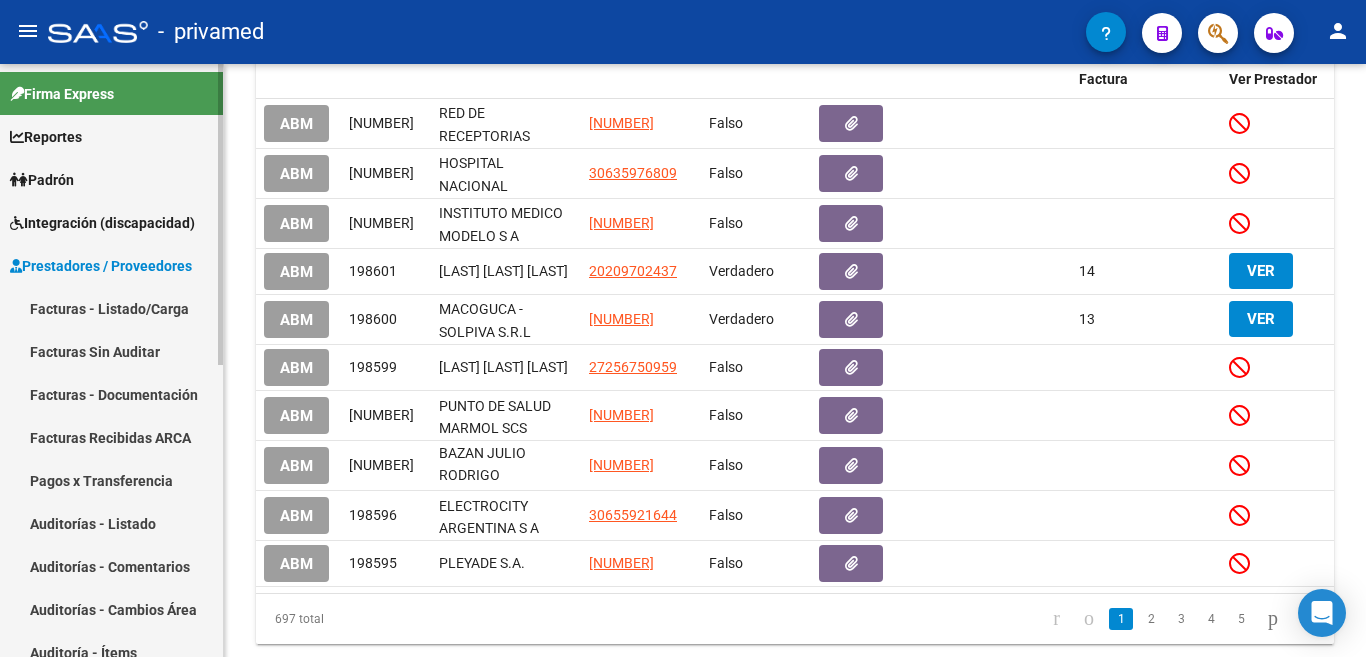 click on "Firma Express     Reportes SUR Expedientes Internos Movimiento de Expte. SSS    Padrón Afiliados Empadronados Movimientos de Afiliados Cambios de Gerenciador Padrón Ágil Análisis Afiliado    Integración (discapacidad) Estado Presentaciones SSS Rendición Certificado Discapacidad Pedido Integración a SSS Datos Contables de Facturas Facturas Liquidadas x SSS Legajos Legajos Documentación    Prestadores / Proveedores Facturas - Listado/Carga Facturas Sin Auditar Facturas - Documentación Facturas Recibidas ARCA Pagos x Transferencia Auditorías - Listado Auditorías - Comentarios Auditorías - Cambios Área Auditoría - Ítems Prestadores - Listado Prestadores - Docu. Otros Ingresos Geren.    Hospitales Públicos SSS - Censo Hospitalario SSS - Preliquidación SSS - Comprobantes SSS - CPBTs Atenciones Notificaciones Internación Débitos Autogestión (viejo)    ANMAT - Trazabilidad    Fiscalización RG Deuda X Empresa Listado de Empresas Análisis Empresa Actas Ingresos Percibidos    SUR SUR ID" 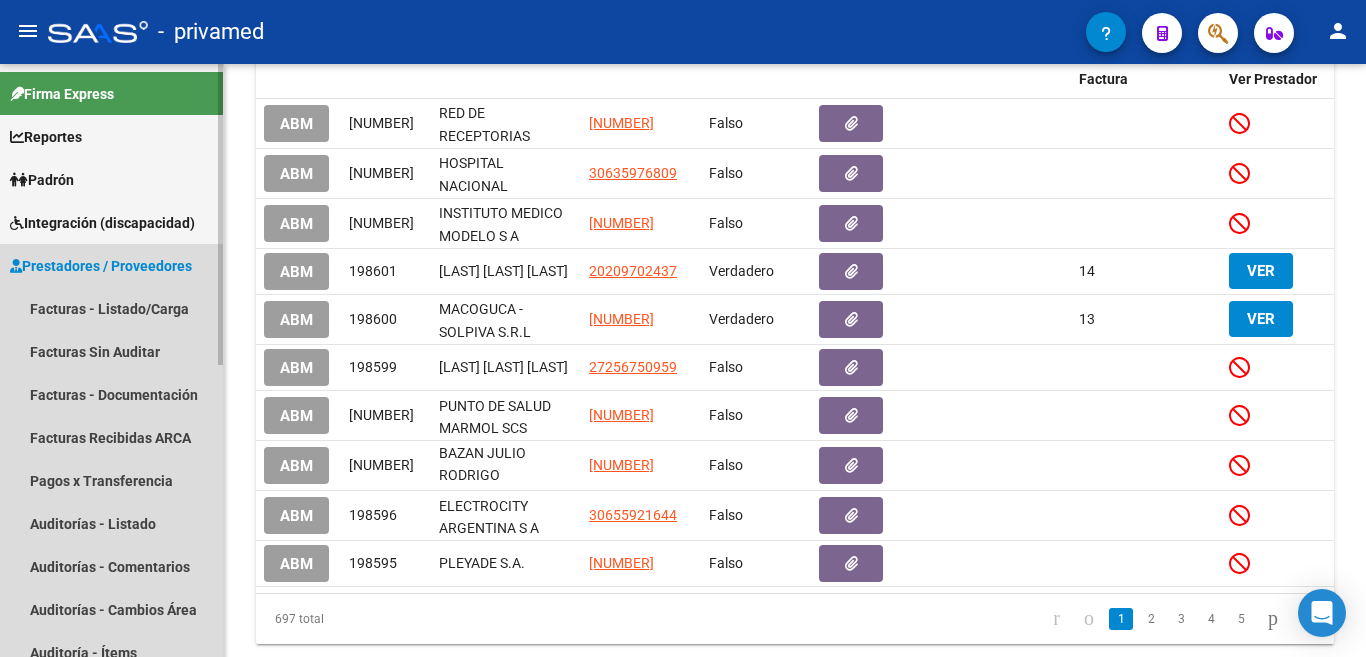click on "Prestadores / Proveedores" at bounding box center [101, 266] 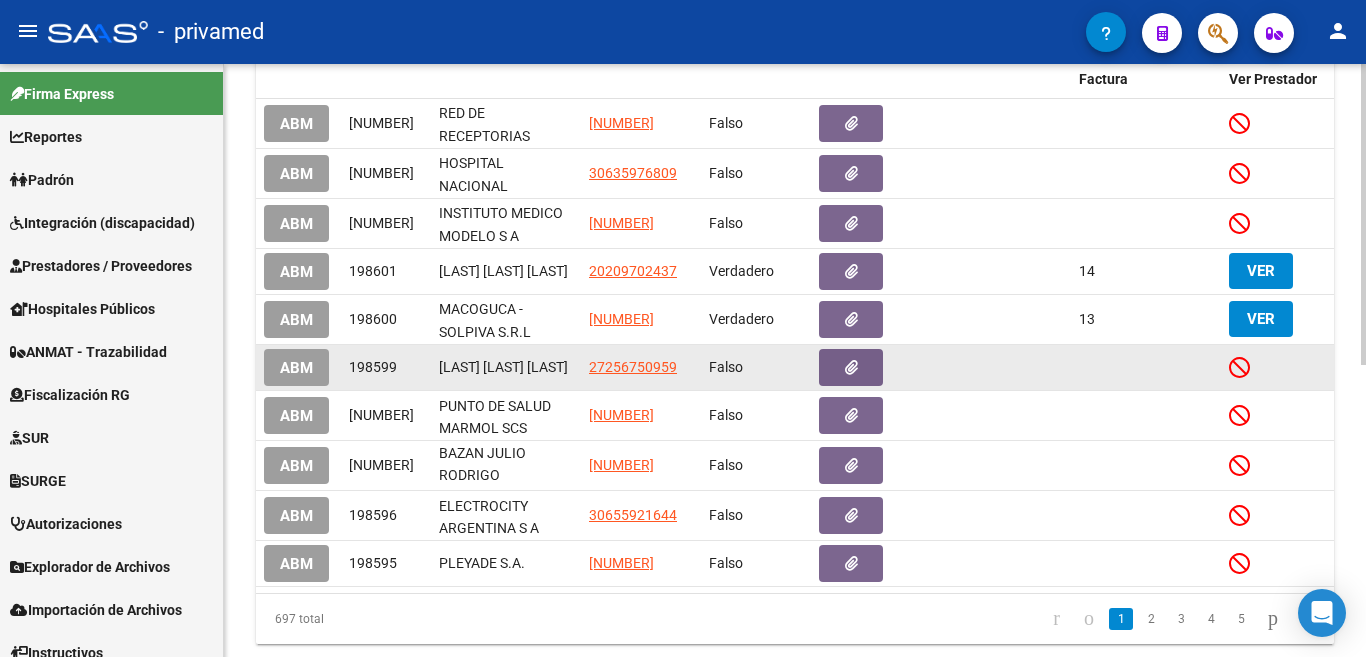 scroll, scrollTop: 3, scrollLeft: 0, axis: vertical 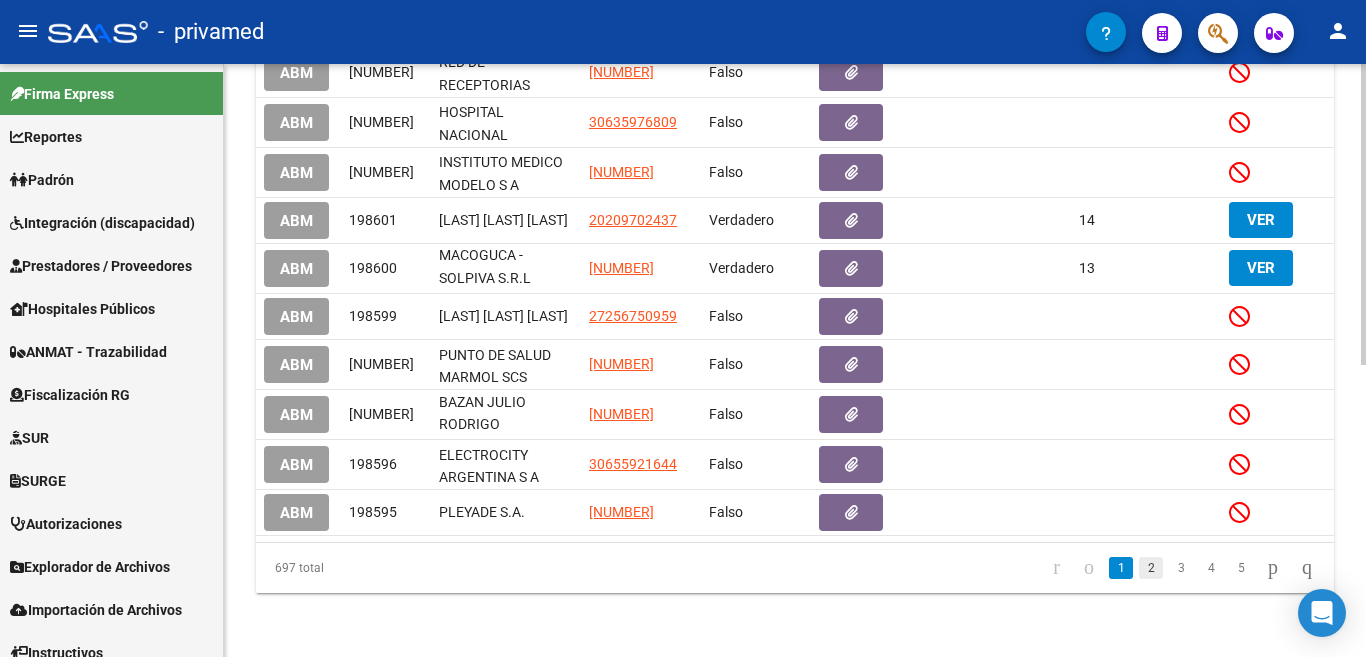 click on "2" 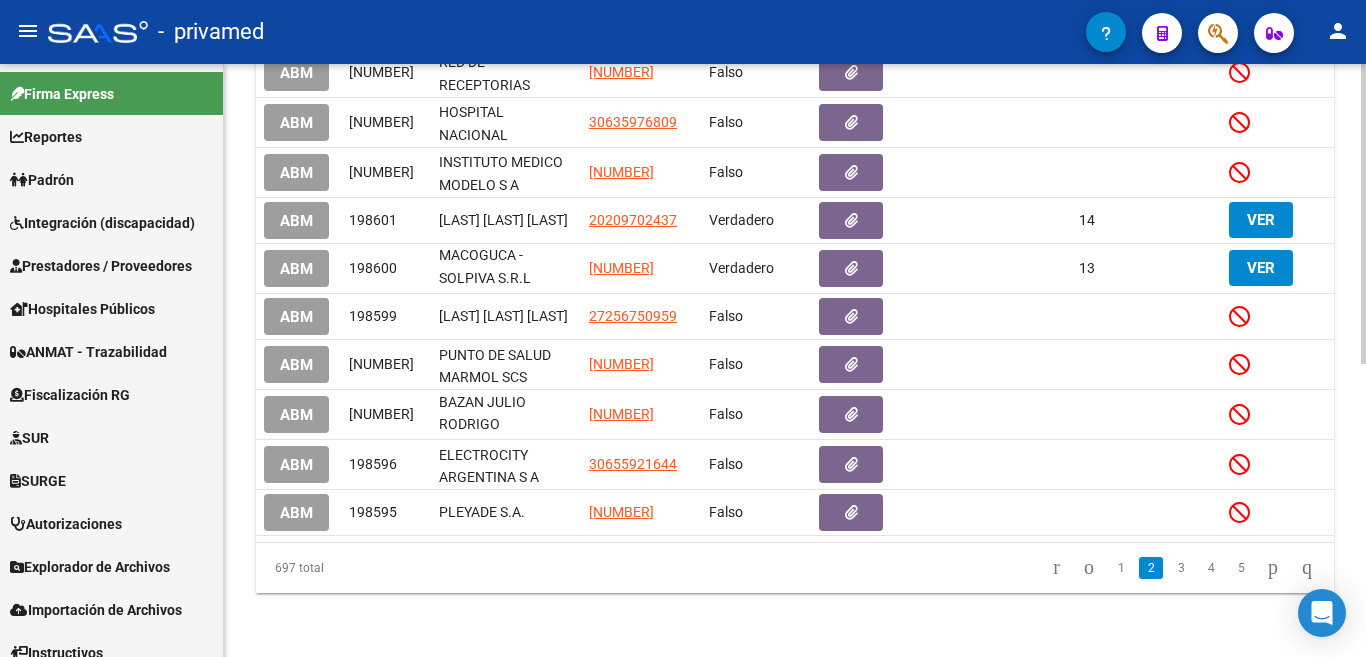 scroll, scrollTop: 581, scrollLeft: 0, axis: vertical 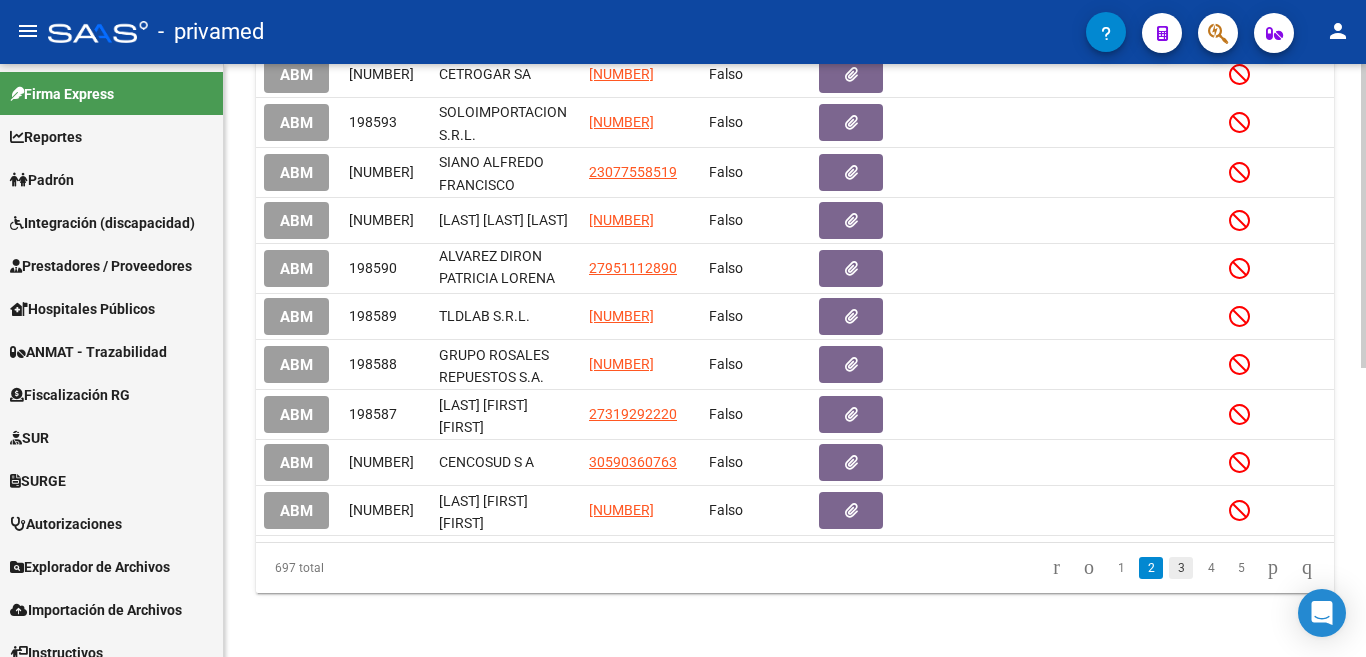 click on "3" 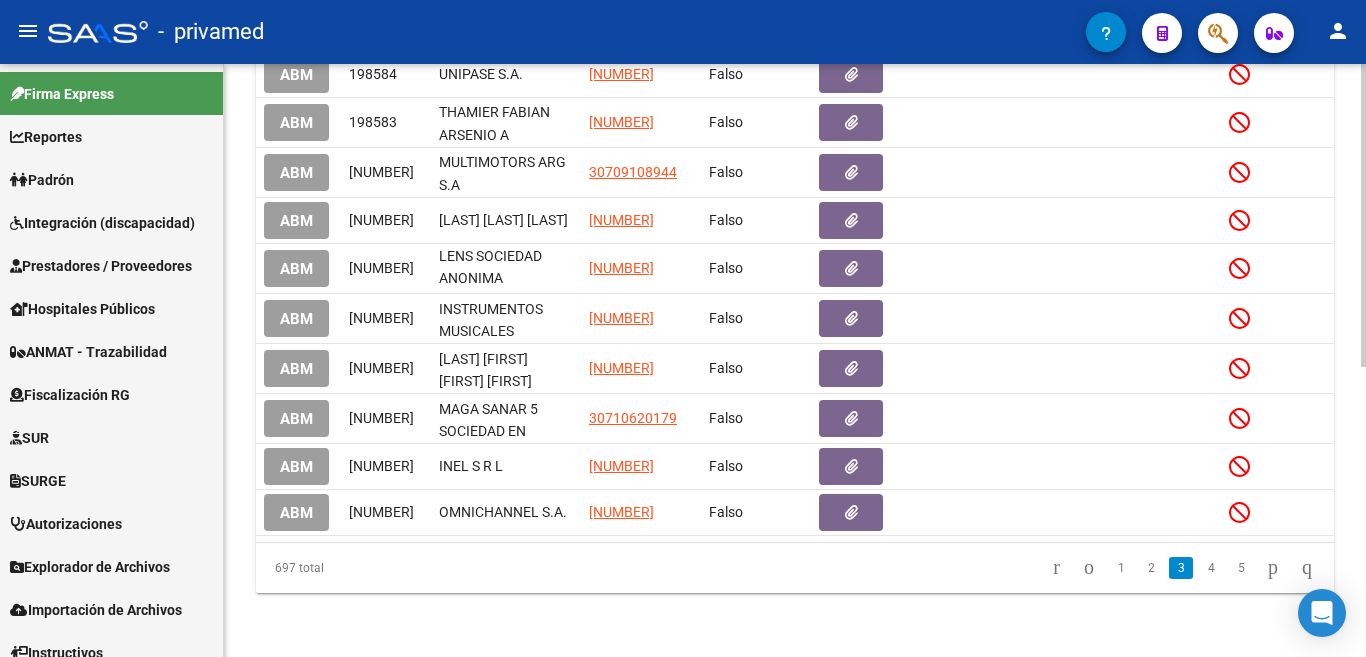 scroll, scrollTop: 564, scrollLeft: 0, axis: vertical 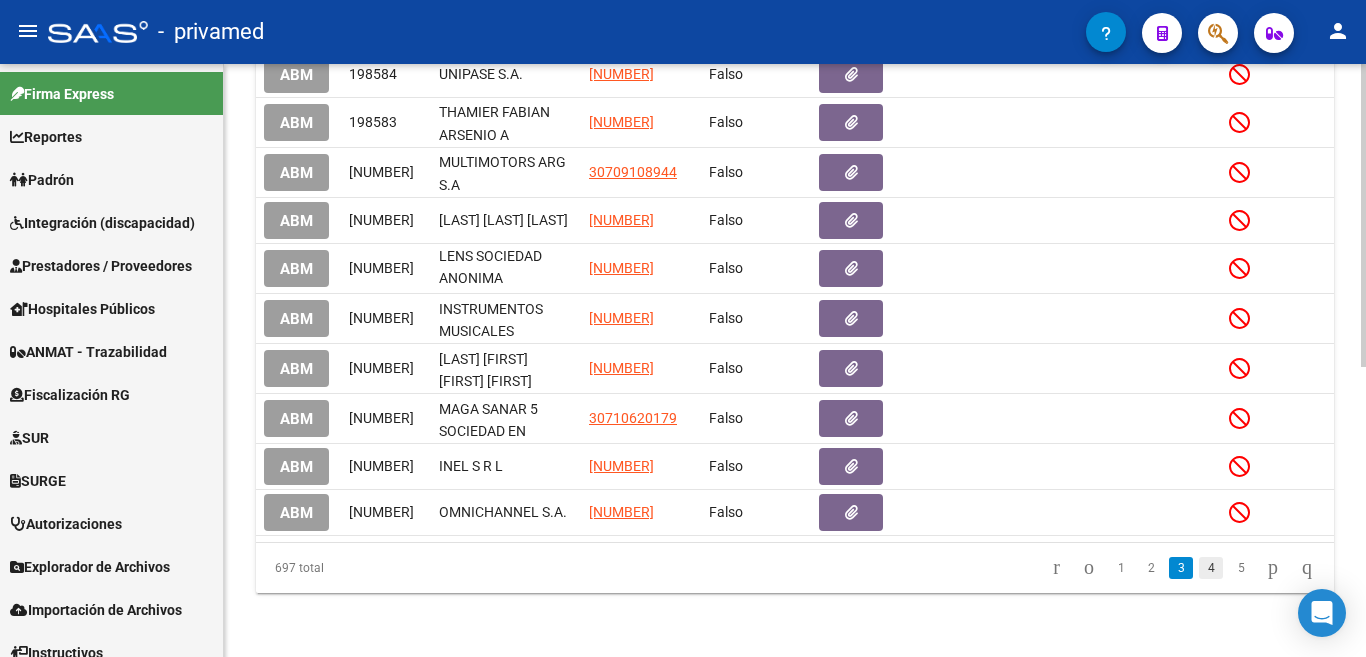click on "4" 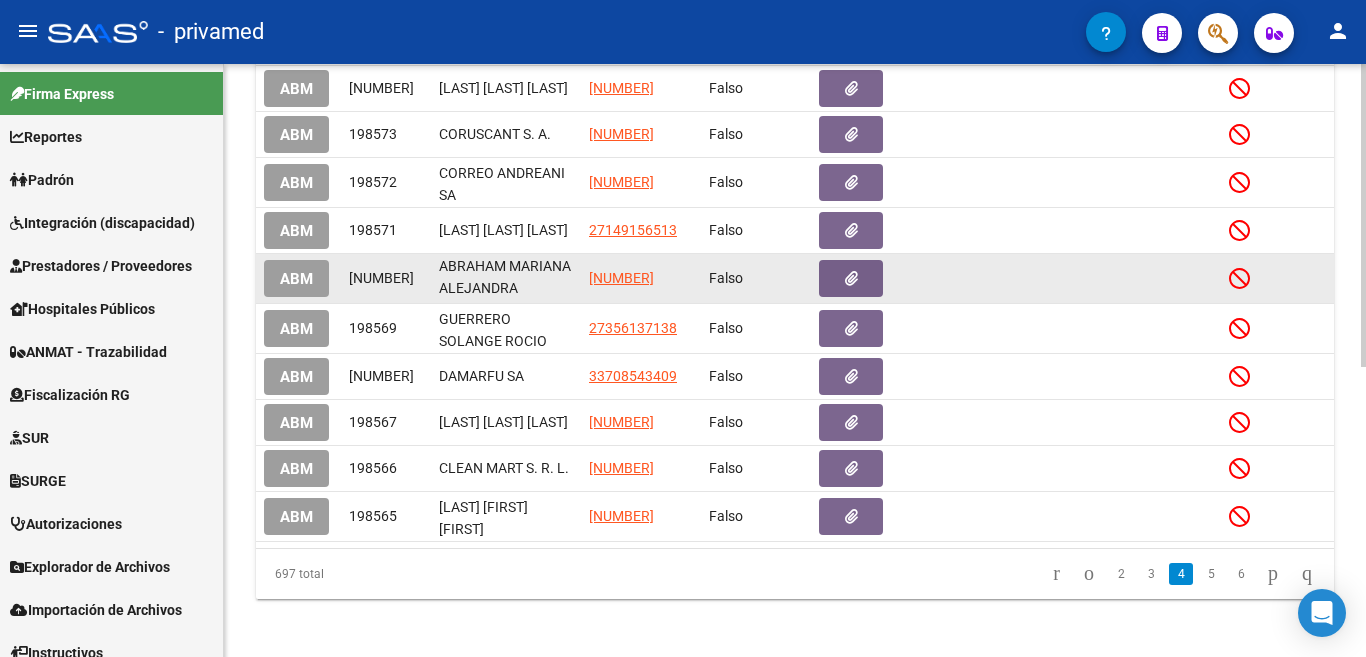 scroll, scrollTop: 568, scrollLeft: 0, axis: vertical 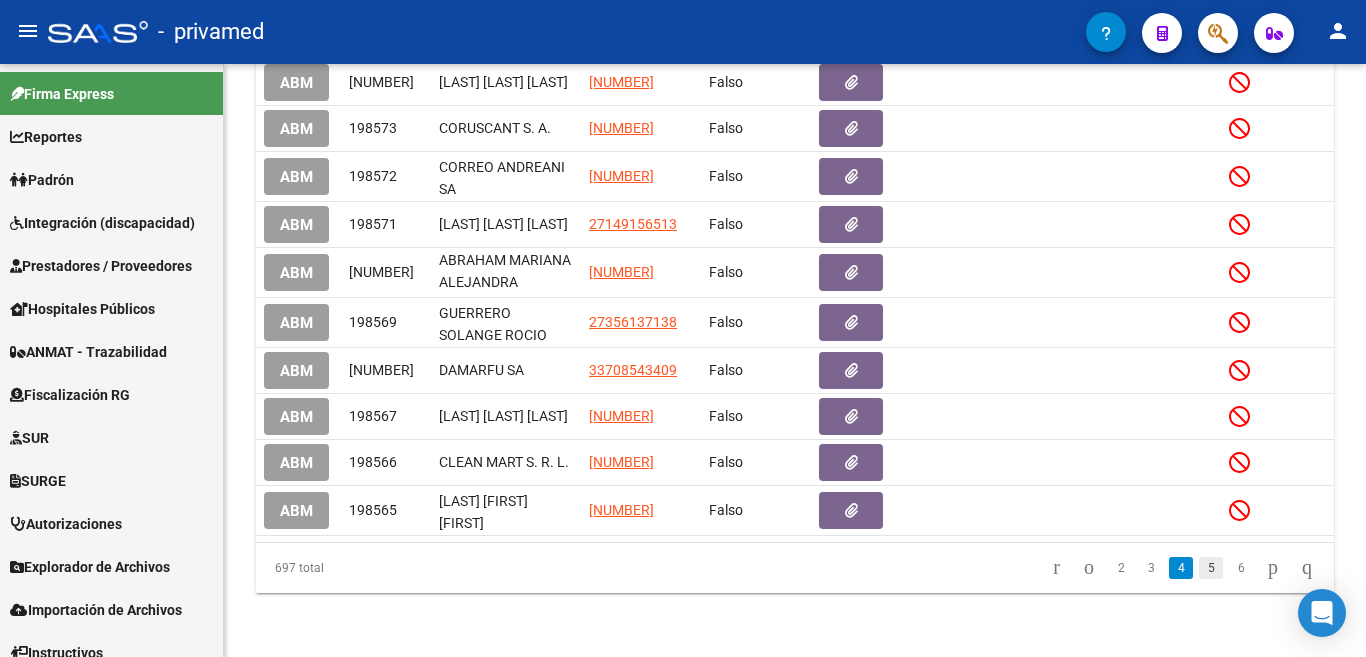 click on "5" 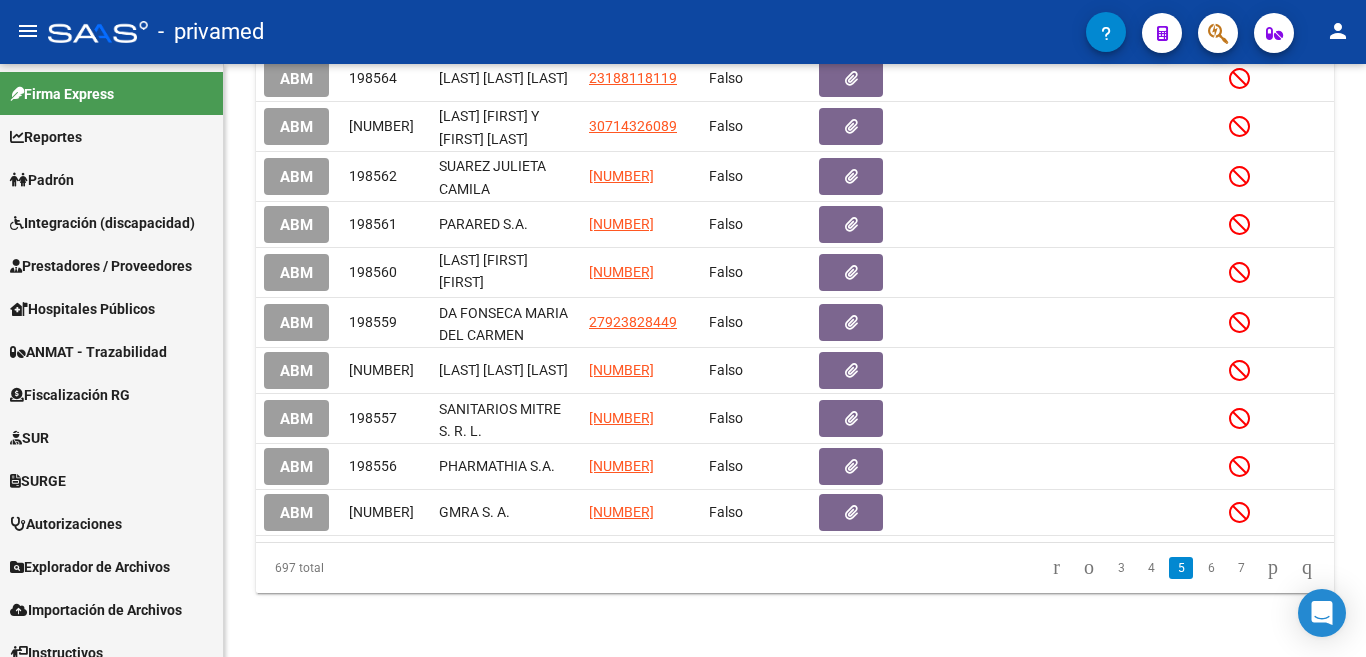 scroll, scrollTop: 568, scrollLeft: 0, axis: vertical 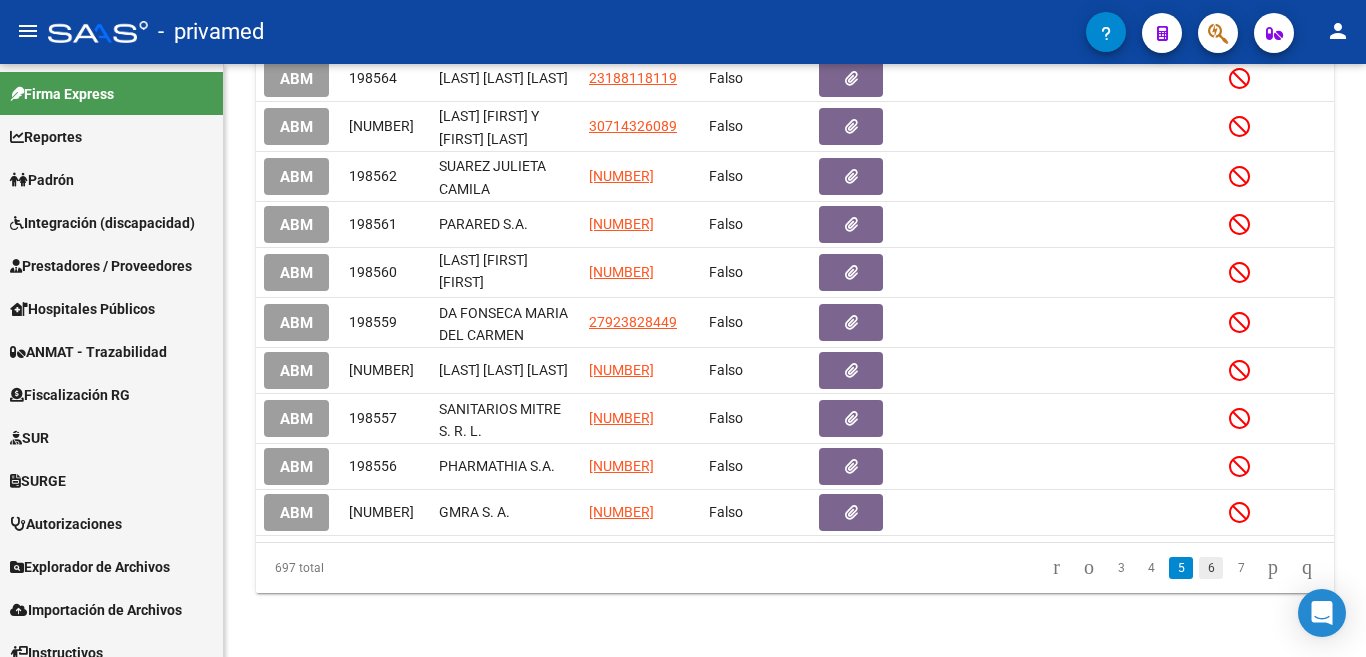 click on "6" 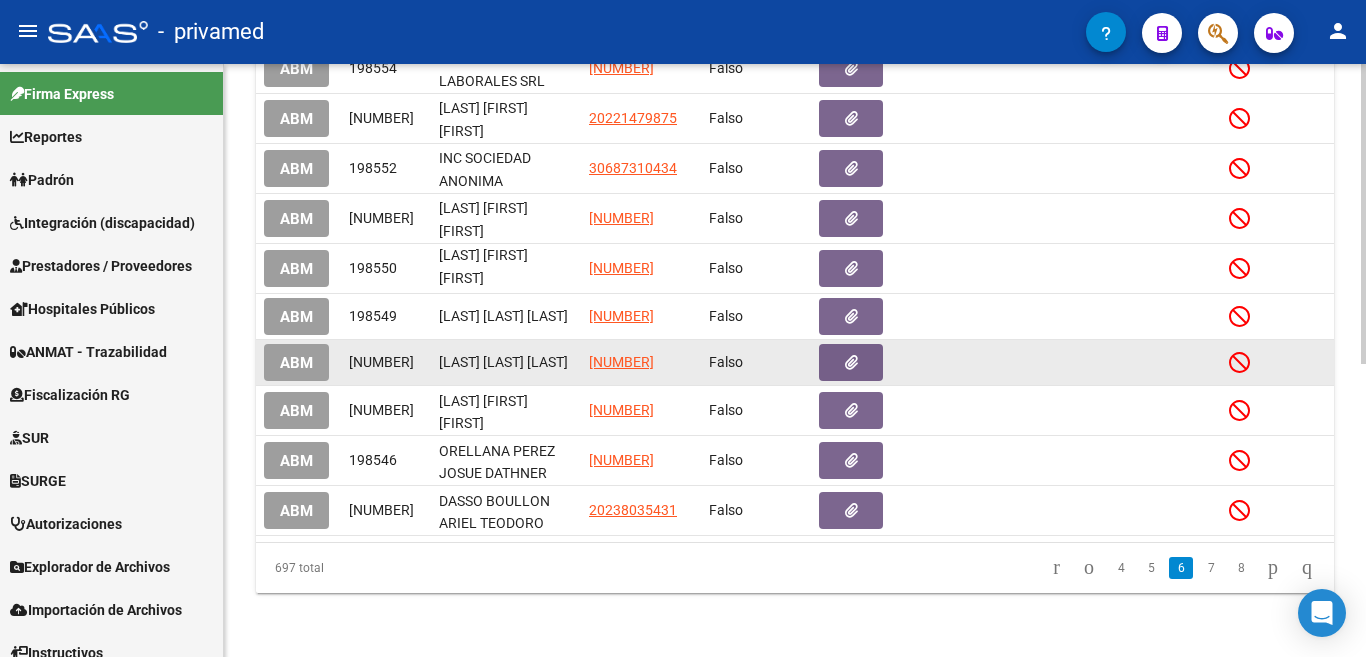 scroll, scrollTop: 580, scrollLeft: 0, axis: vertical 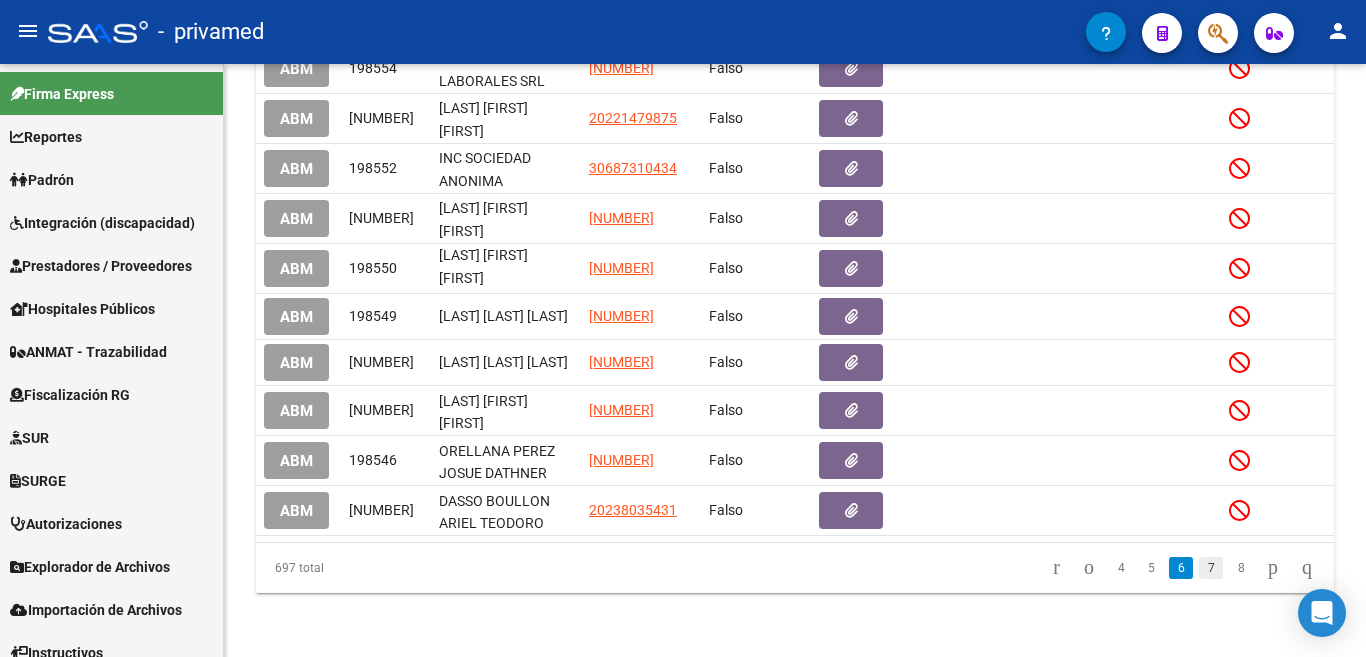 click on "7" 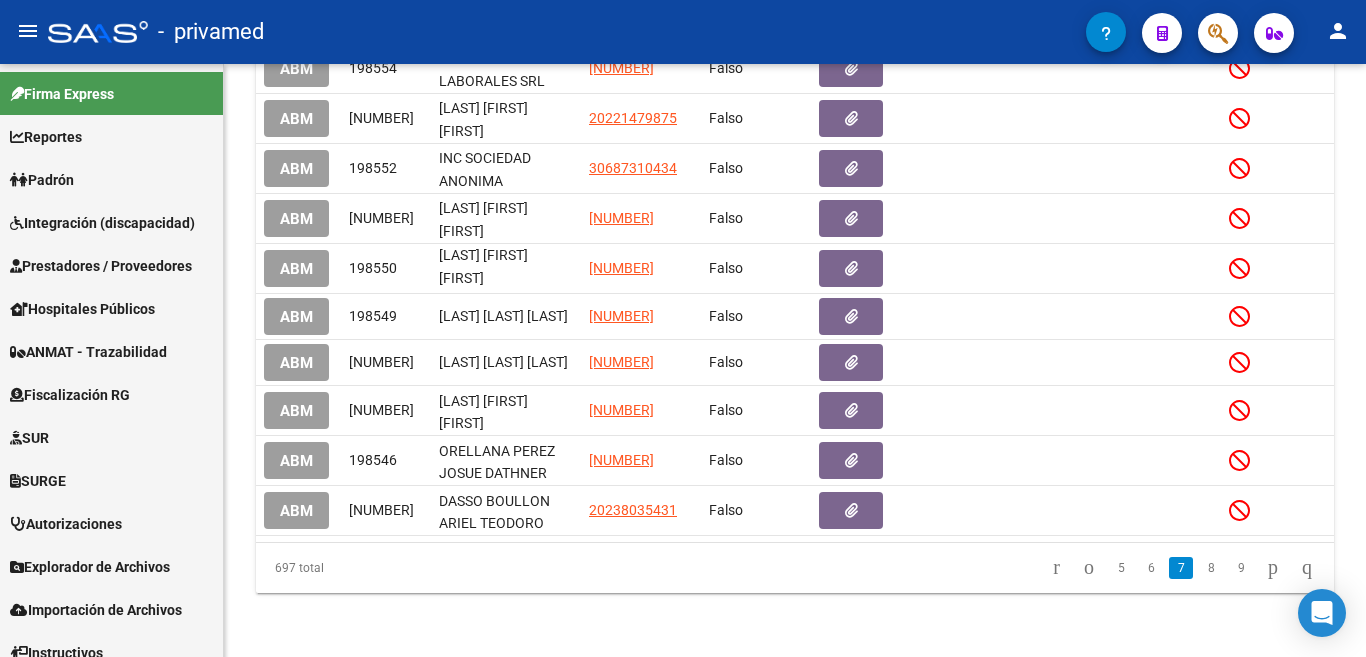 scroll, scrollTop: 585, scrollLeft: 0, axis: vertical 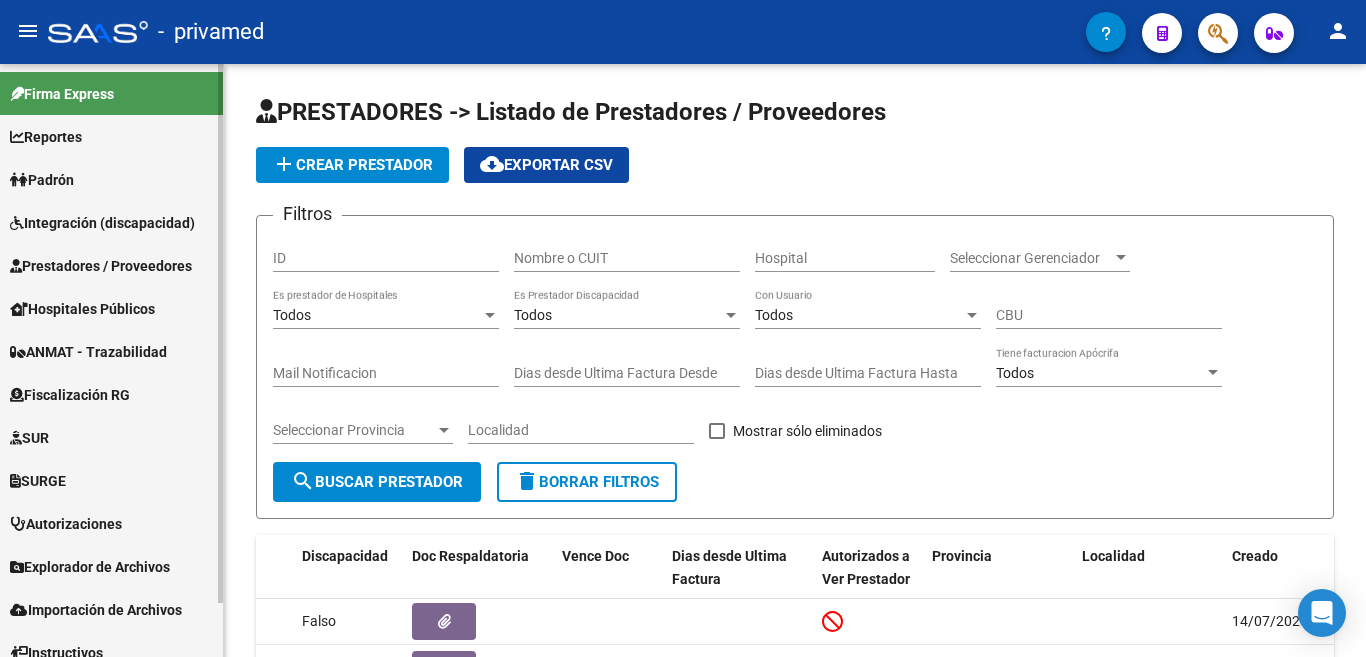 click on "Firma Express" at bounding box center [62, 94] 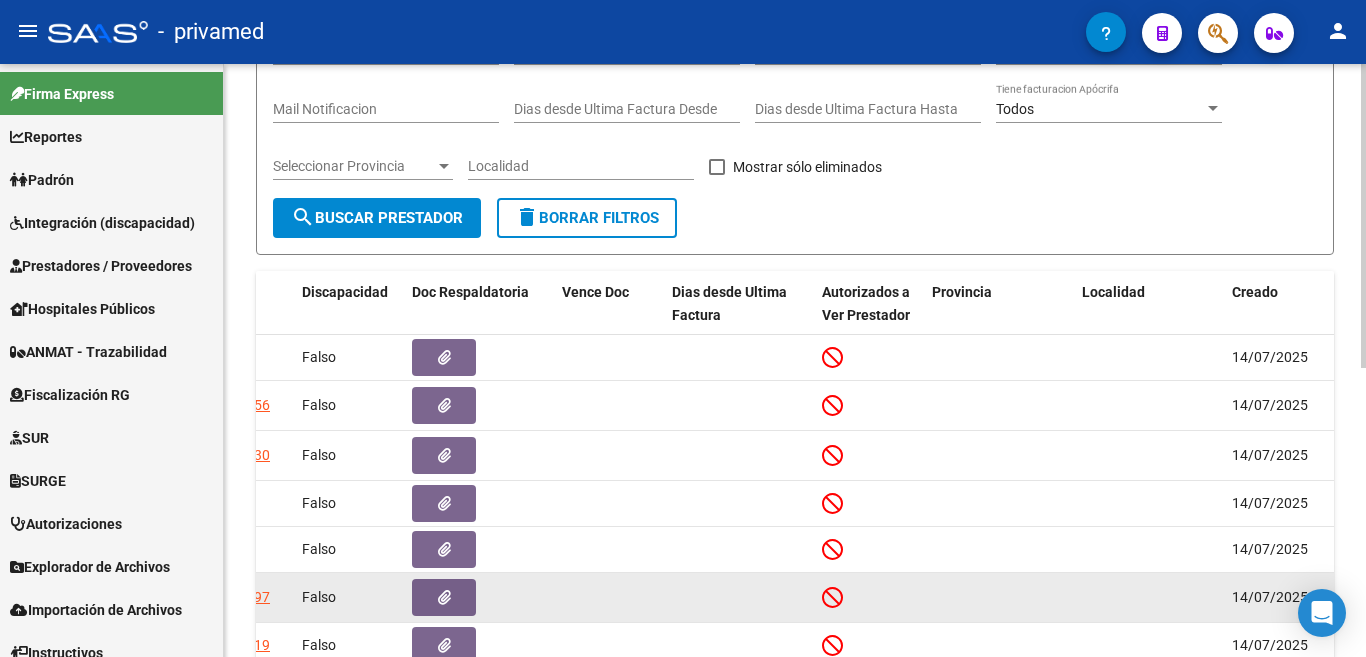 scroll, scrollTop: 0, scrollLeft: 0, axis: both 